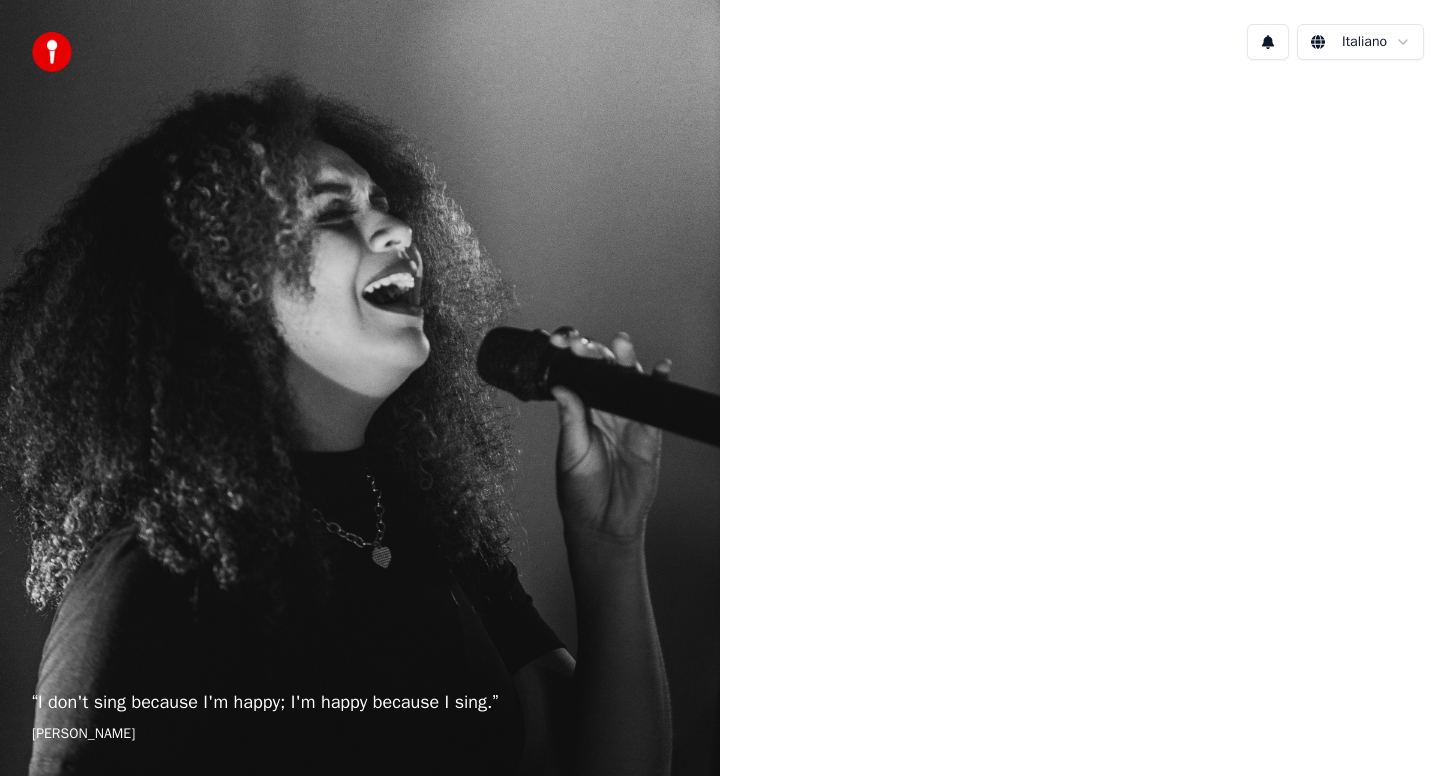 scroll, scrollTop: 0, scrollLeft: 0, axis: both 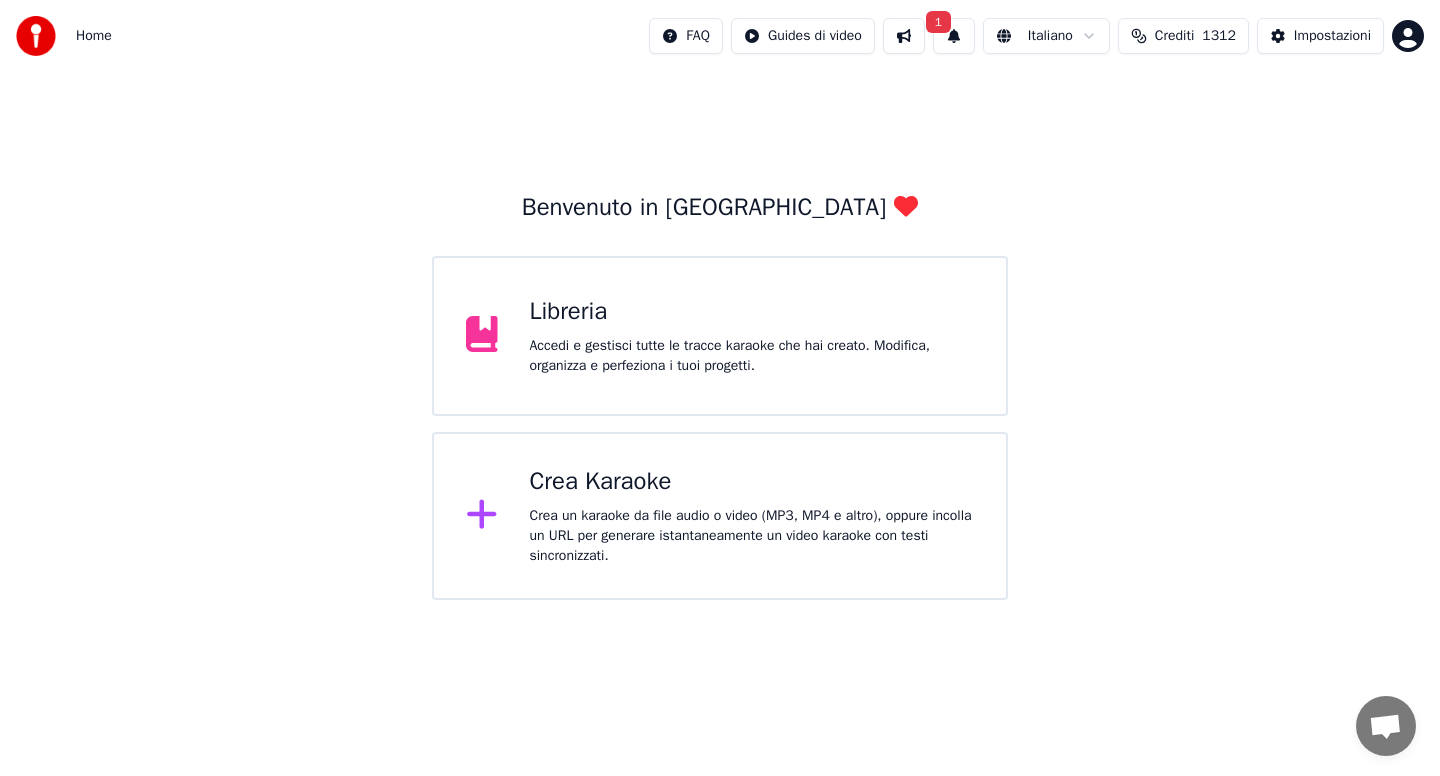 click on "1" at bounding box center [954, 36] 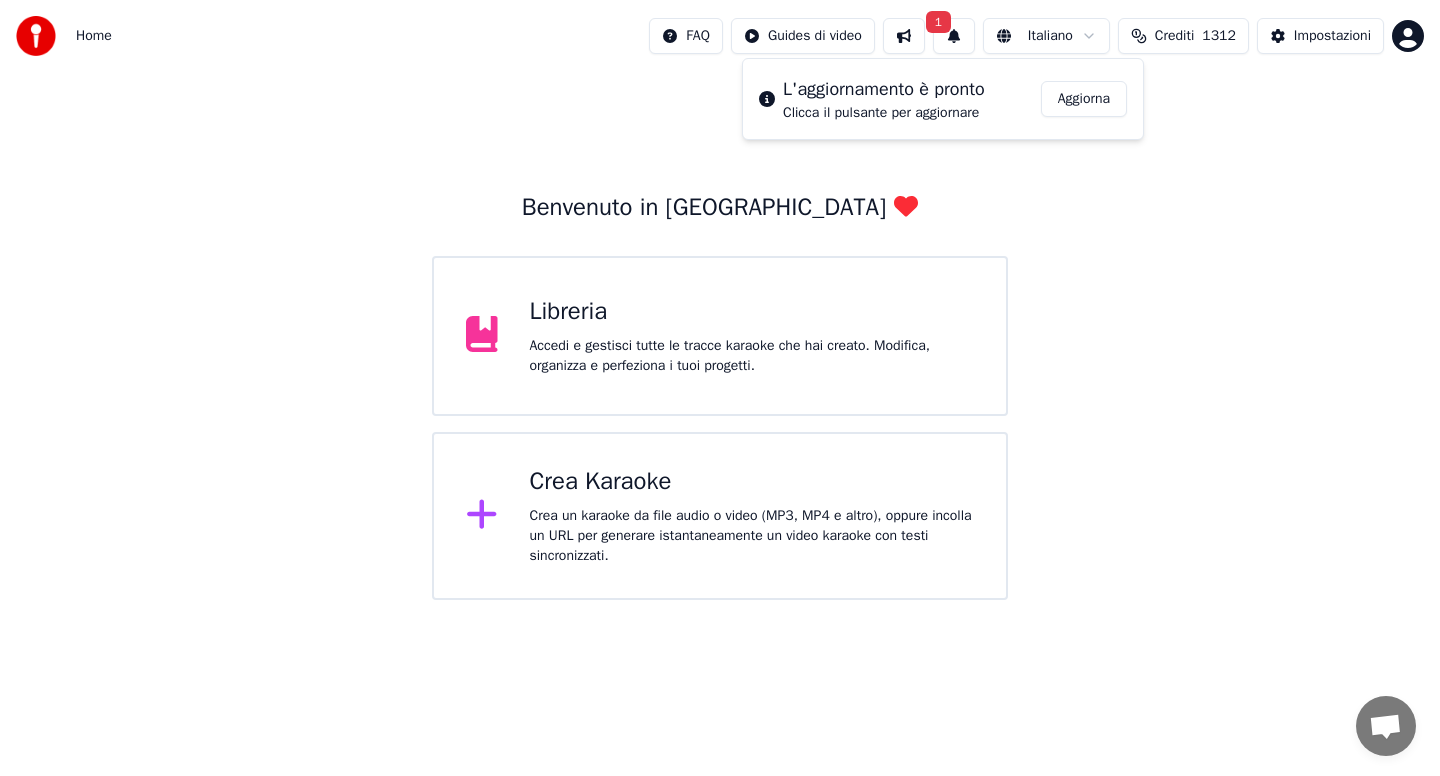 click on "Aggiorna" at bounding box center (1084, 99) 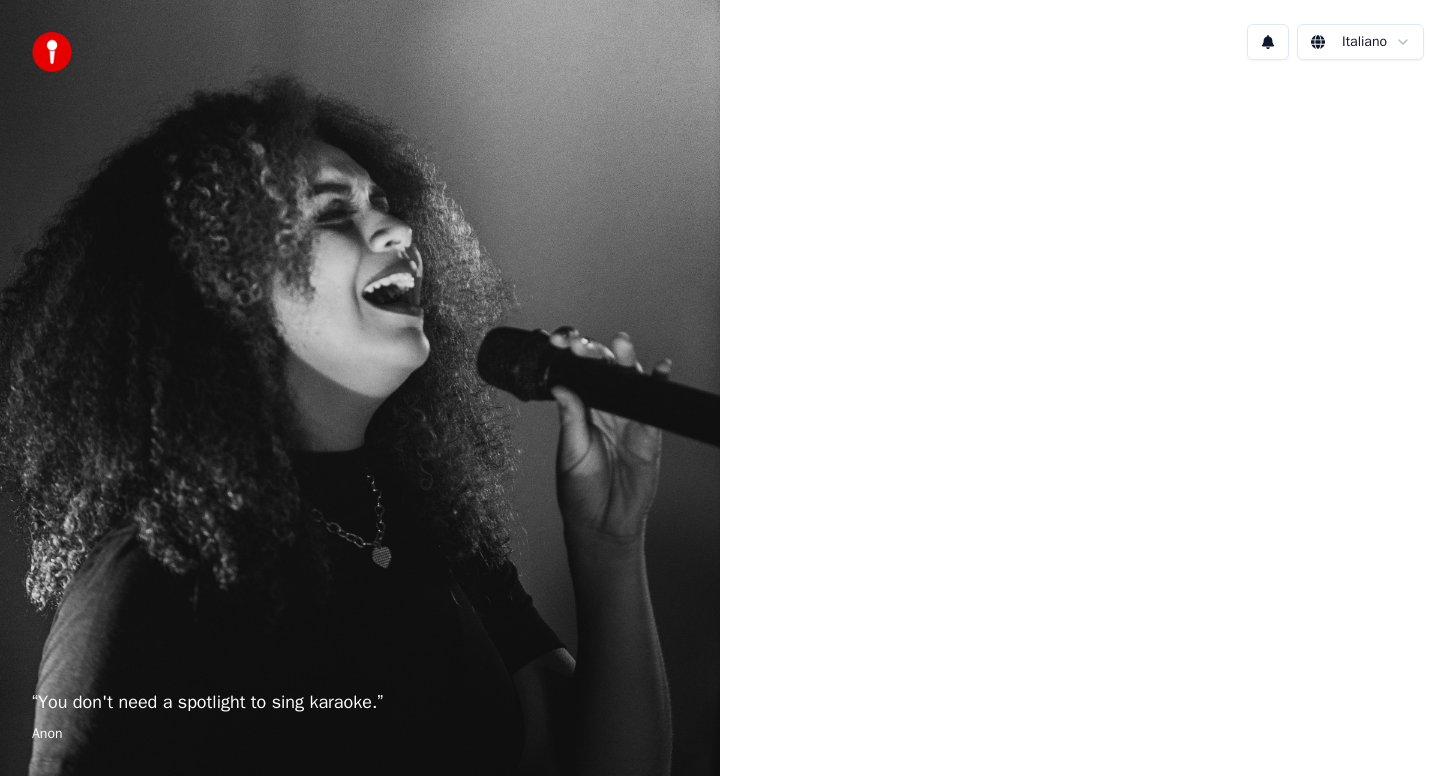 scroll, scrollTop: 0, scrollLeft: 0, axis: both 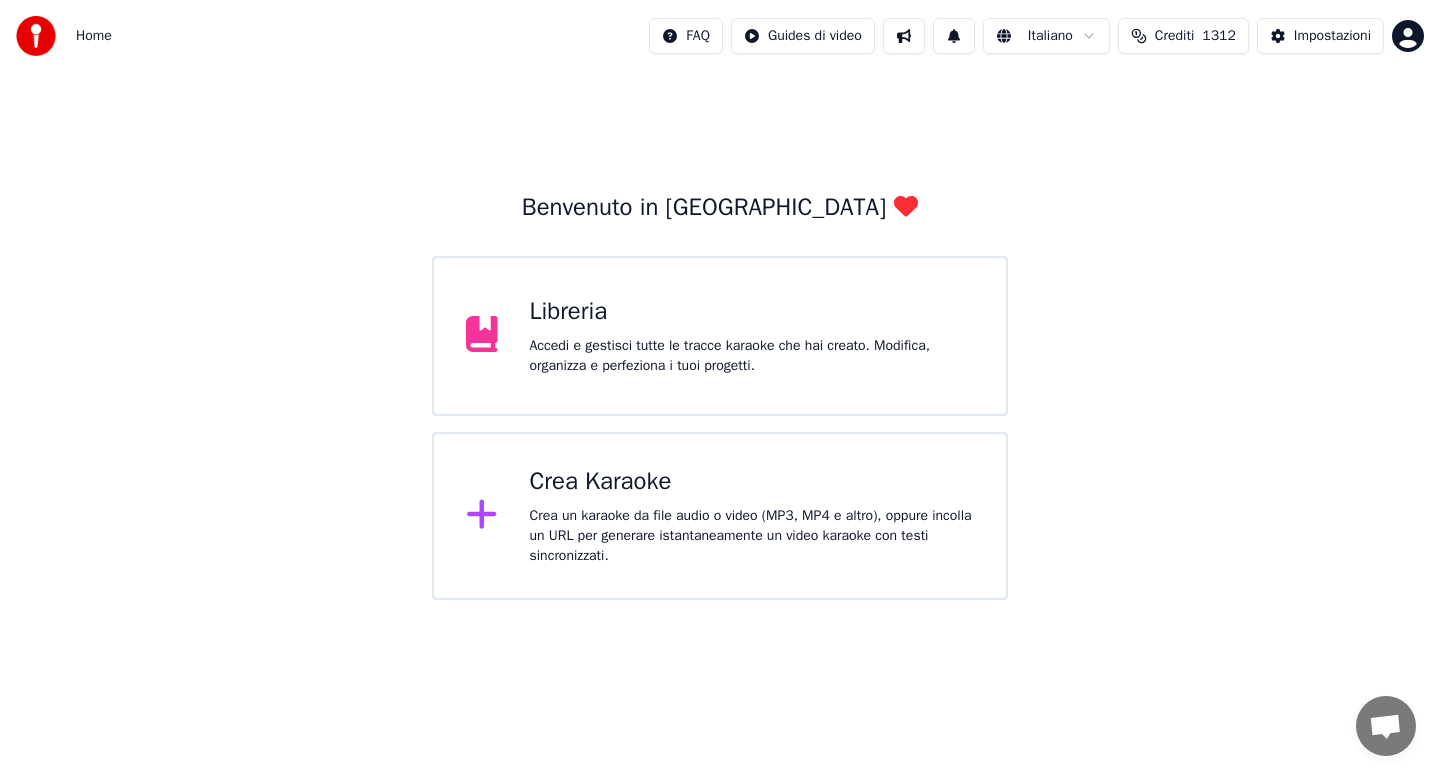 click on "Crea Karaoke Crea un karaoke da file audio o video (MP3, MP4 e altro), oppure incolla un URL per generare istantaneamente un video karaoke con testi sincronizzati." at bounding box center [752, 516] 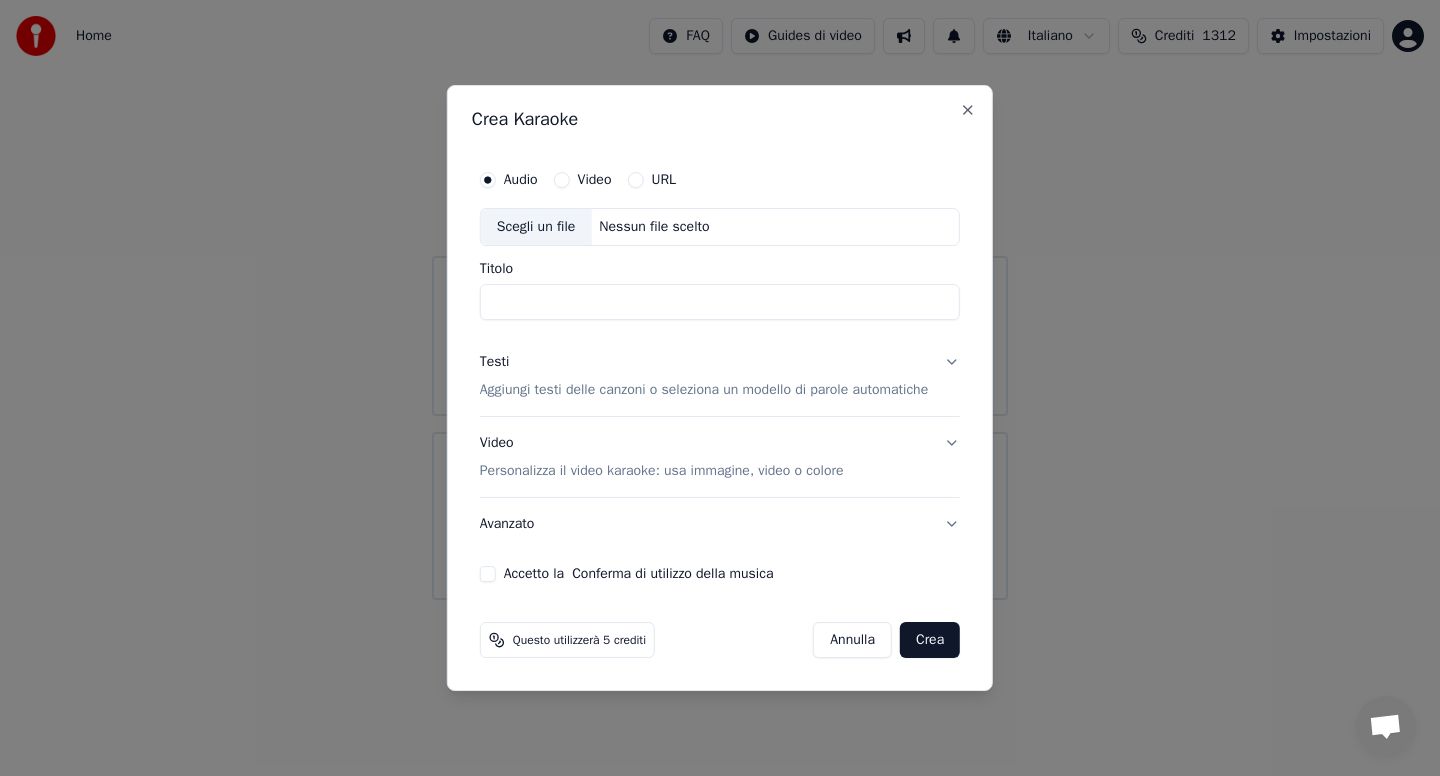 click on "URL" at bounding box center [635, 180] 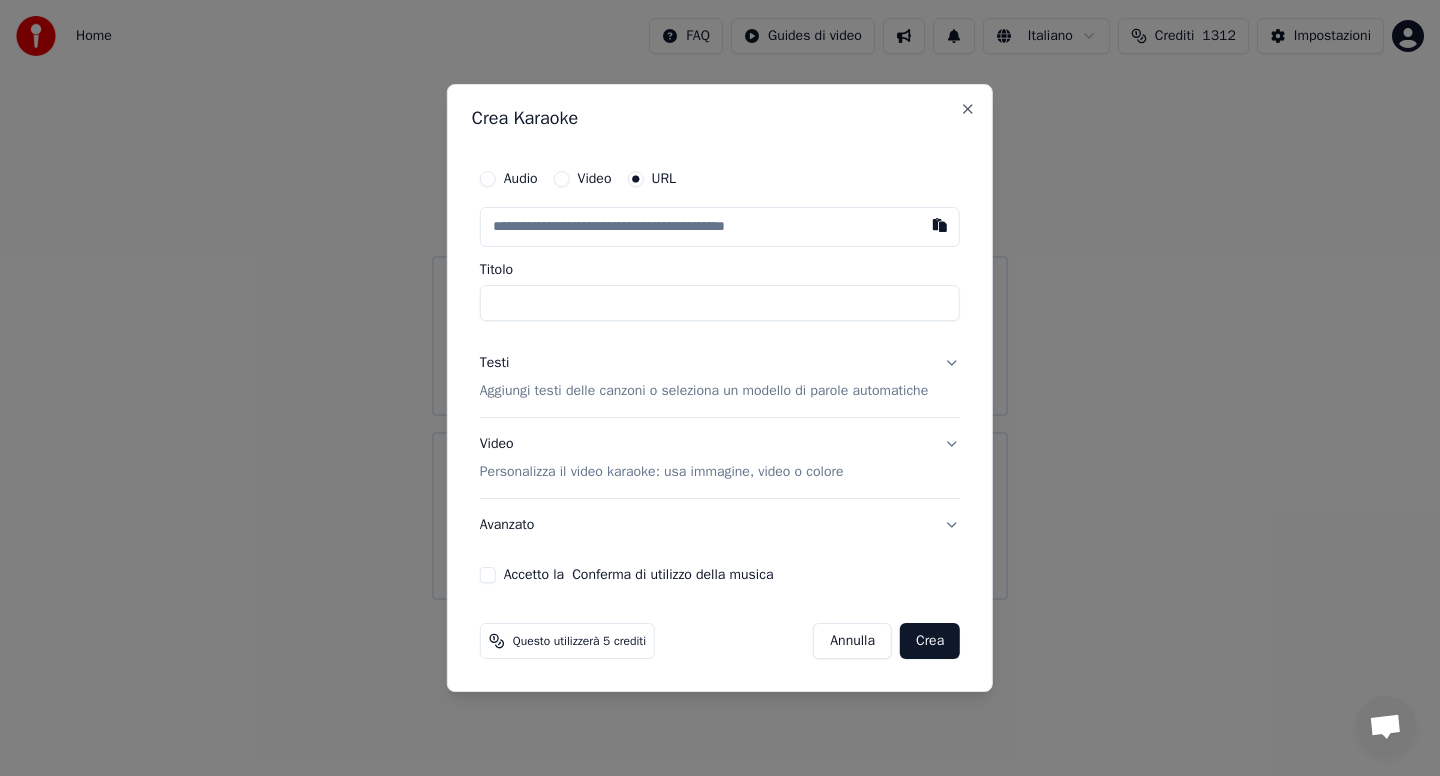 click at bounding box center [720, 227] 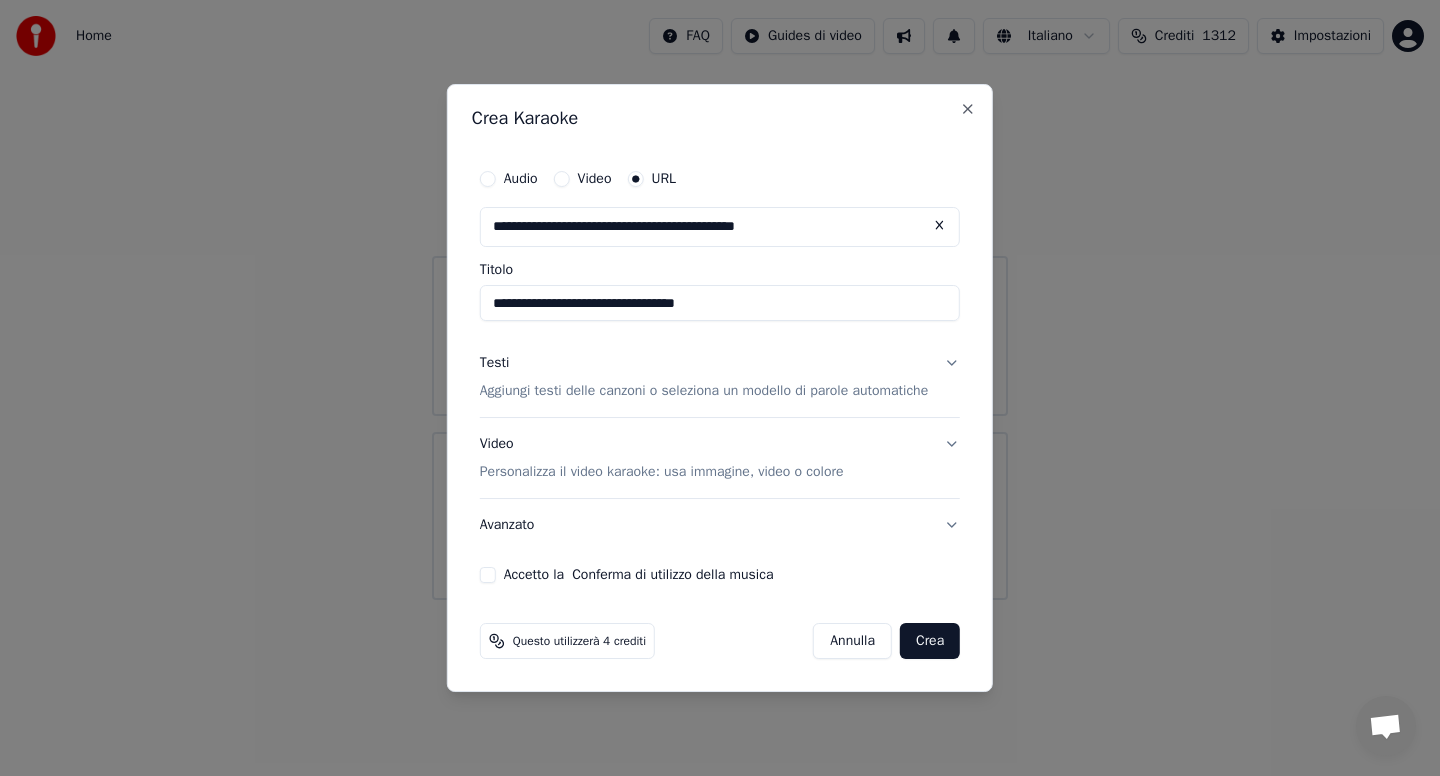 type on "**********" 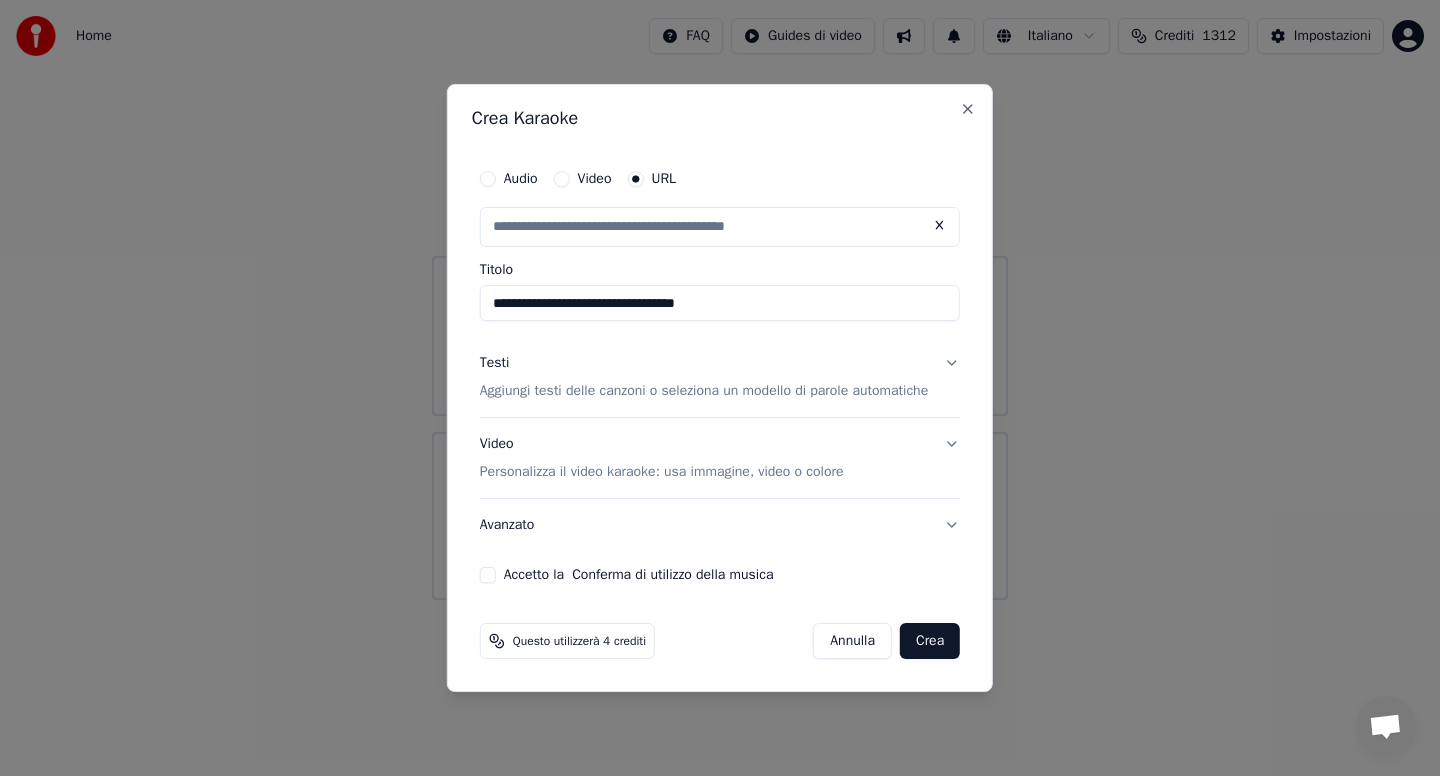 click on "Testi Aggiungi testi delle canzoni o seleziona un modello di parole automatiche" at bounding box center [720, 377] 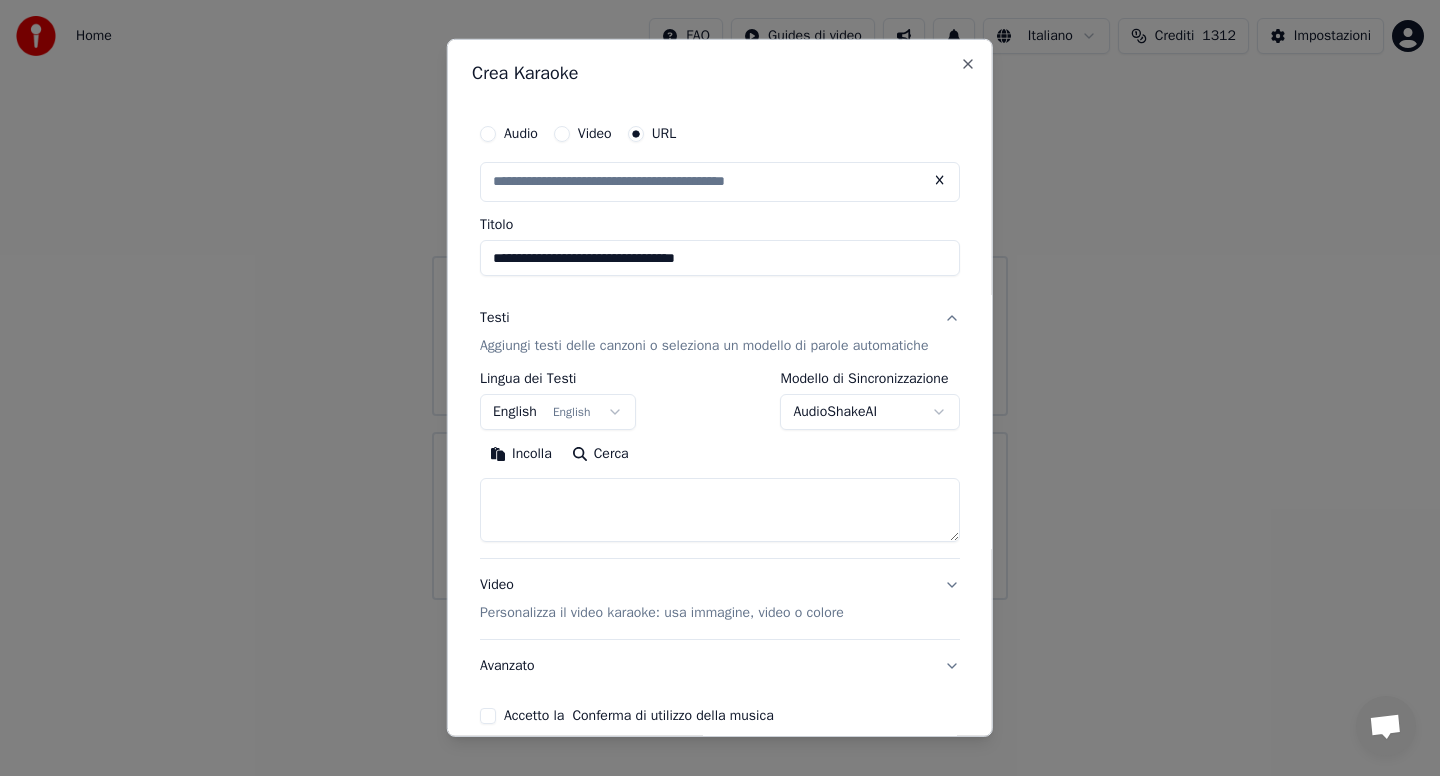type on "**********" 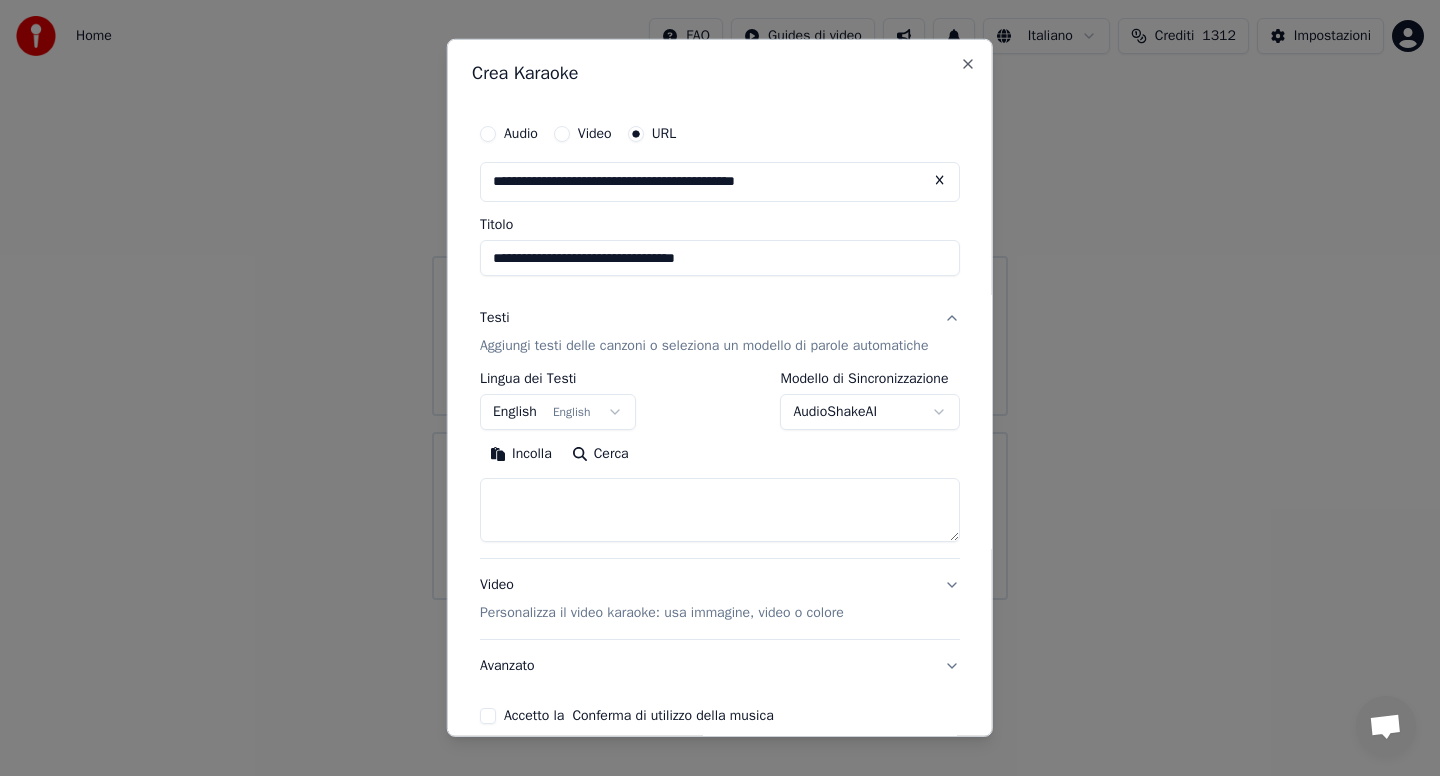 click on "Incolla" at bounding box center (521, 454) 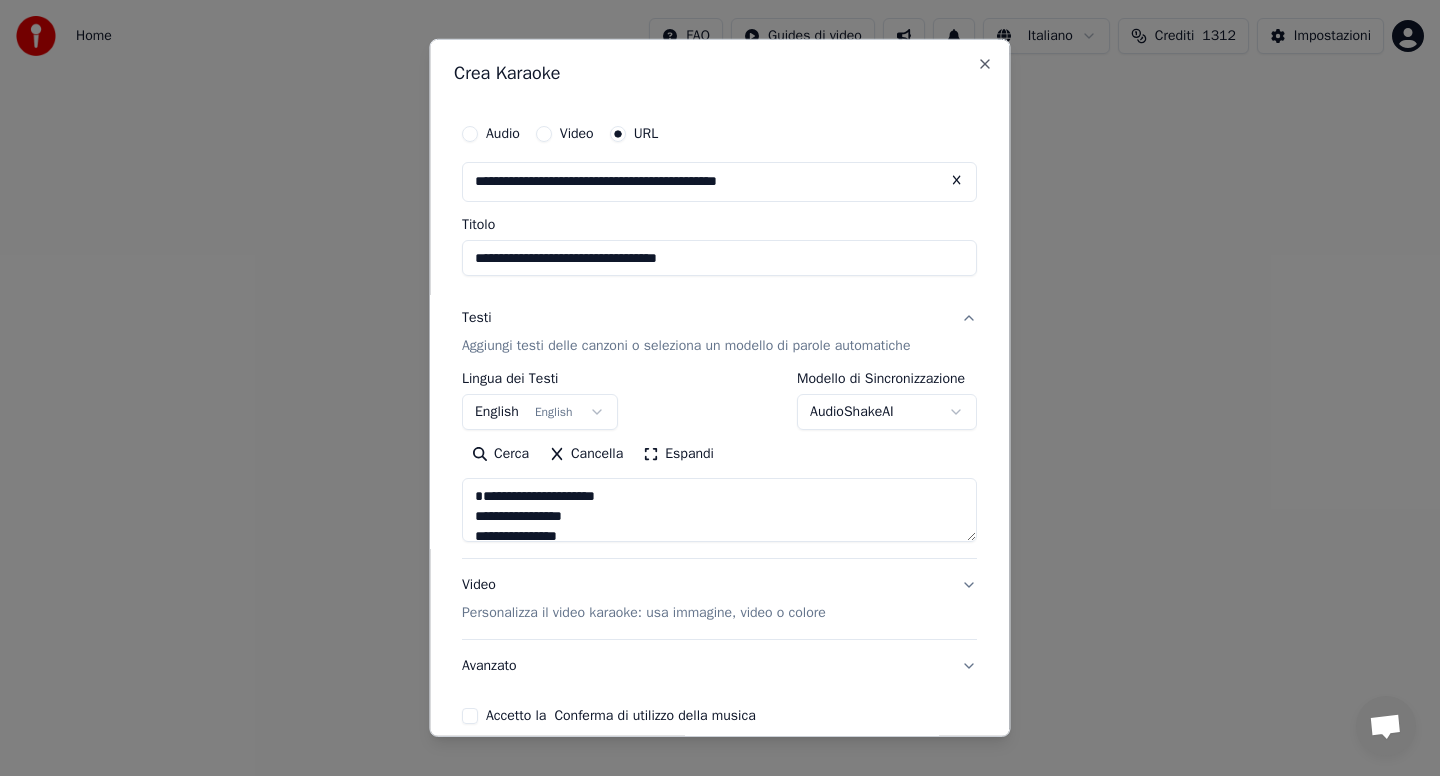 click on "Accetto la   Conferma di utilizzo della musica" at bounding box center [470, 716] 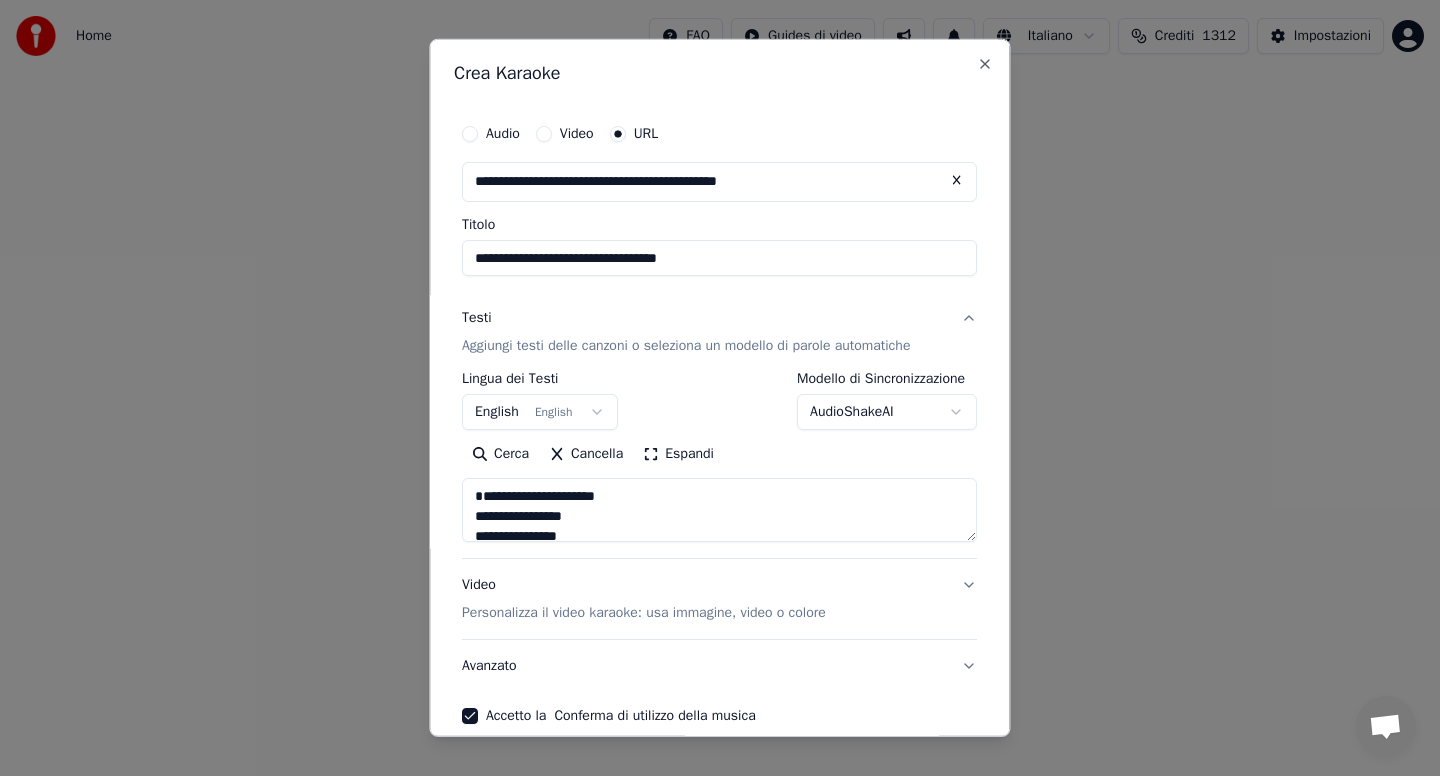 click on "Accetto la   Conferma di utilizzo della musica" at bounding box center (719, 716) 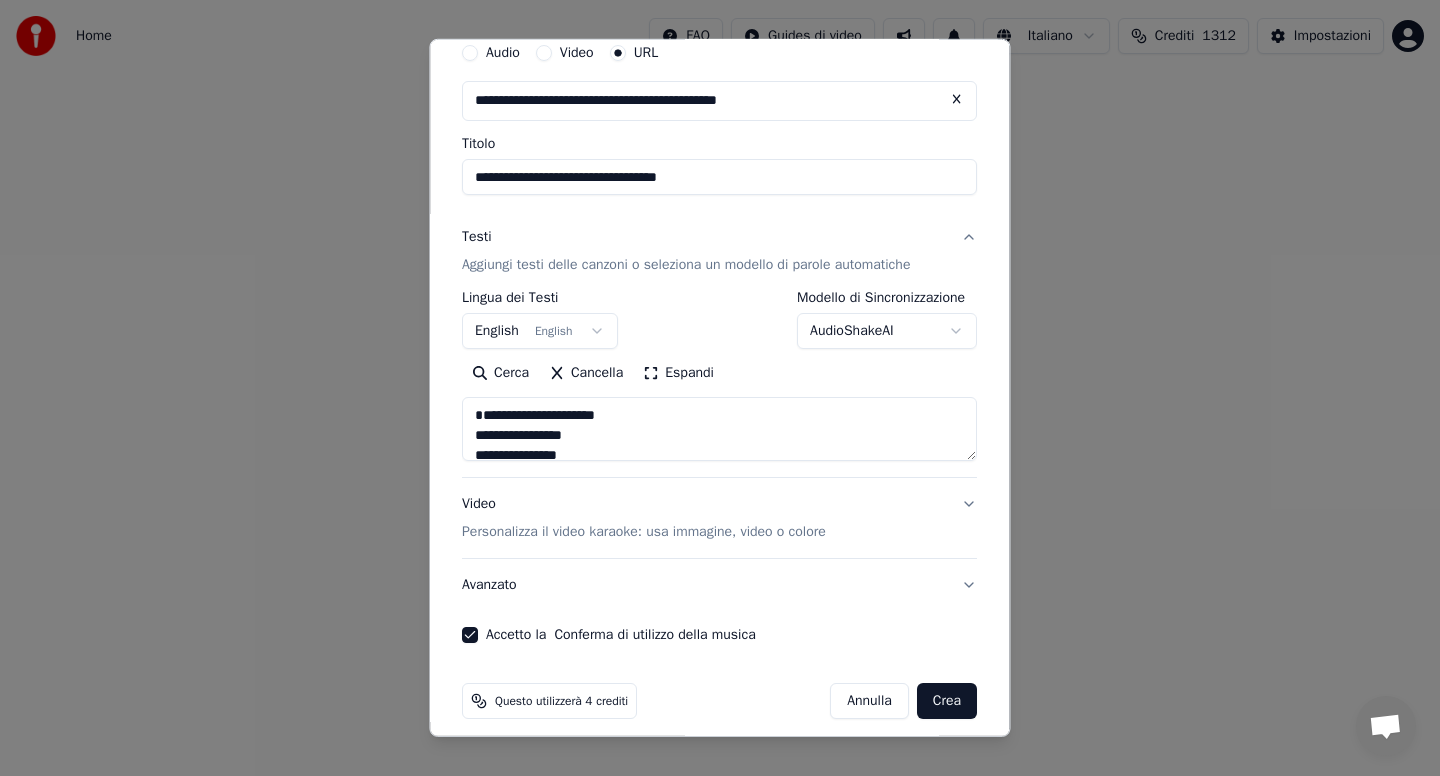 scroll, scrollTop: 96, scrollLeft: 0, axis: vertical 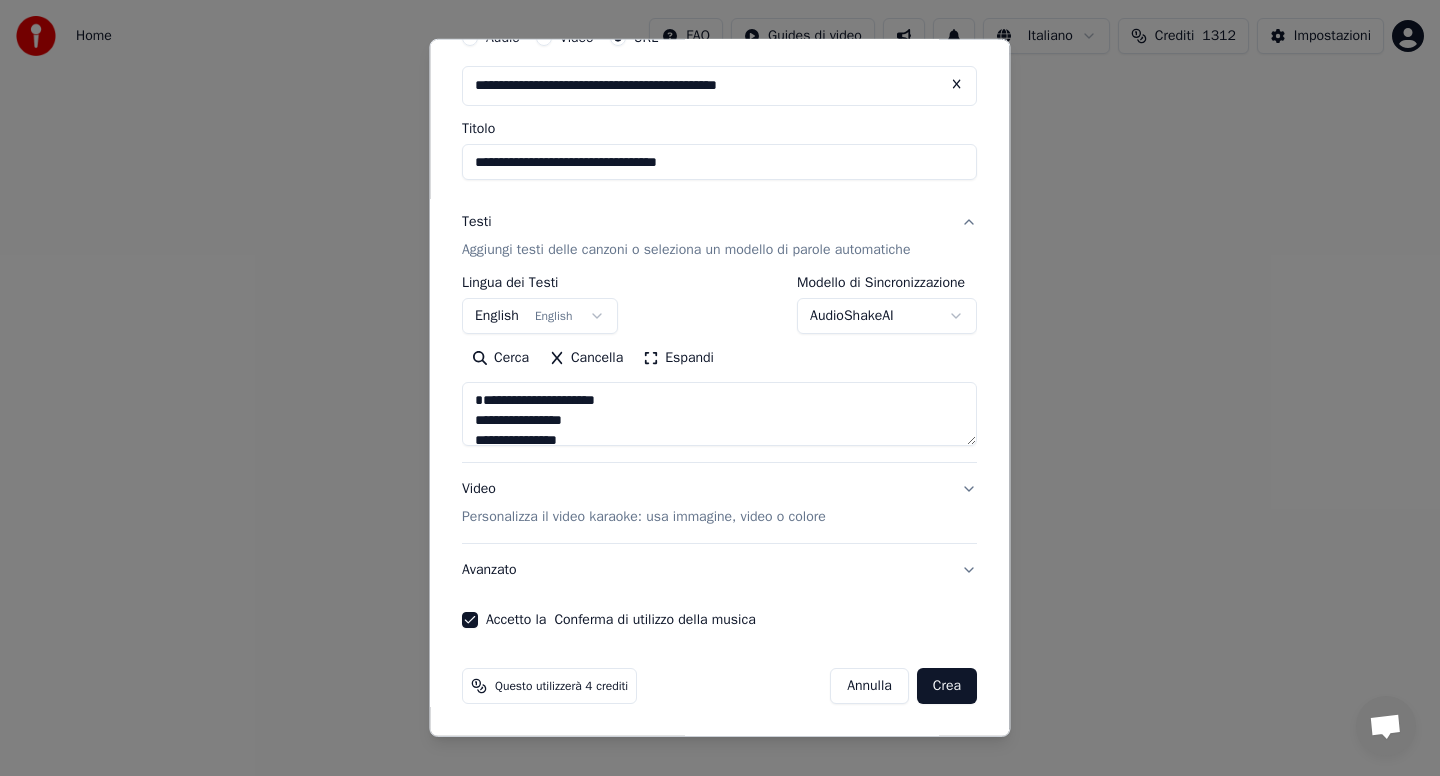 click on "Crea" at bounding box center [947, 686] 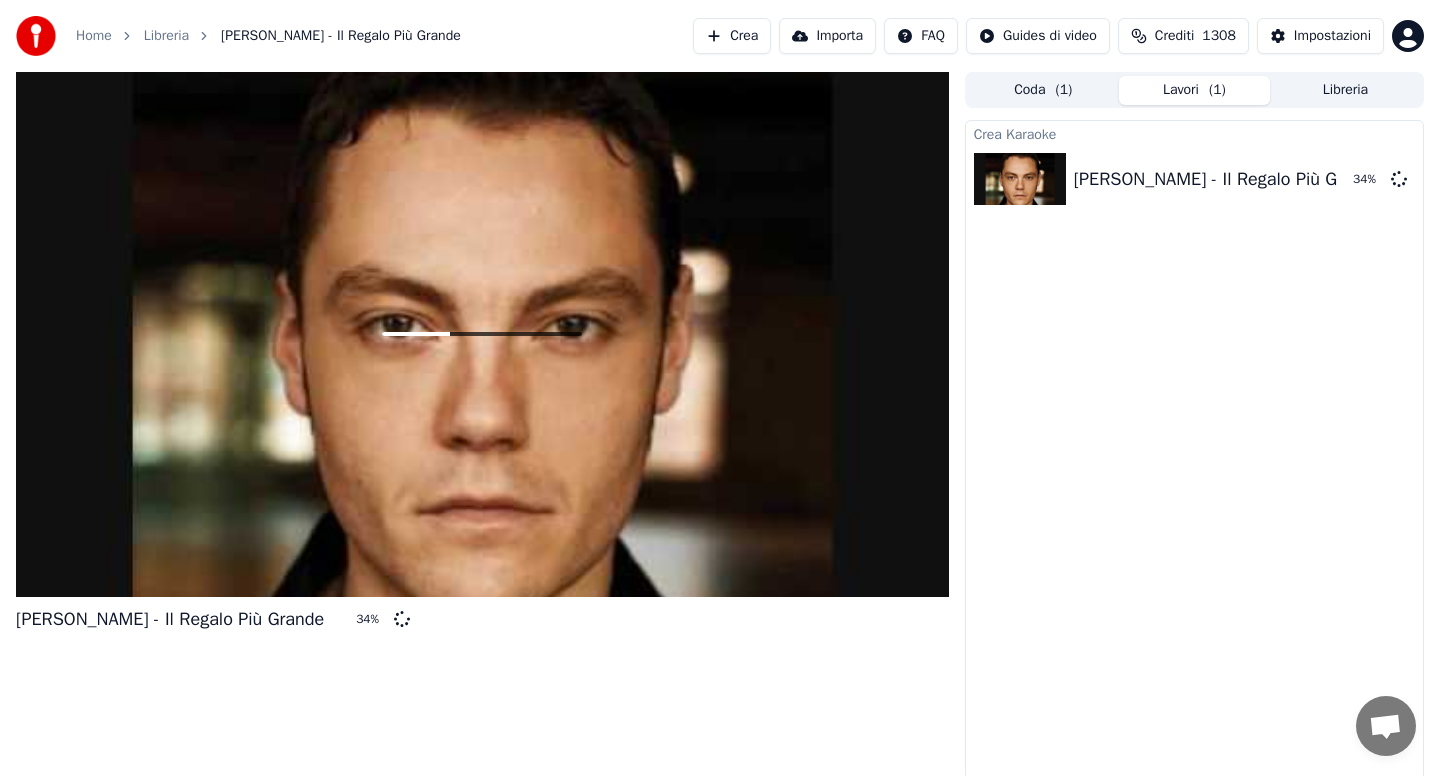 click on "Libreria" at bounding box center [1345, 90] 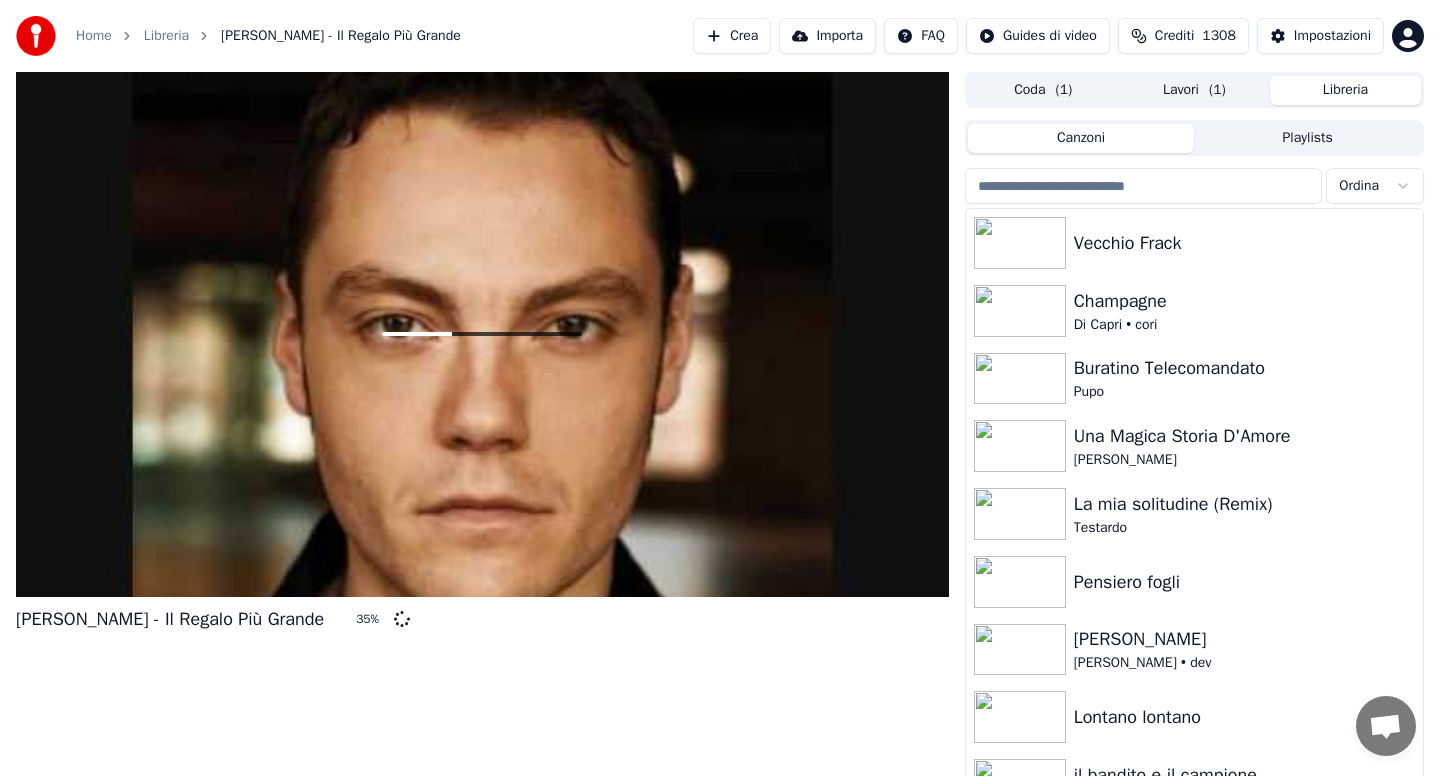 click at bounding box center (1144, 186) 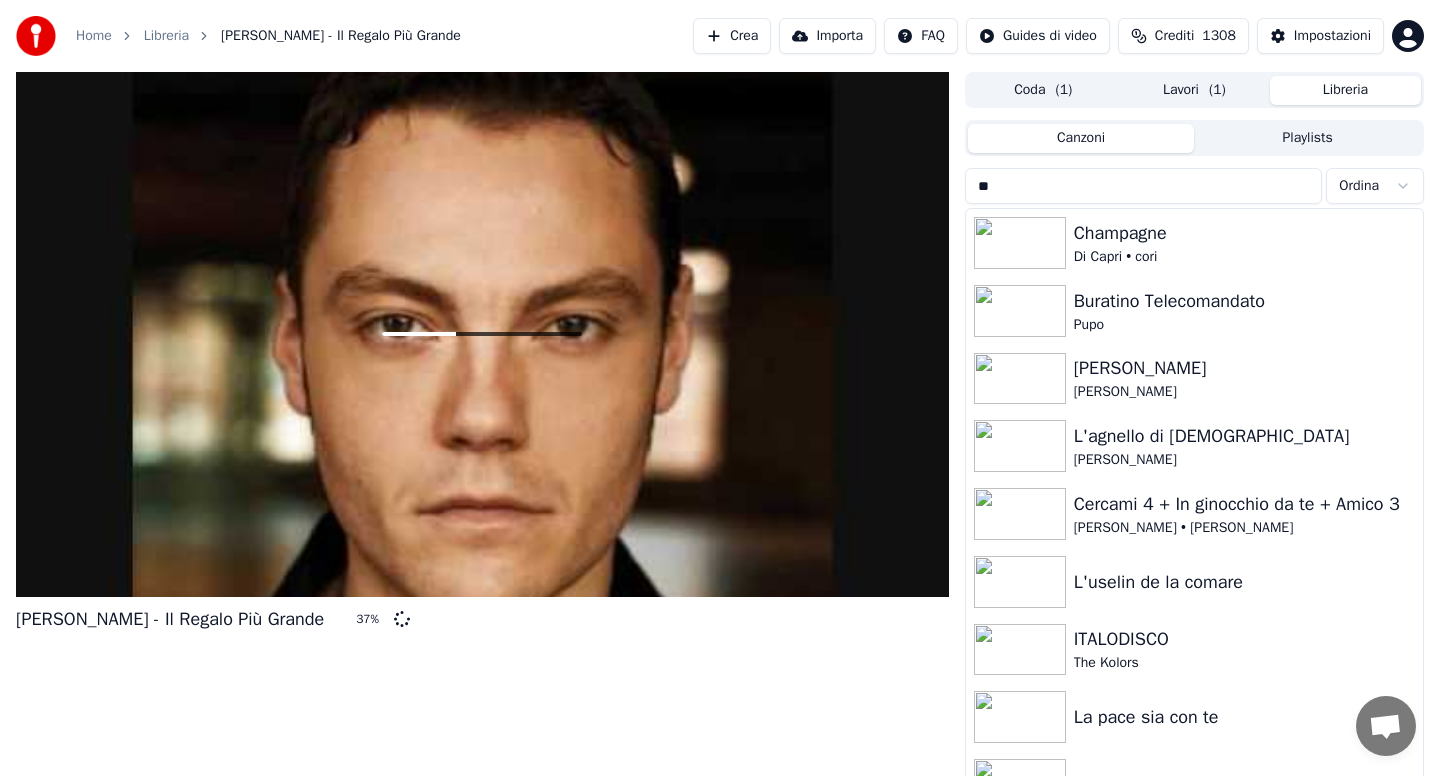 type on "*" 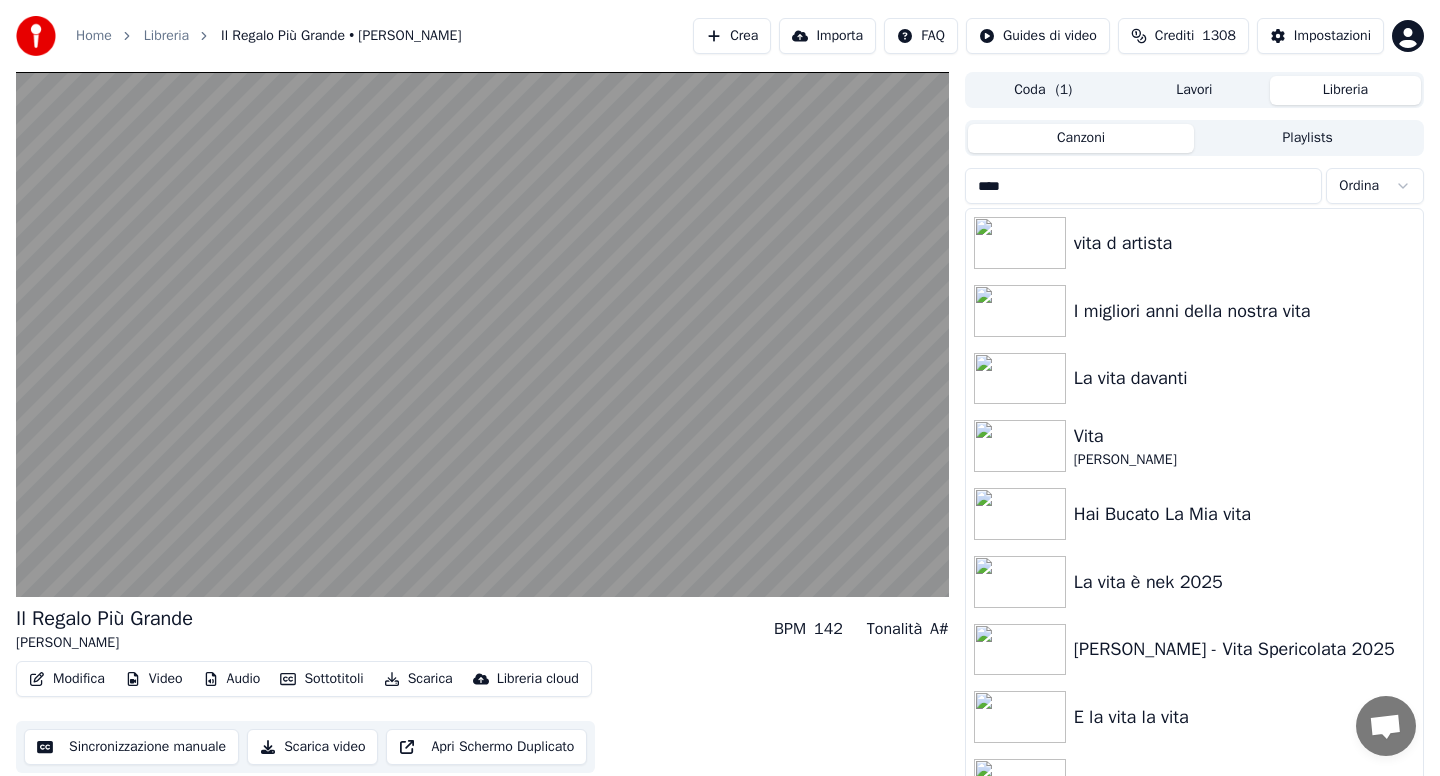 type on "****" 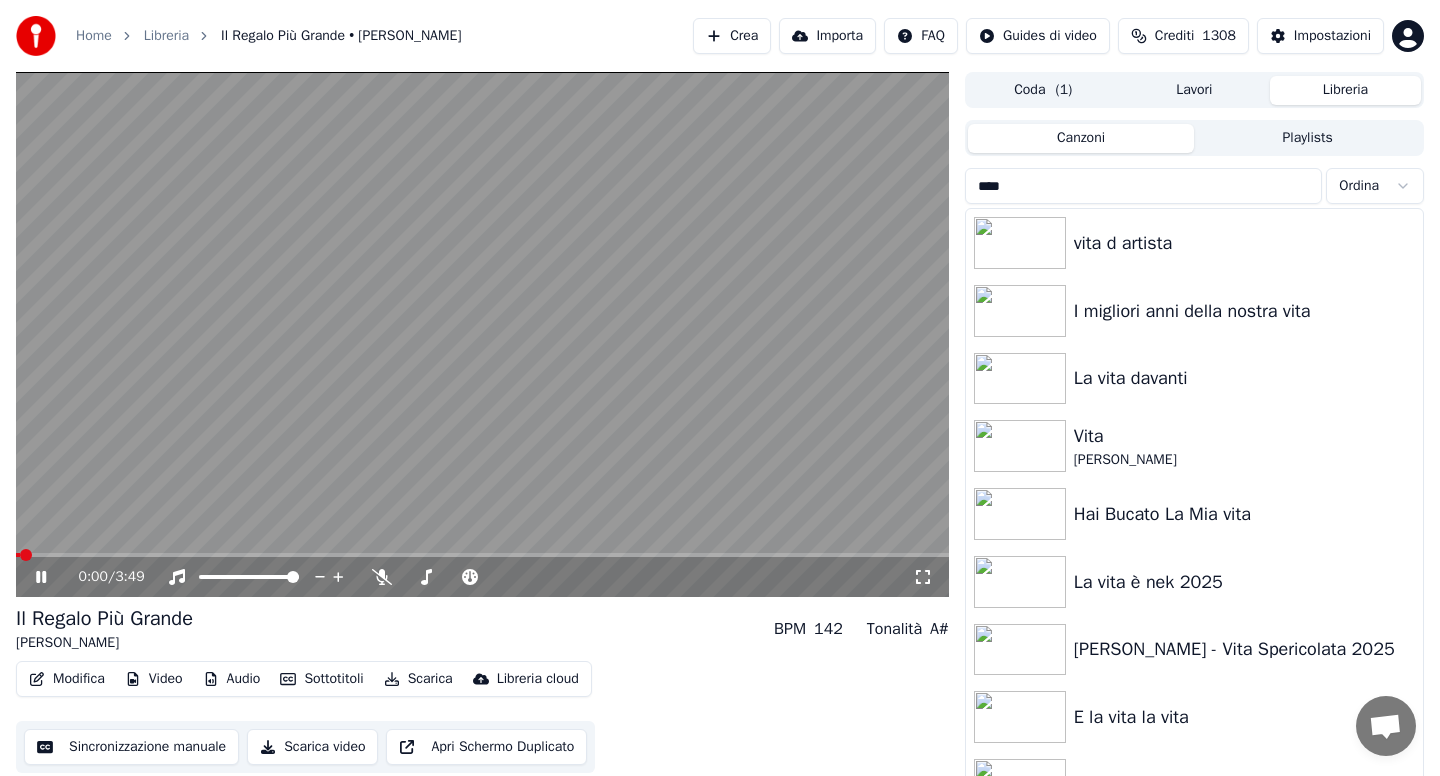 click on "Lavori" at bounding box center (1194, 90) 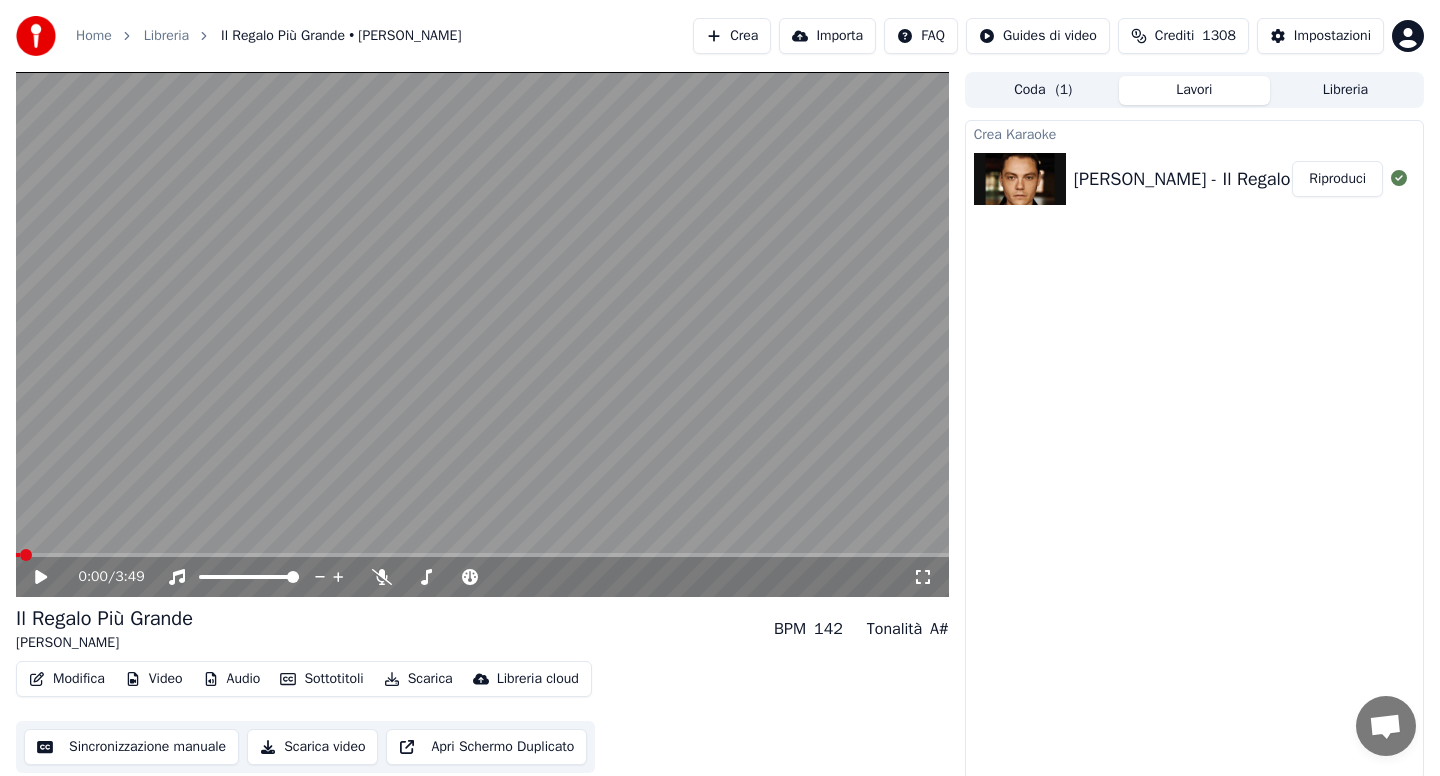 click 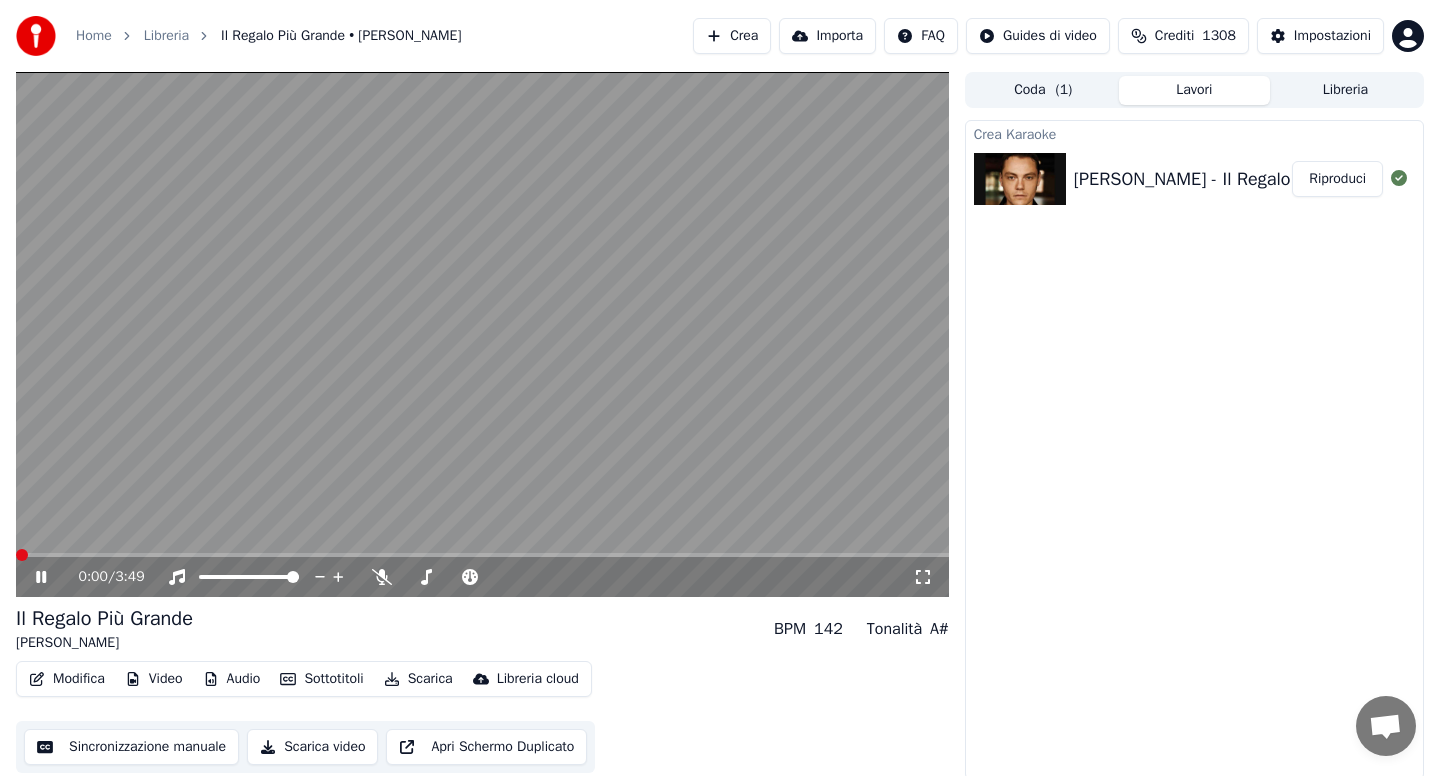 click at bounding box center (22, 555) 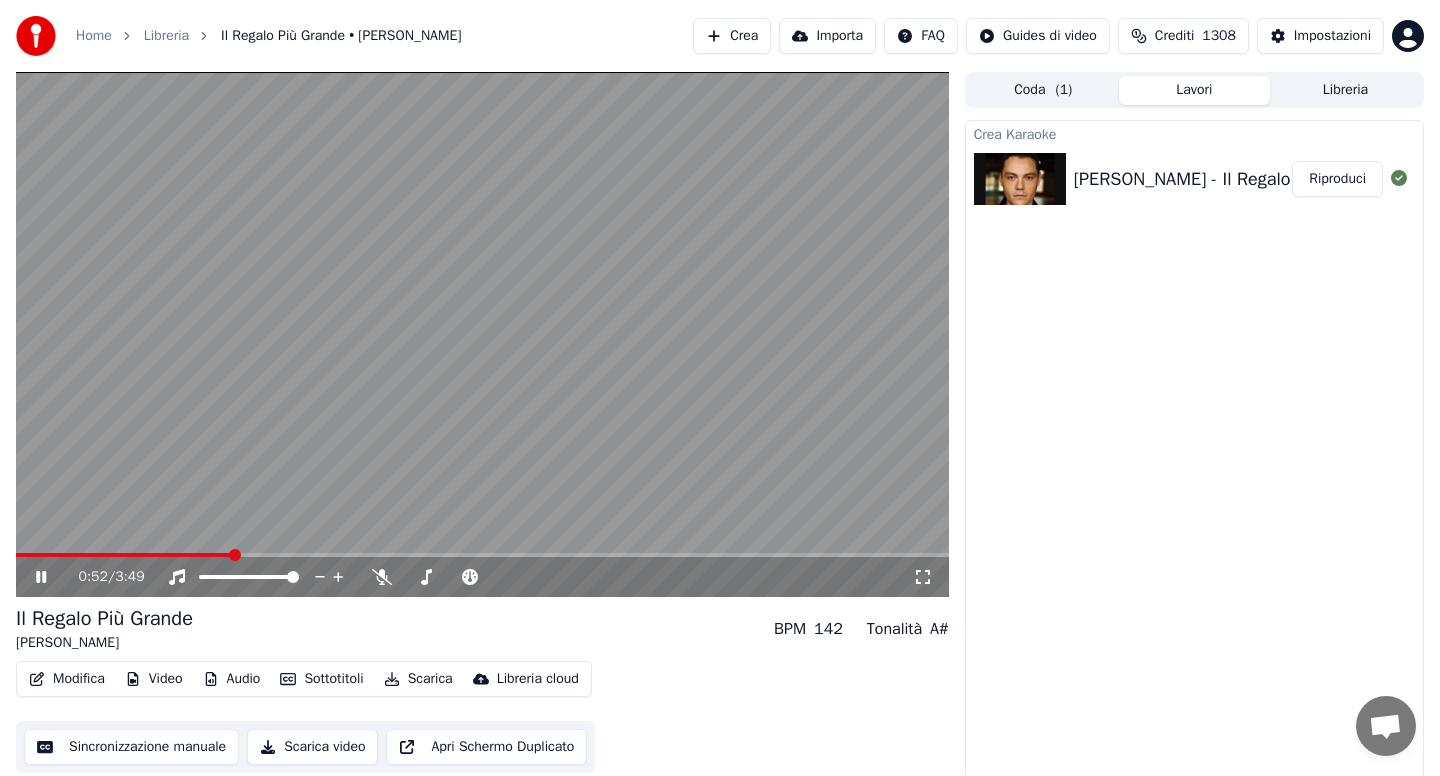 click at bounding box center (124, 555) 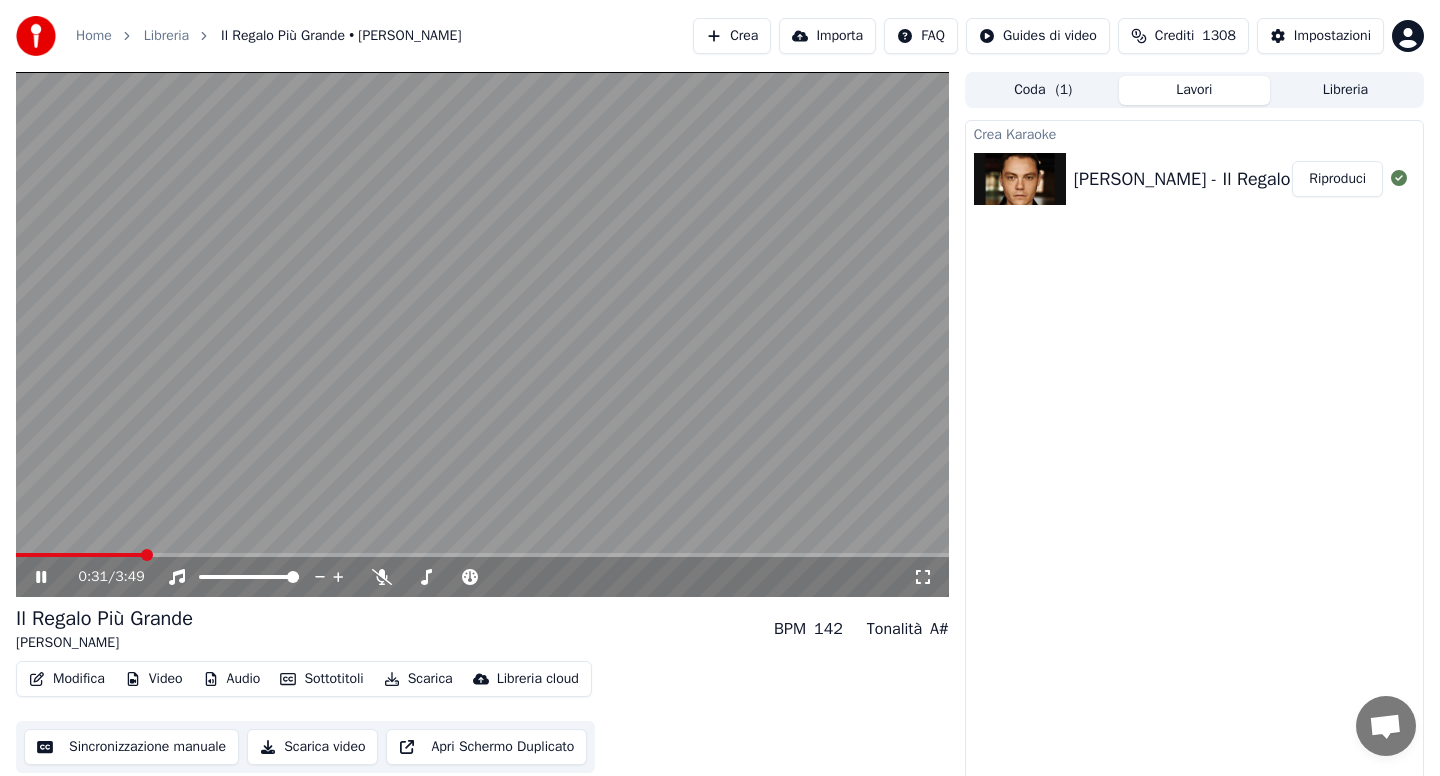 click on "0:31  /  3:49" at bounding box center [496, 577] 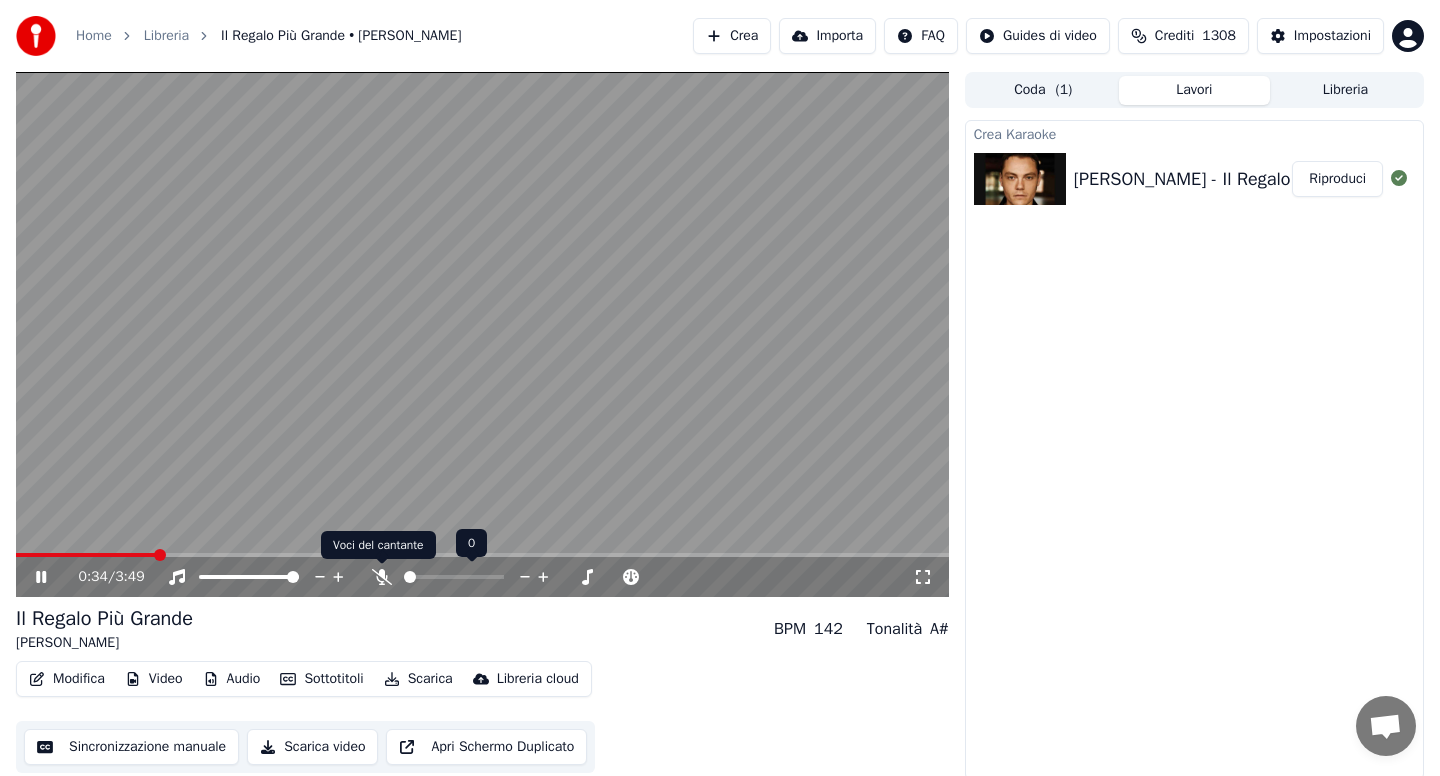 click 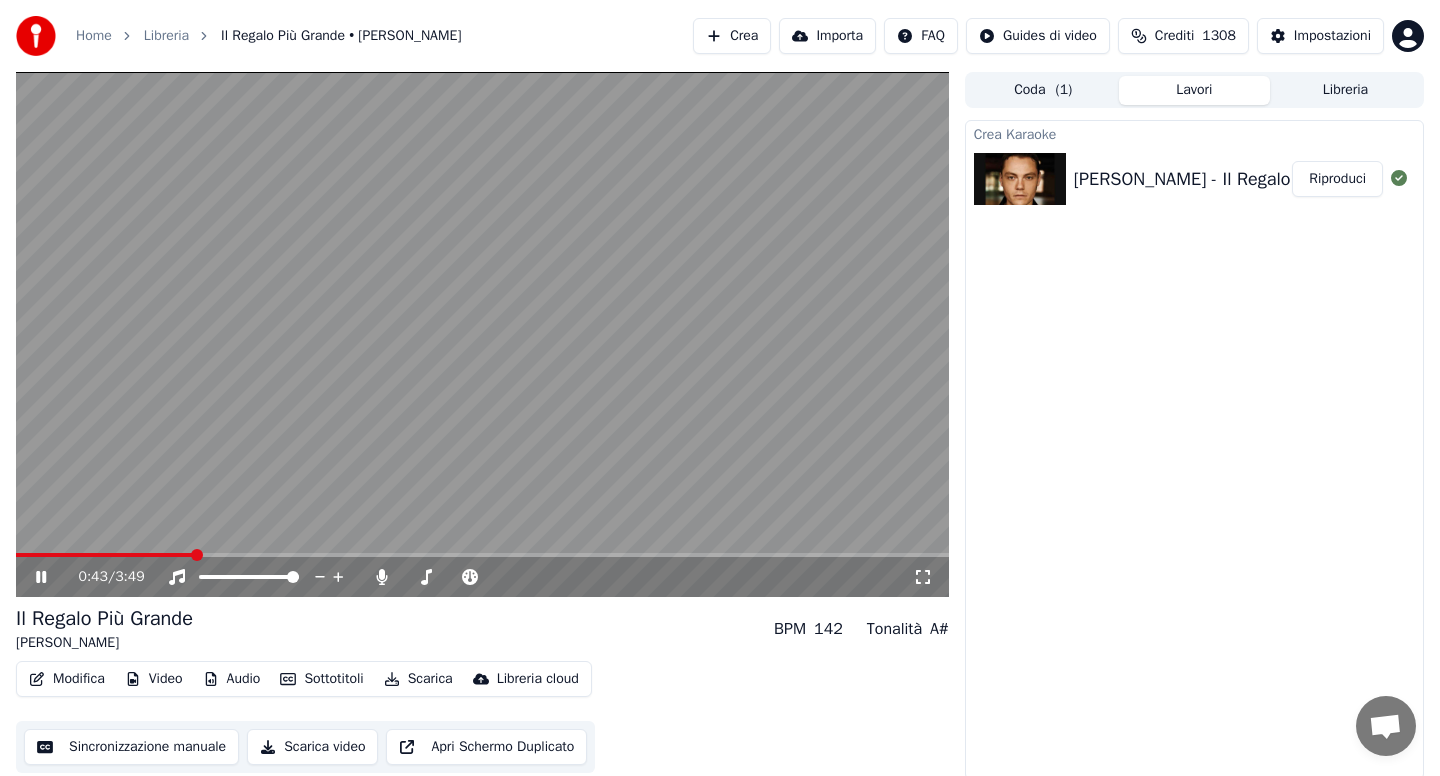 click at bounding box center (482, 334) 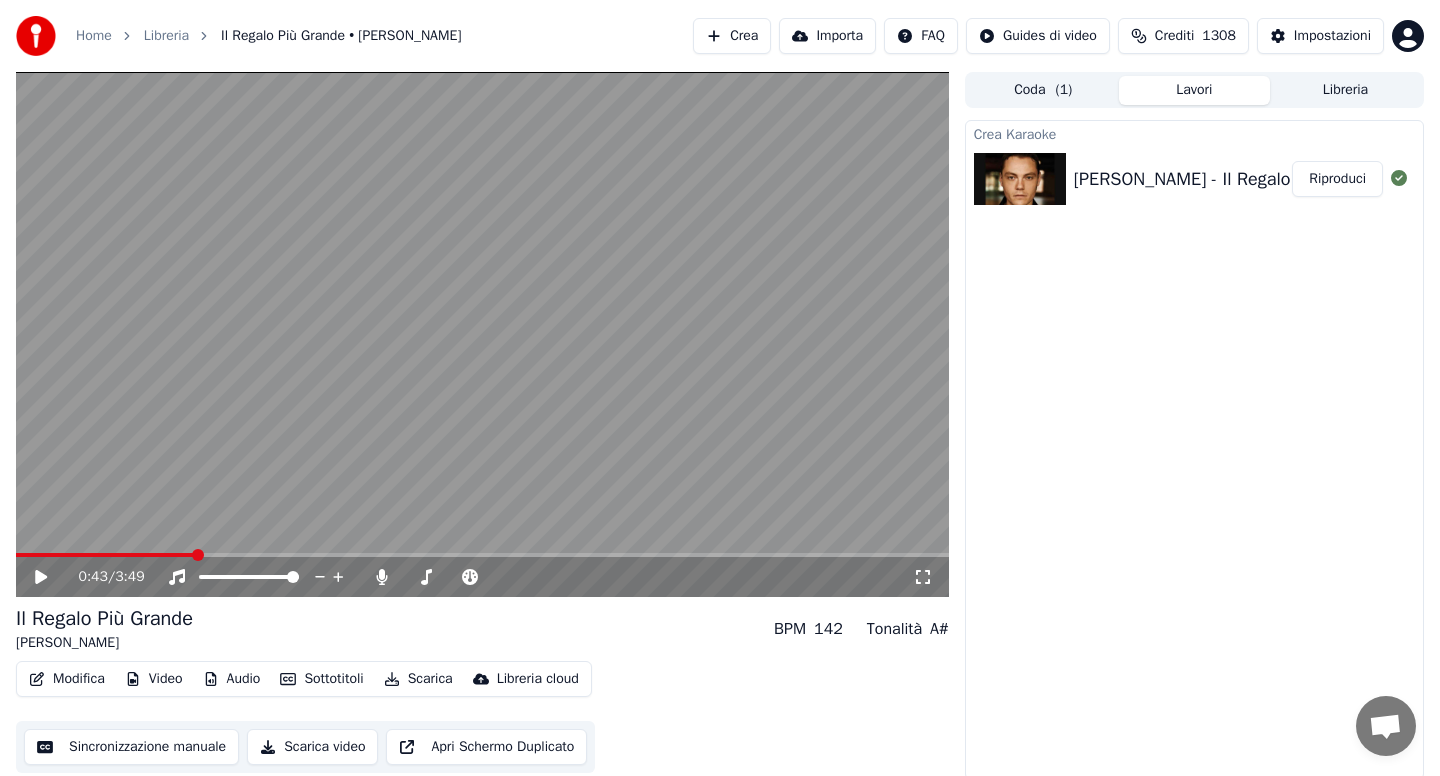 click at bounding box center (105, 555) 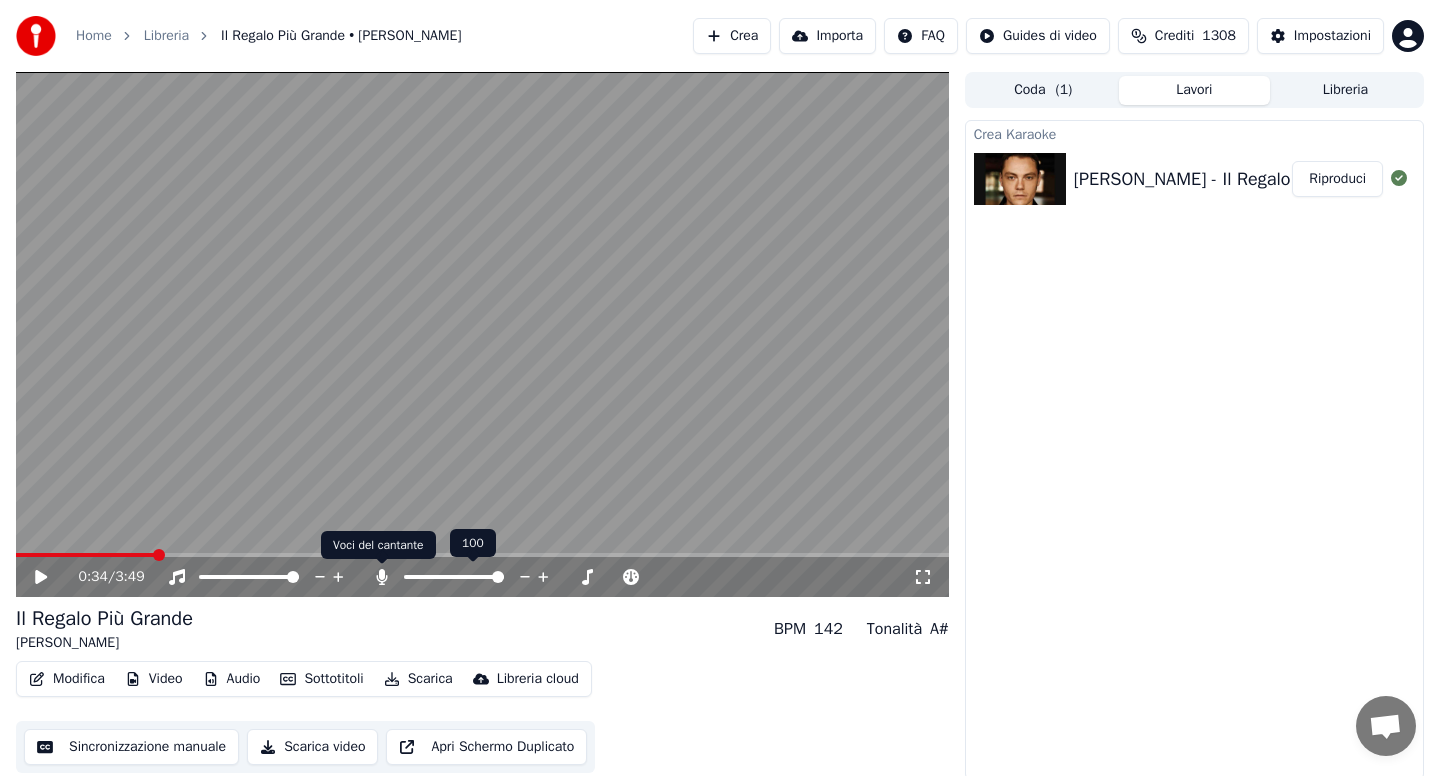click 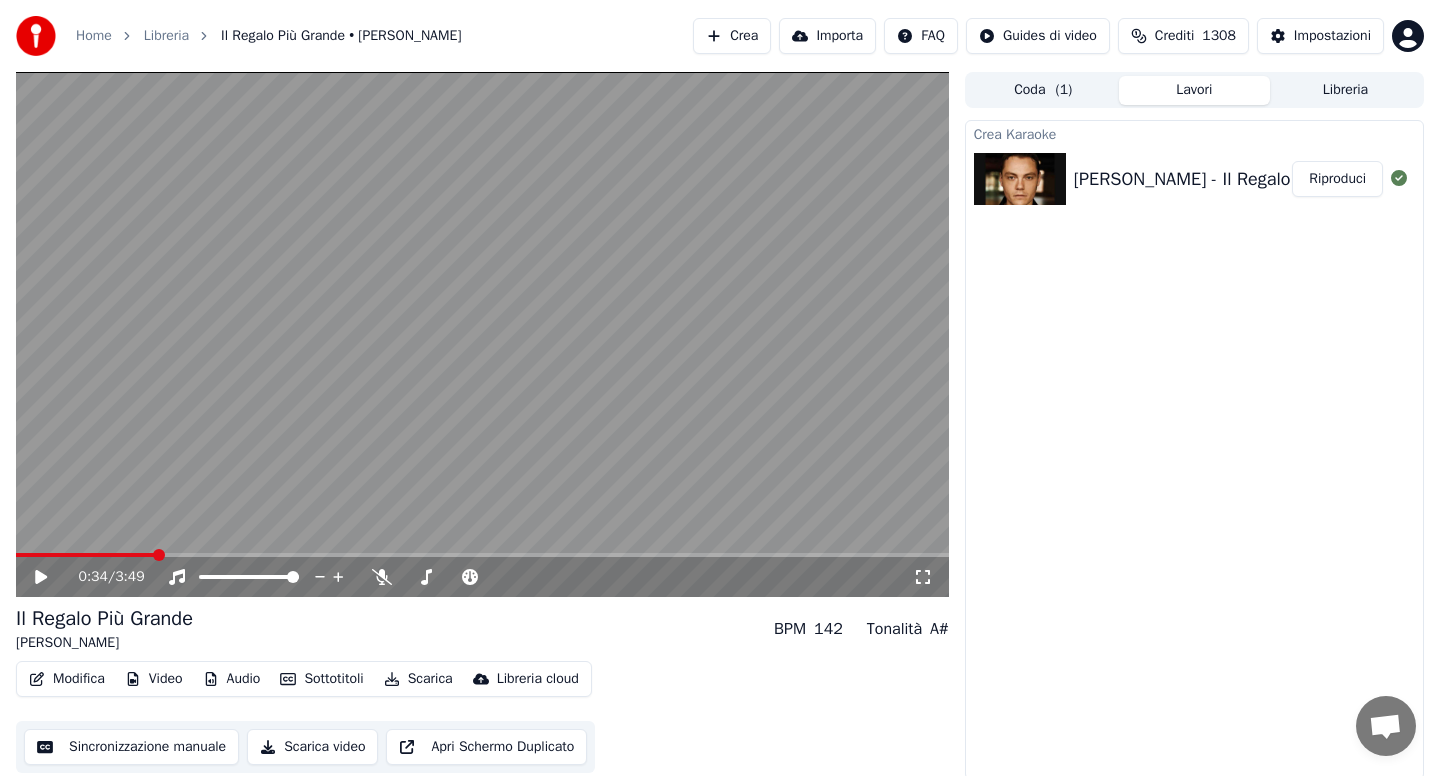 click 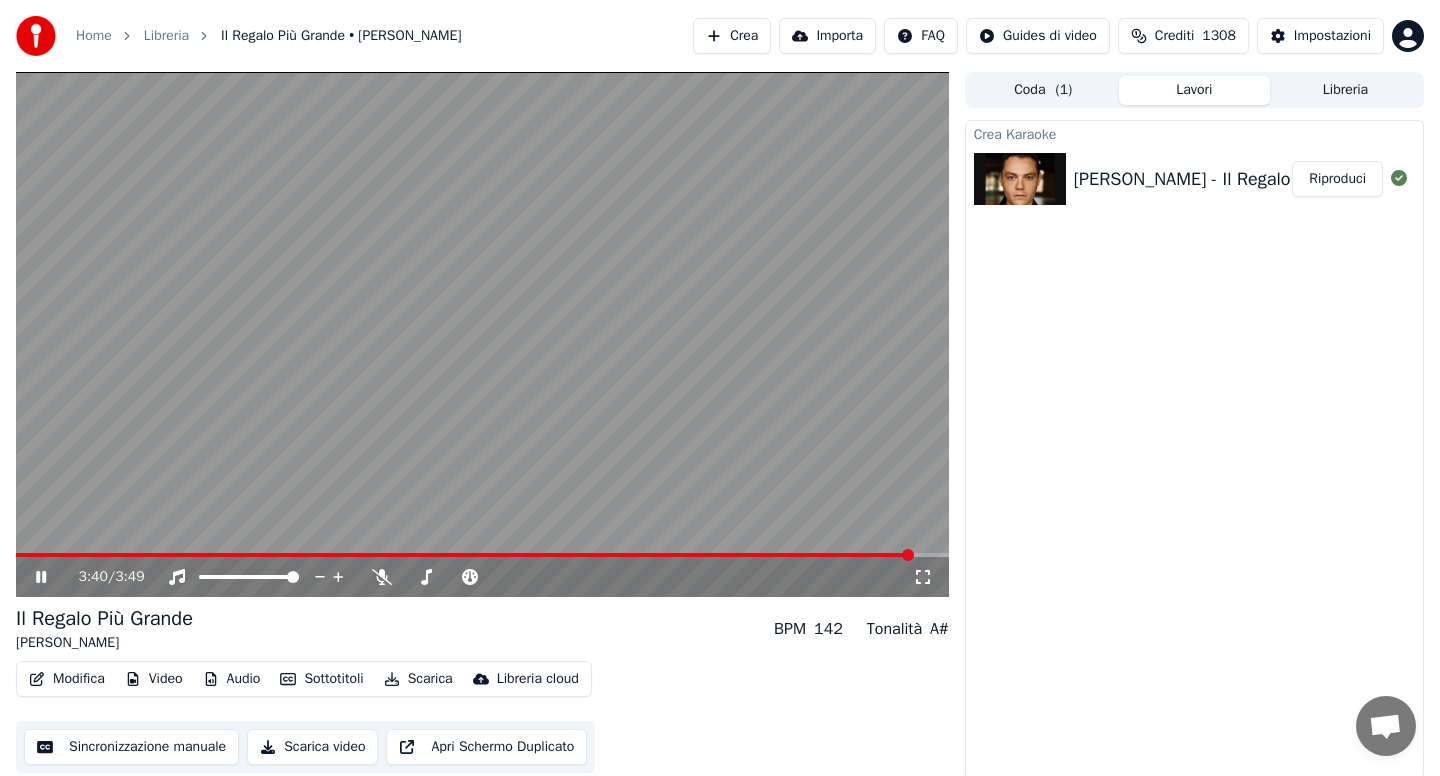 click on "Scarica" at bounding box center (418, 679) 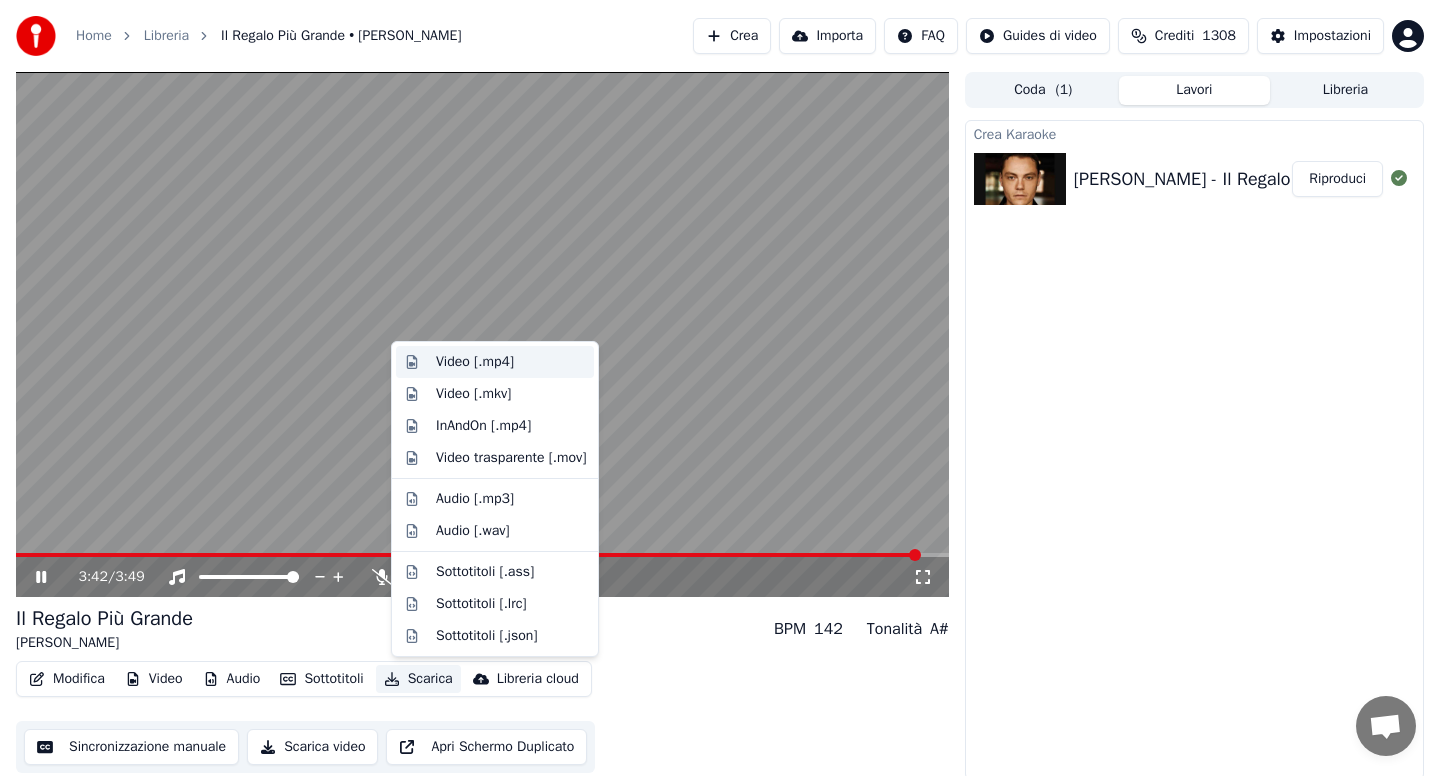 click on "Video [.mp4]" at bounding box center (475, 362) 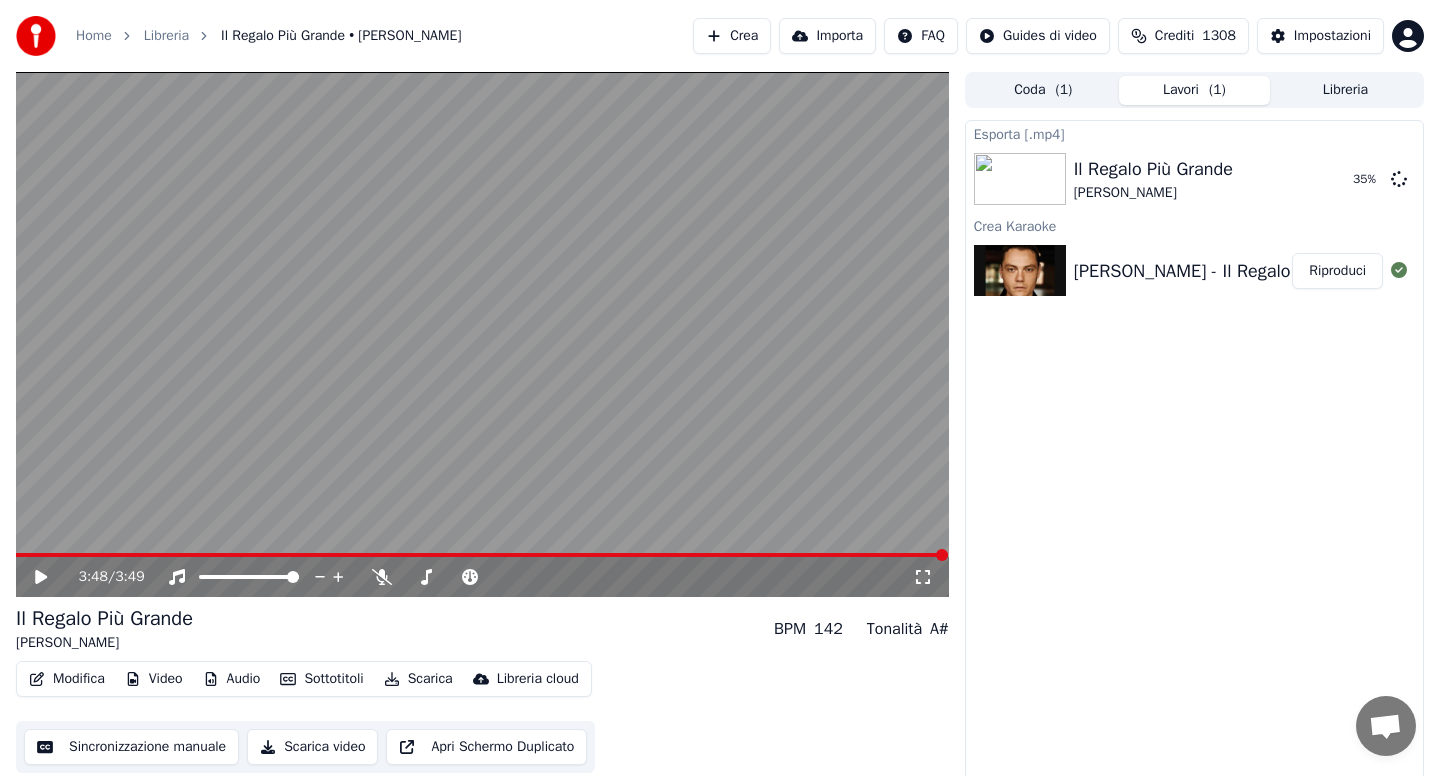 click on "Libreria" at bounding box center [1345, 90] 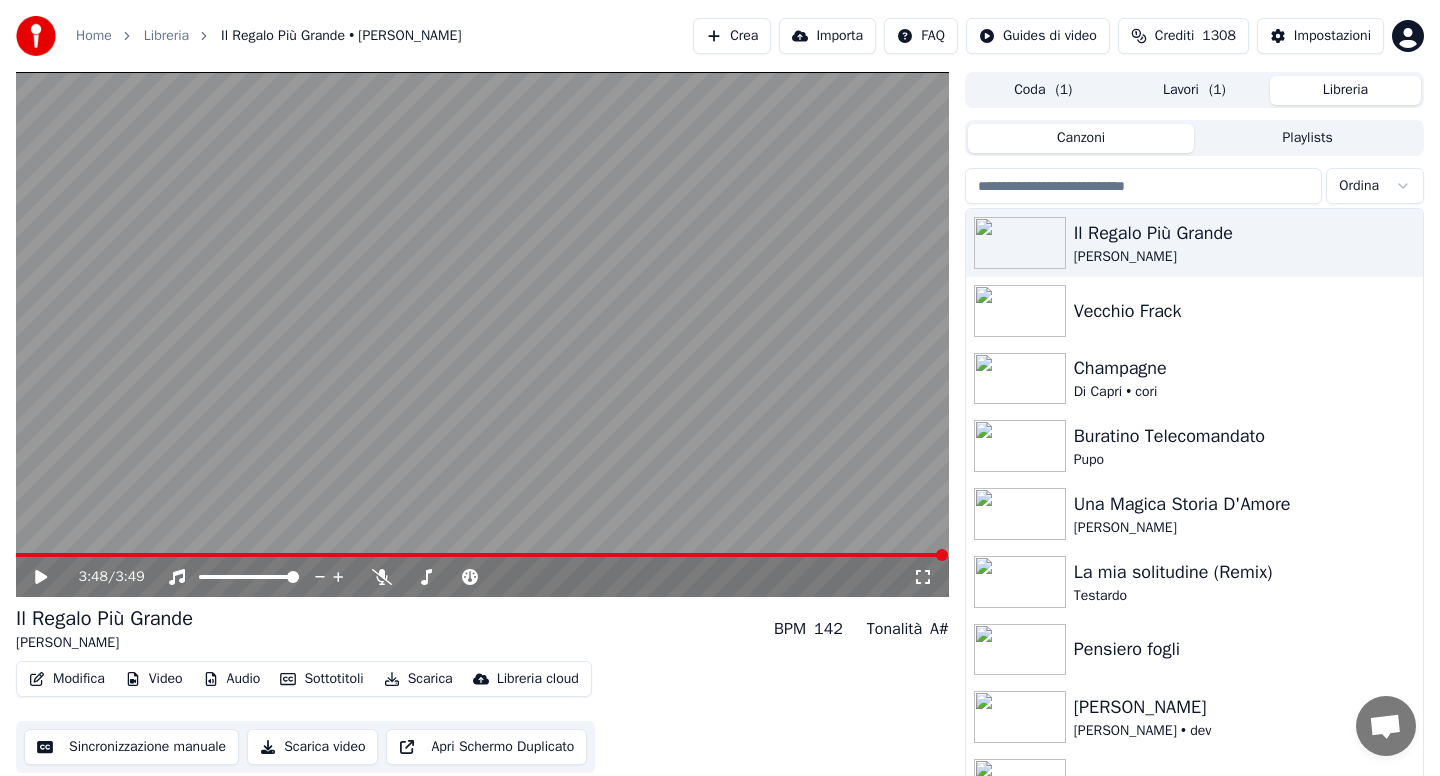click at bounding box center (1144, 186) 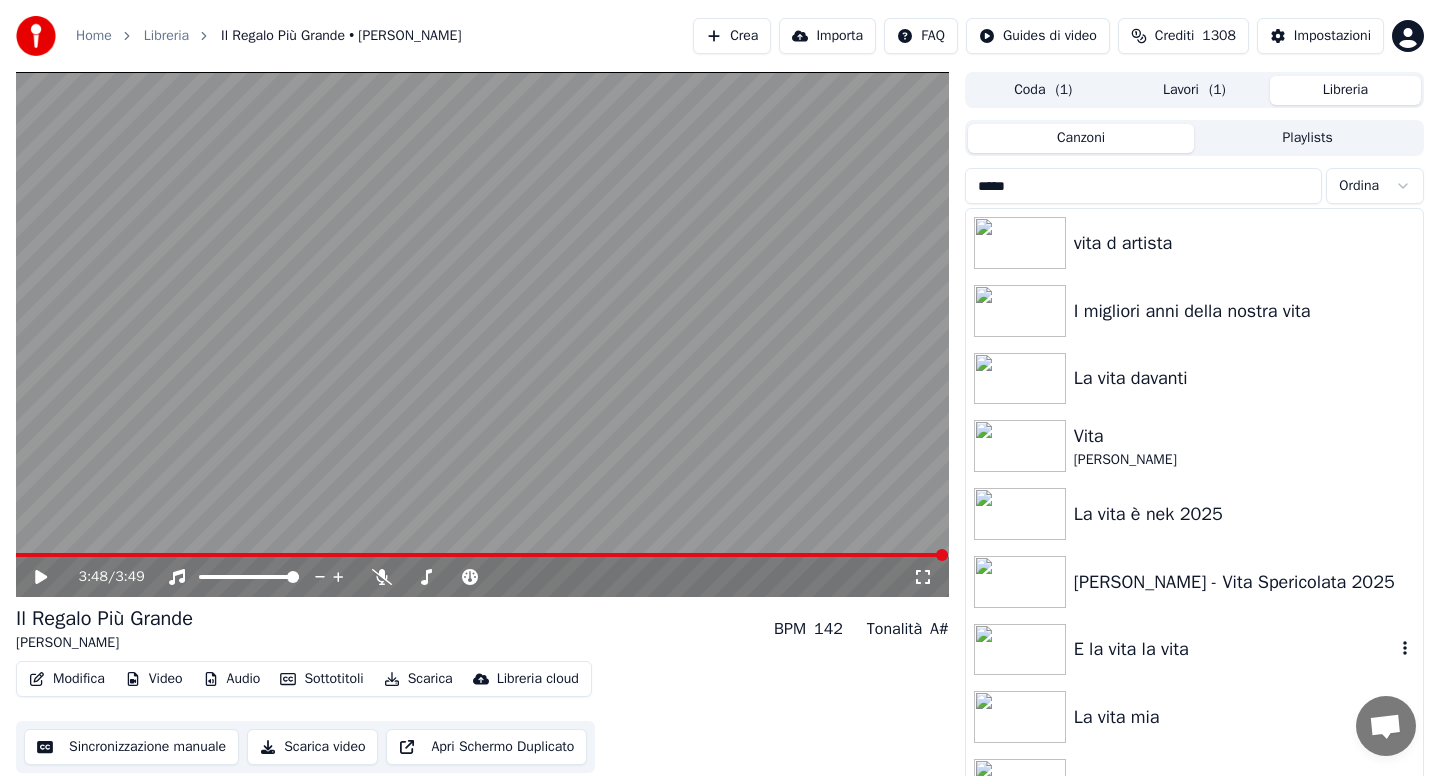 type on "****" 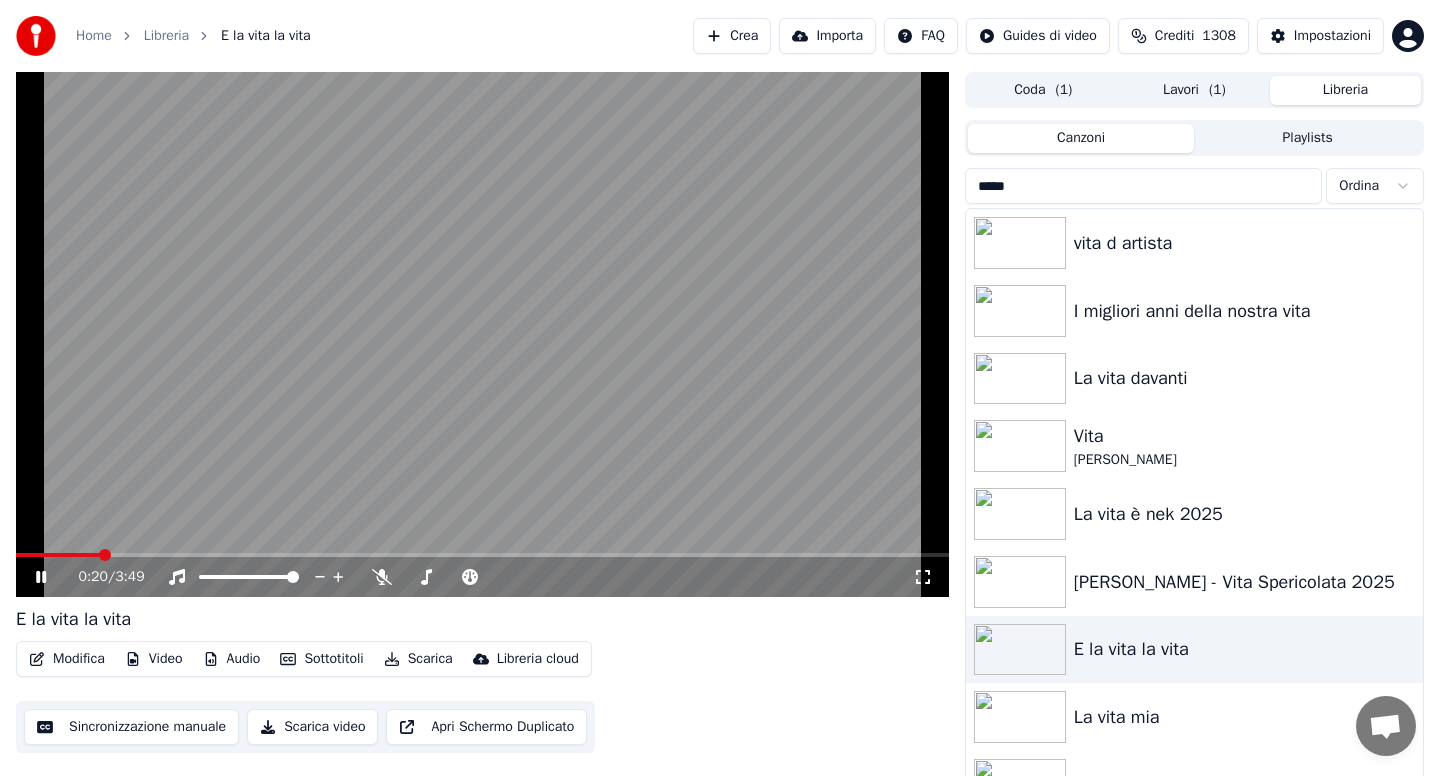 click on "Sottotitoli" at bounding box center (321, 659) 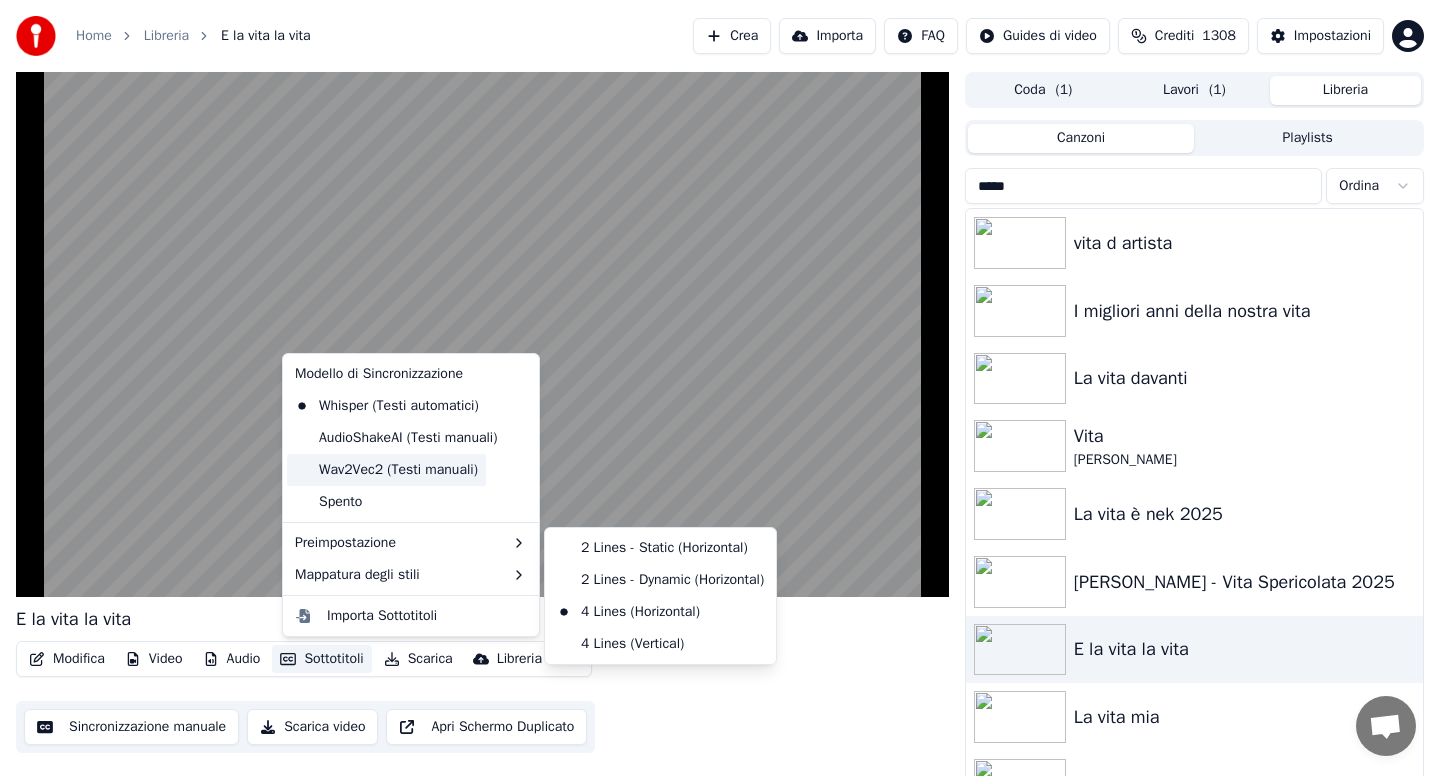 click on "Wav2Vec2 (Testi manuali)" at bounding box center (386, 470) 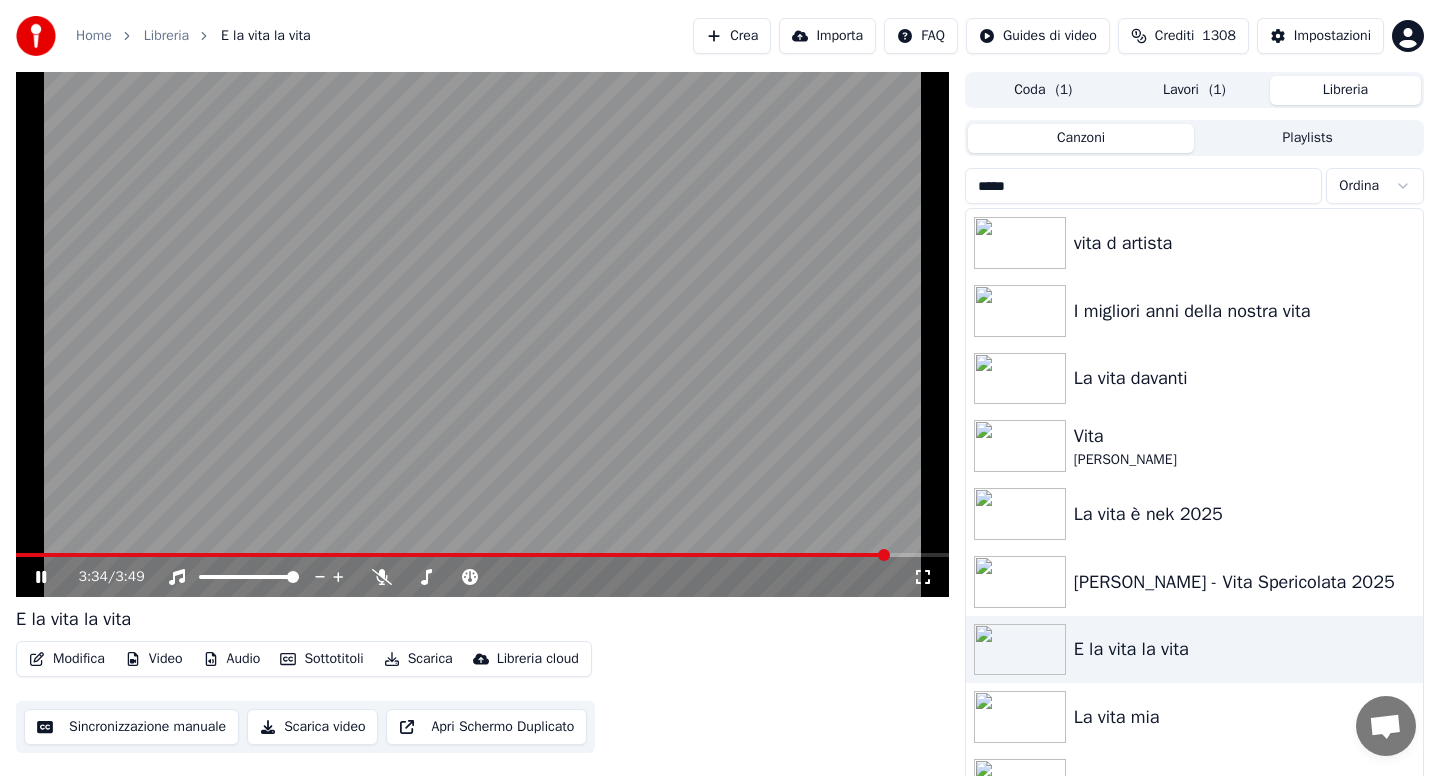 click on "Scarica" at bounding box center (418, 659) 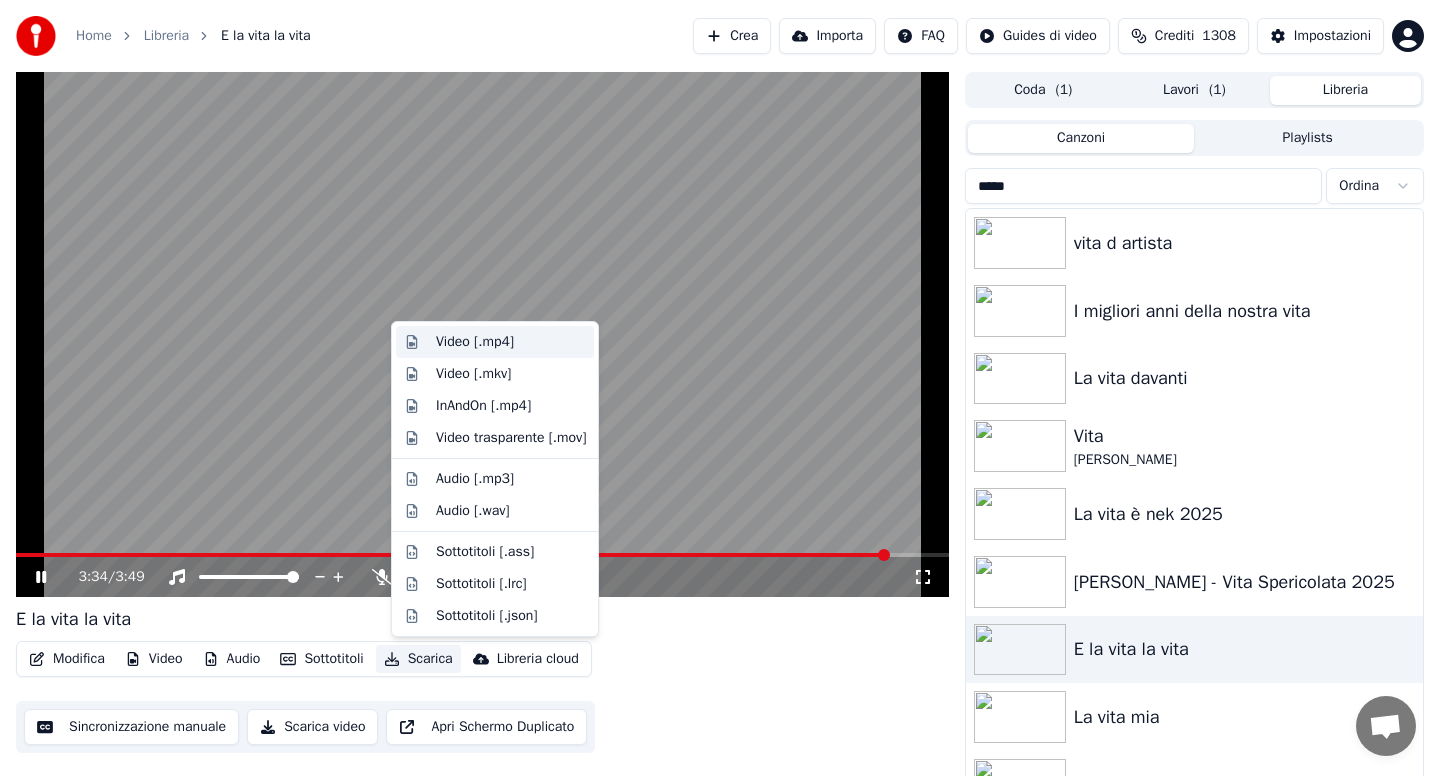click on "Video [.mp4]" at bounding box center (475, 342) 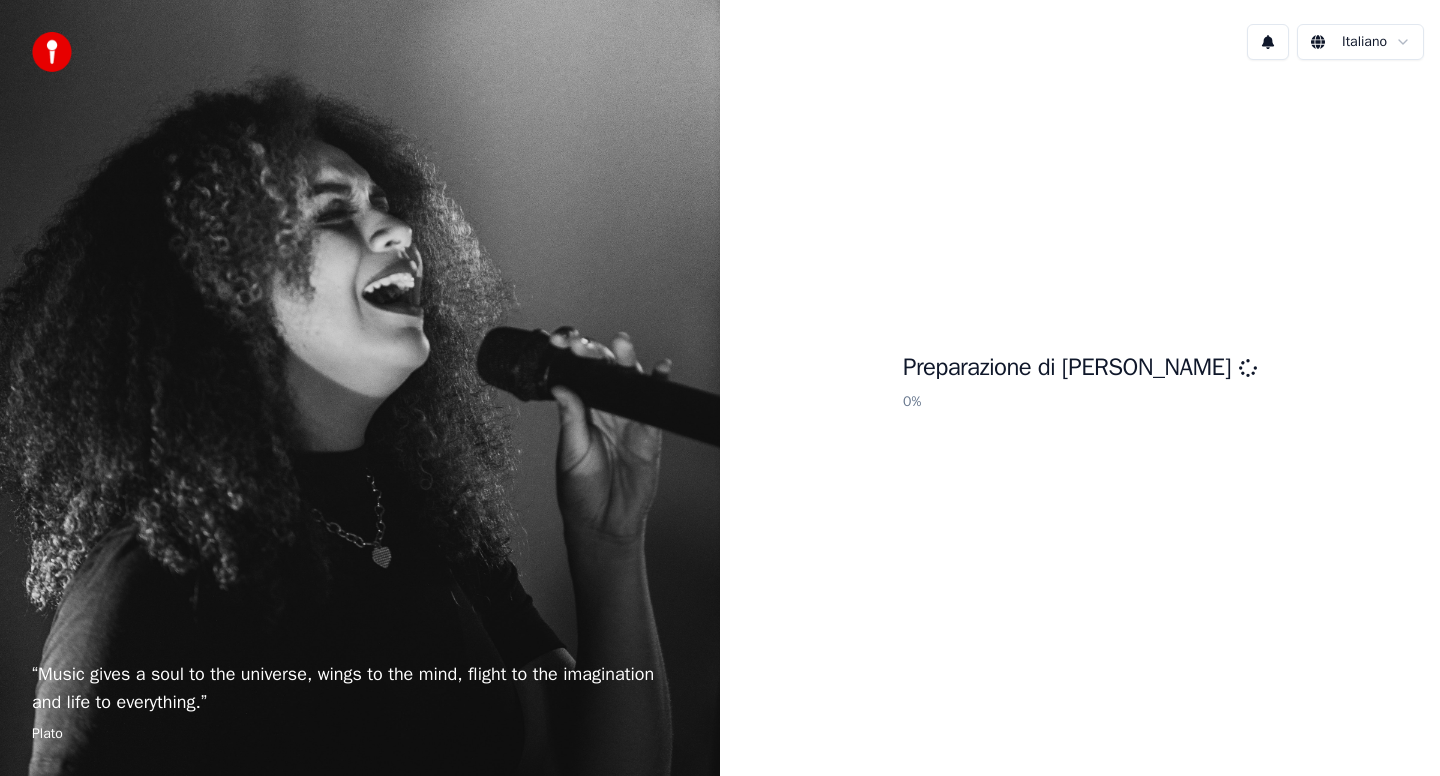 scroll, scrollTop: 0, scrollLeft: 0, axis: both 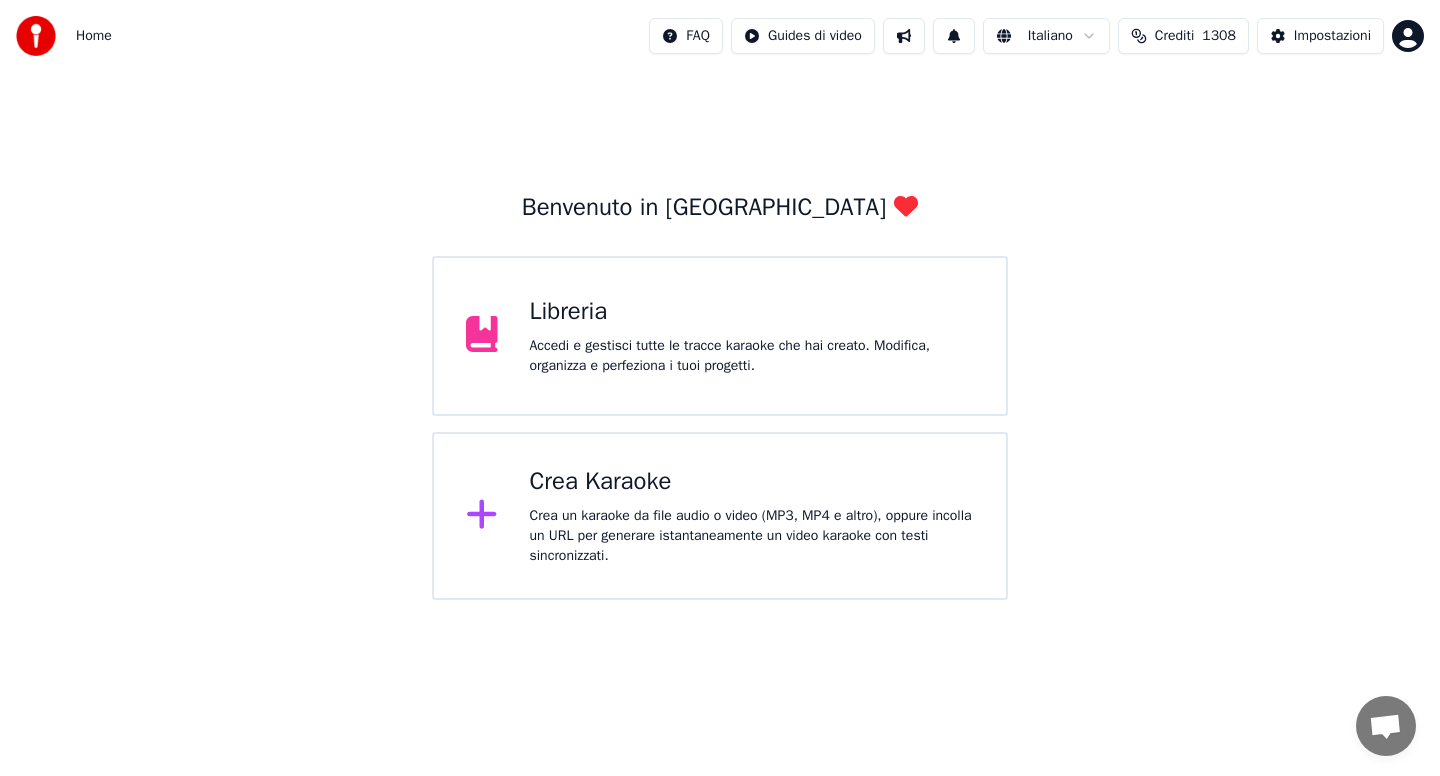 click on "Crea Karaoke" at bounding box center [752, 482] 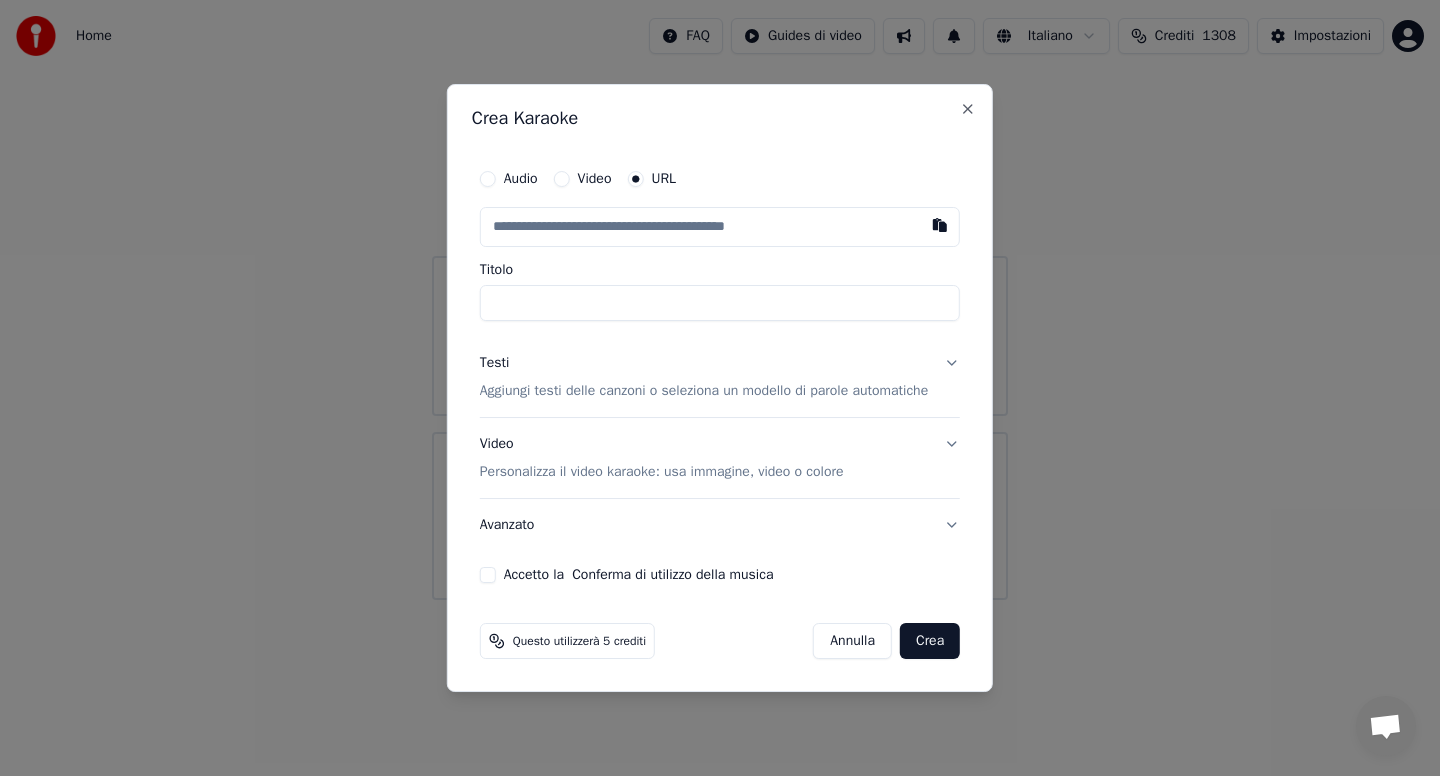 click on "Audio" at bounding box center [488, 179] 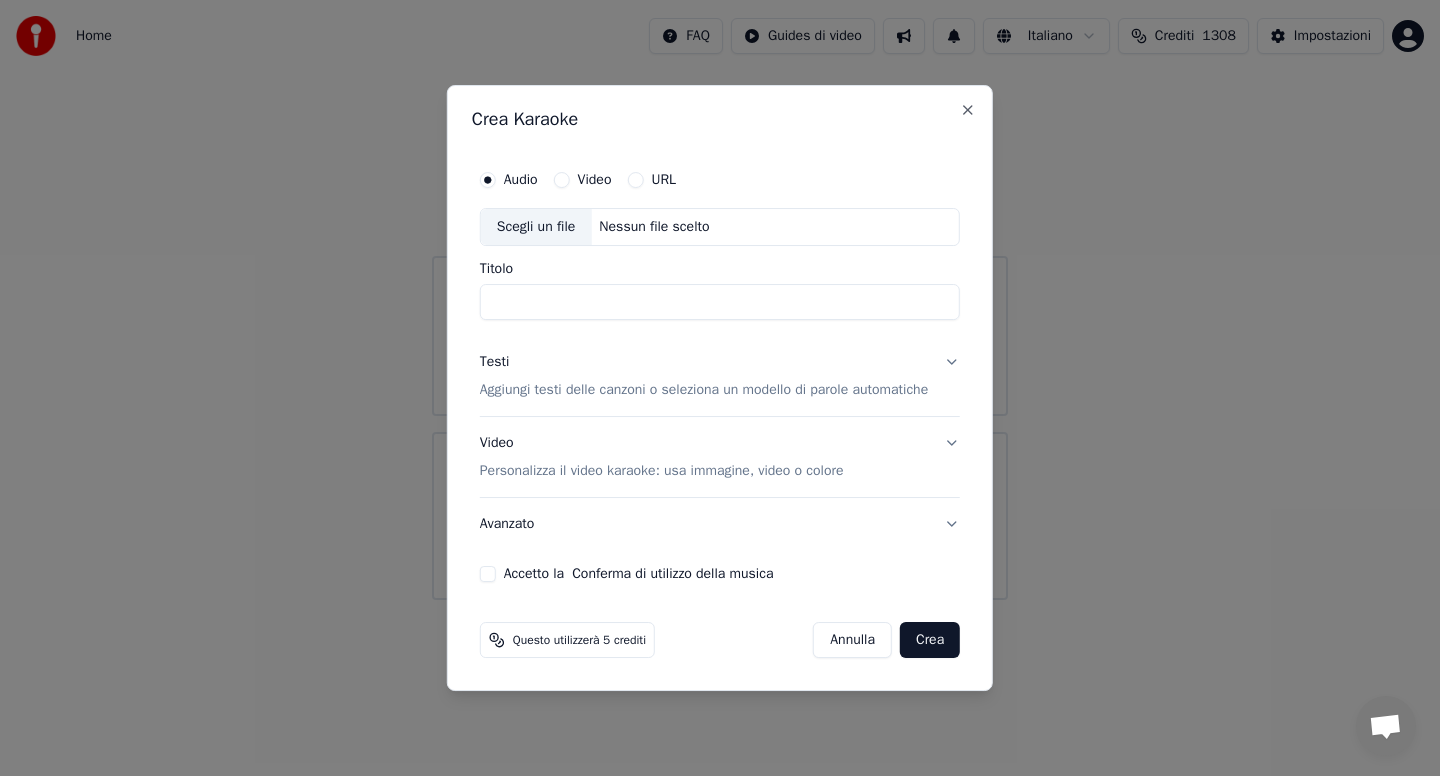 click on "Scegli un file" at bounding box center [536, 227] 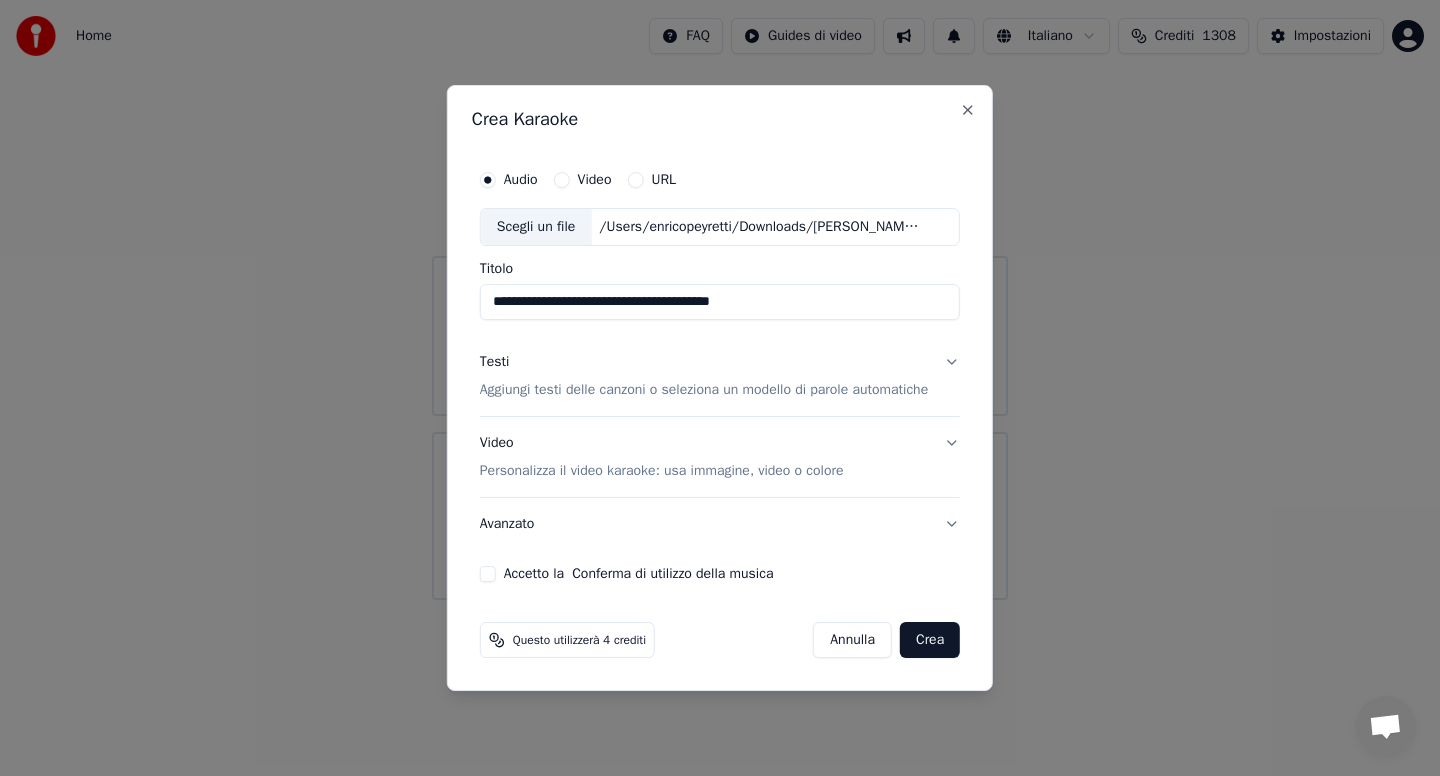 click on "Testi Aggiungi testi delle canzoni o seleziona un modello di parole automatiche" at bounding box center [720, 376] 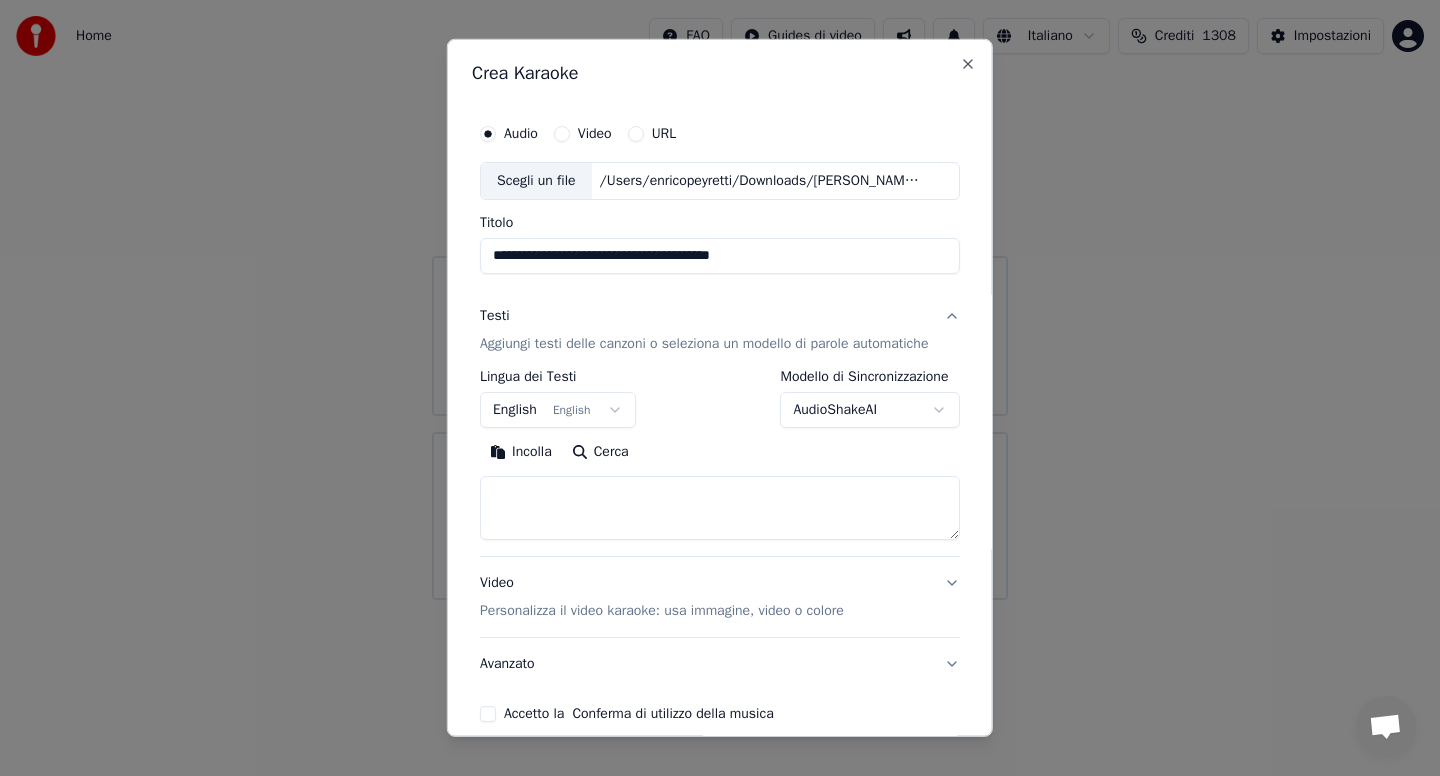 click on "Incolla" at bounding box center (521, 452) 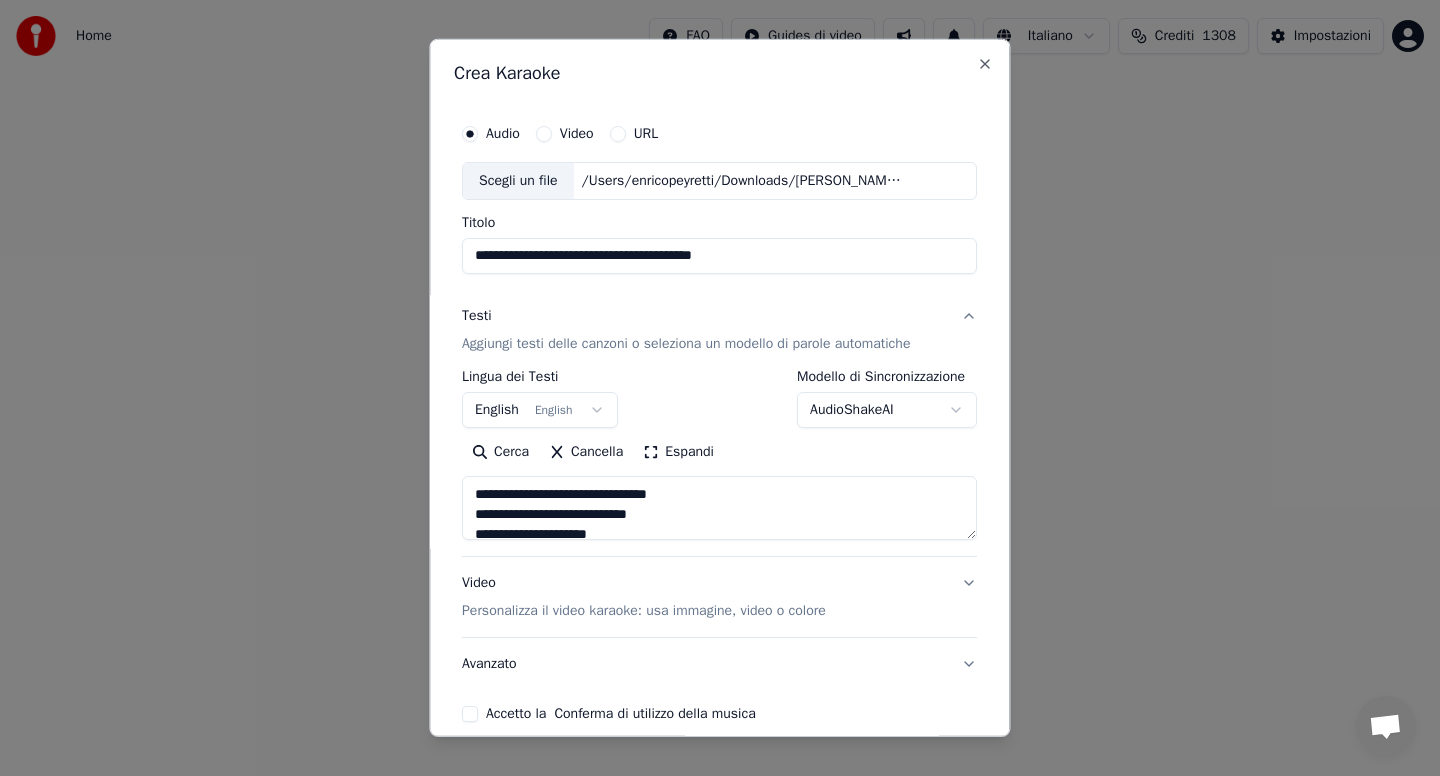 click on "Accetto la   Conferma di utilizzo della musica" at bounding box center [470, 714] 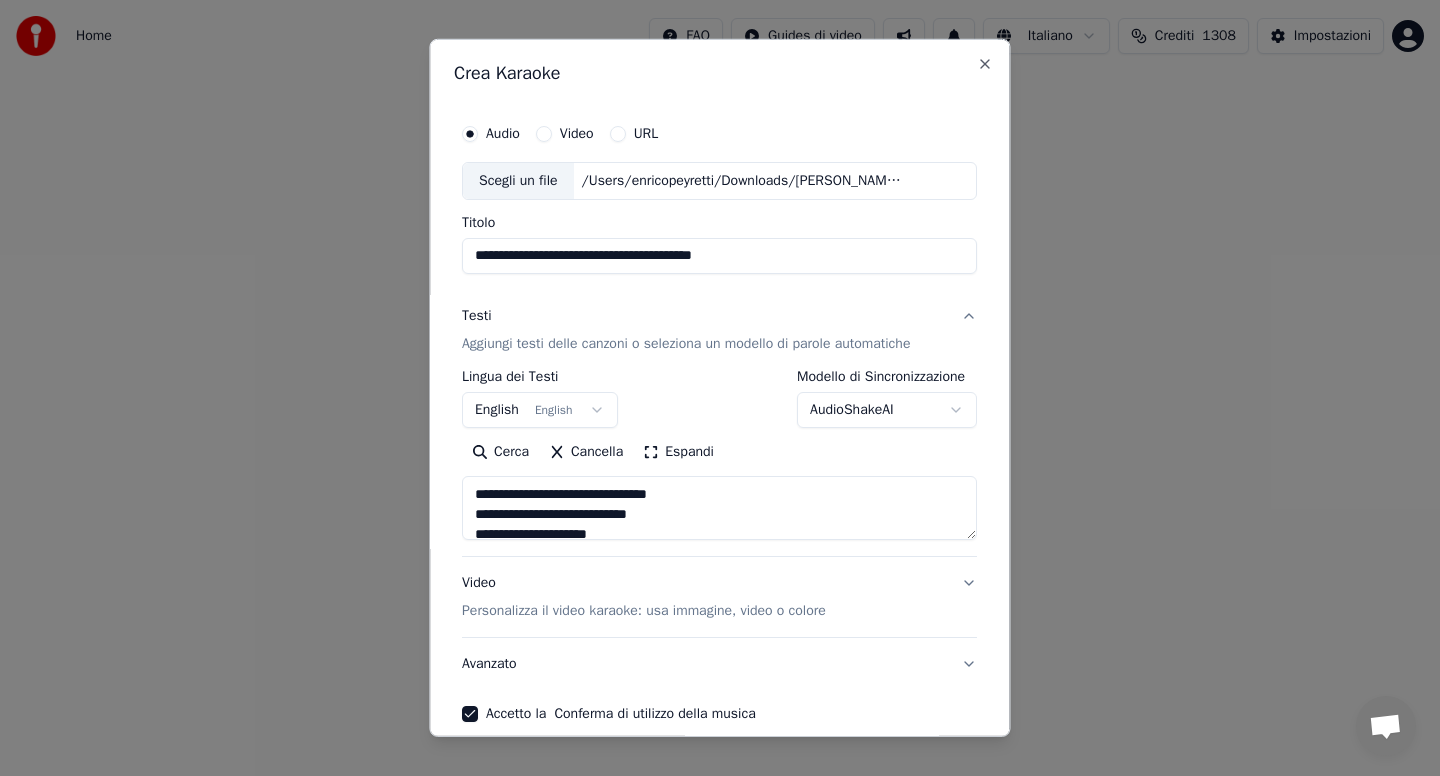 click on "Avanzato" at bounding box center [719, 664] 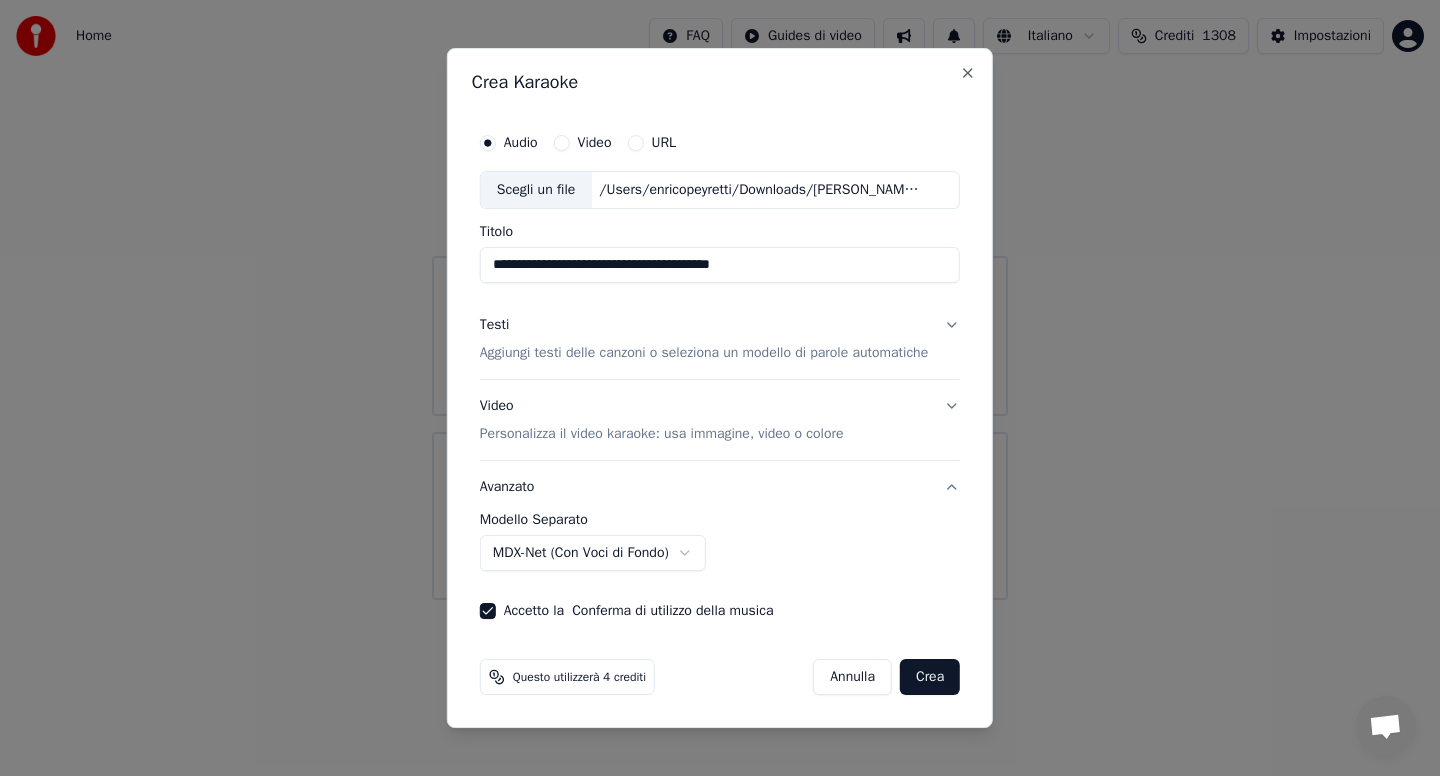 type 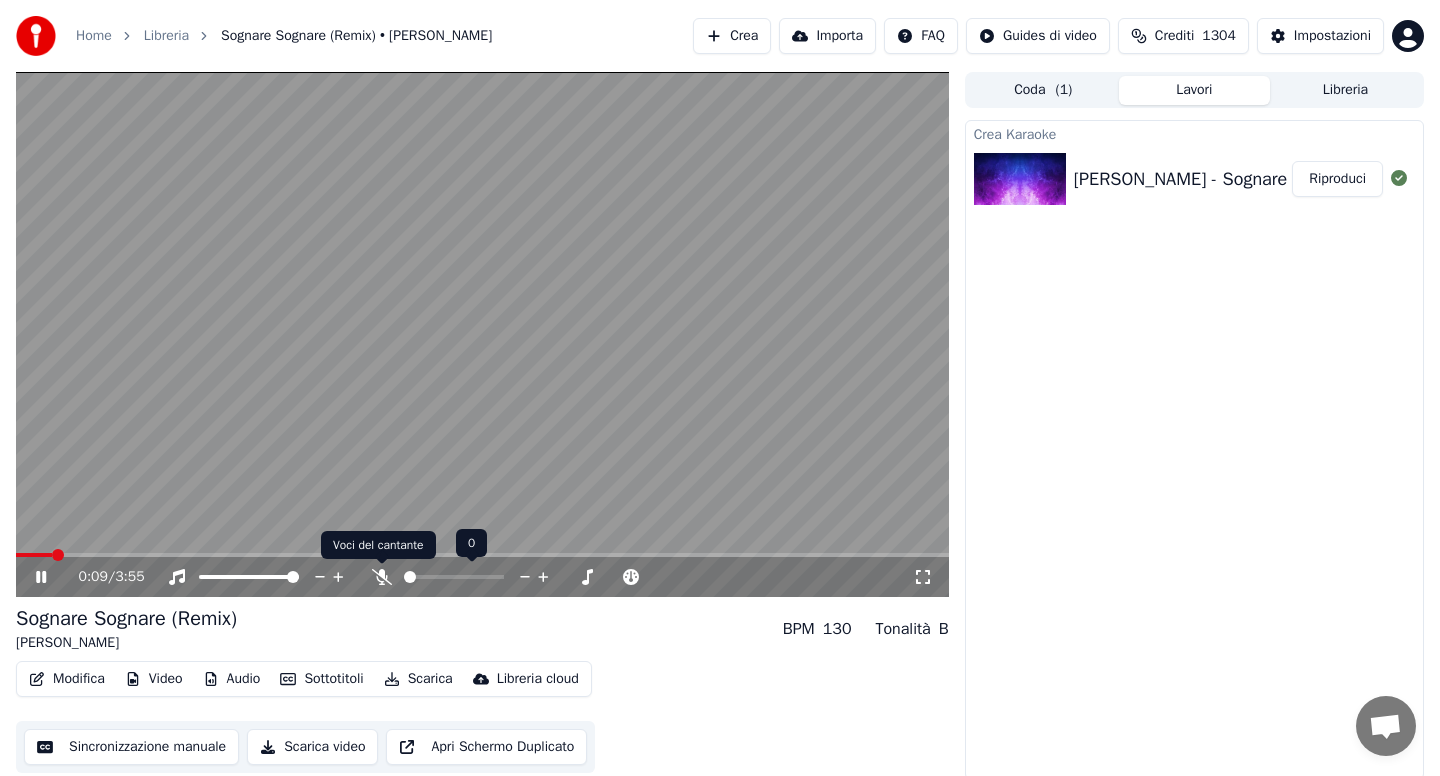 click at bounding box center (462, 577) 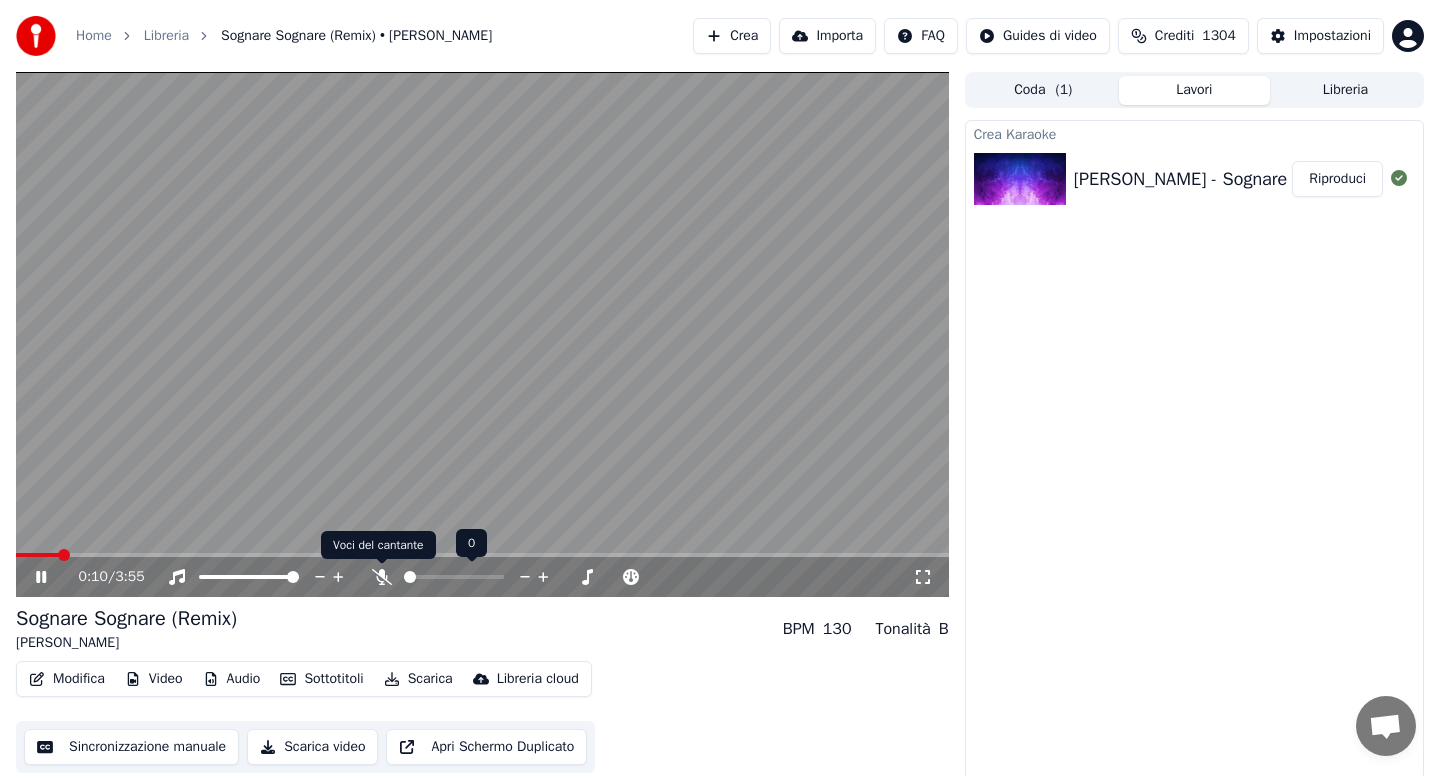 click 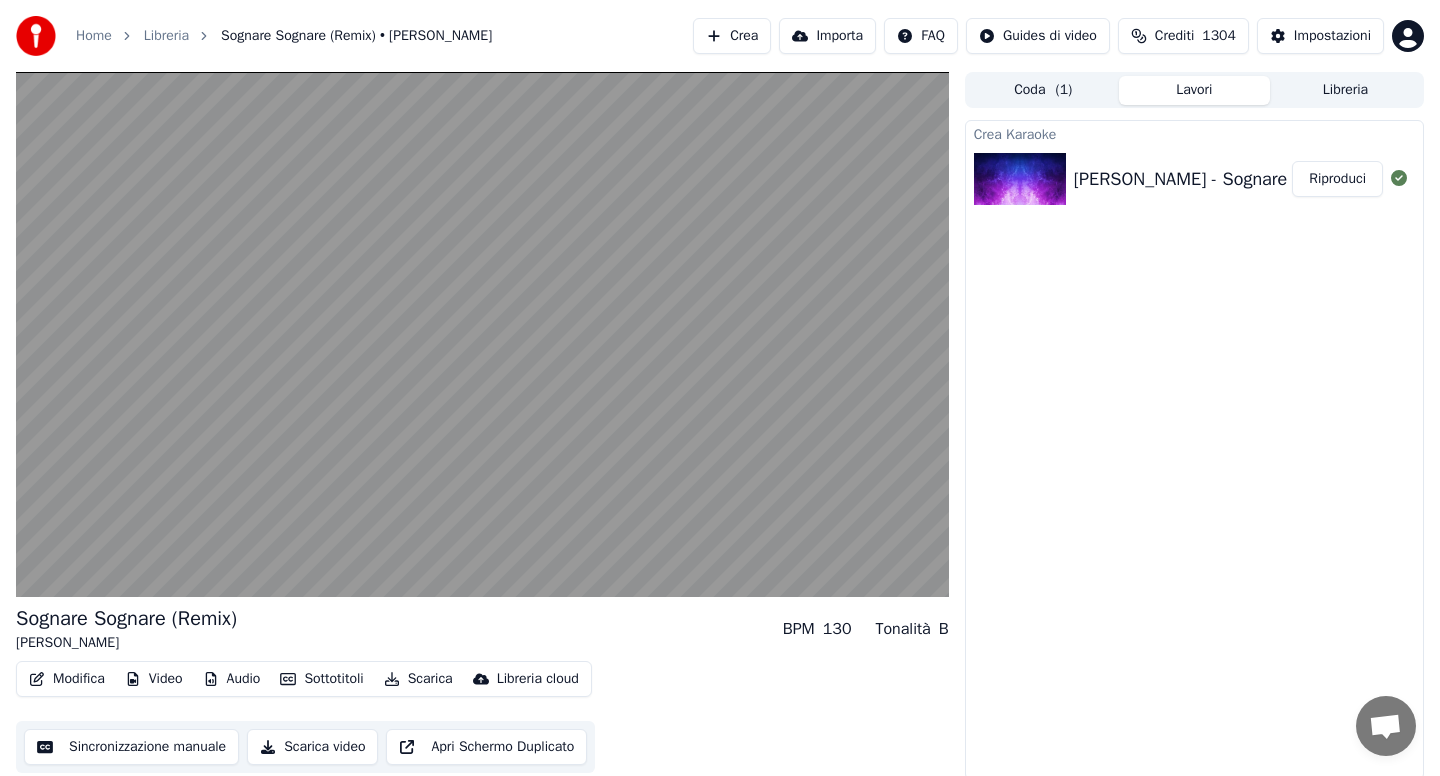 click on "Modifica" at bounding box center (67, 679) 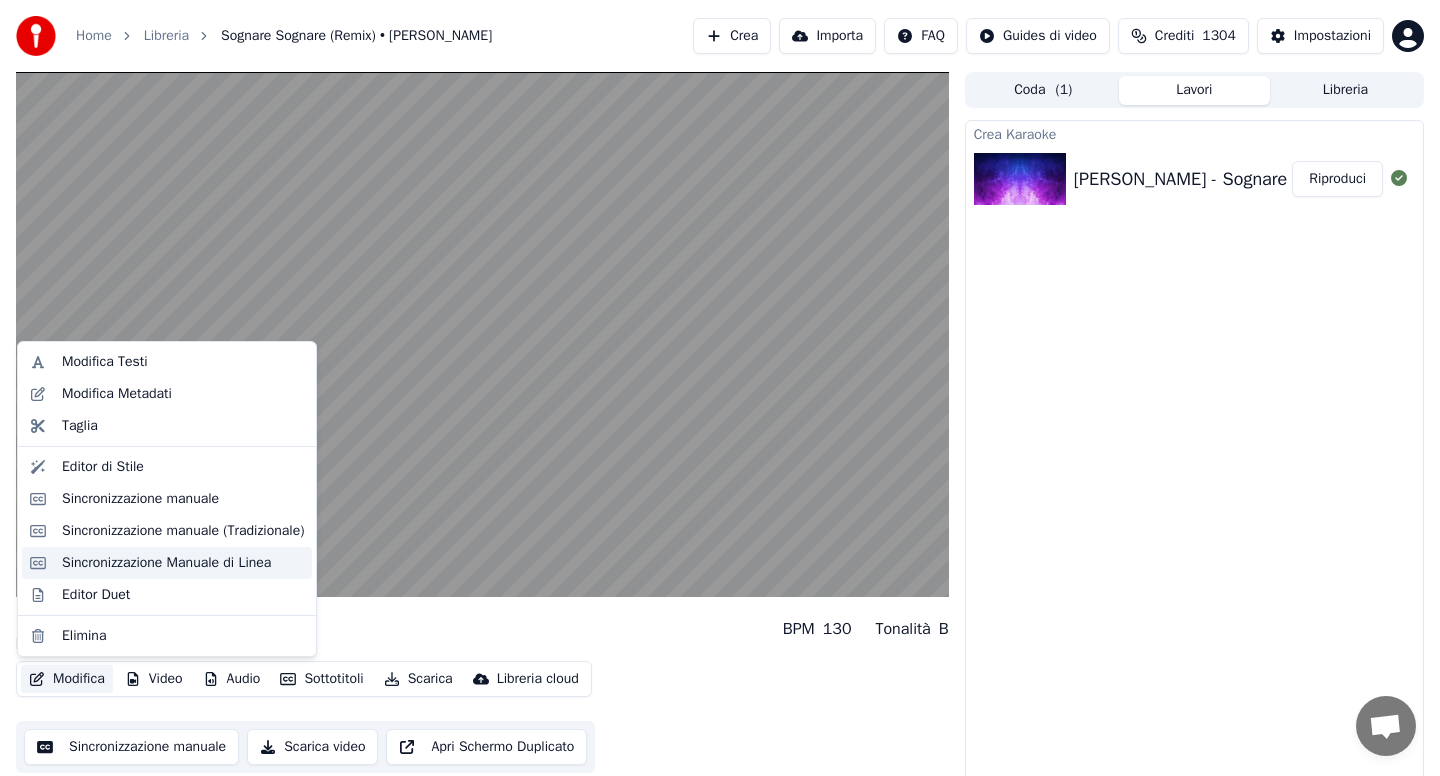click on "Sincronizzazione Manuale di Linea" at bounding box center [166, 563] 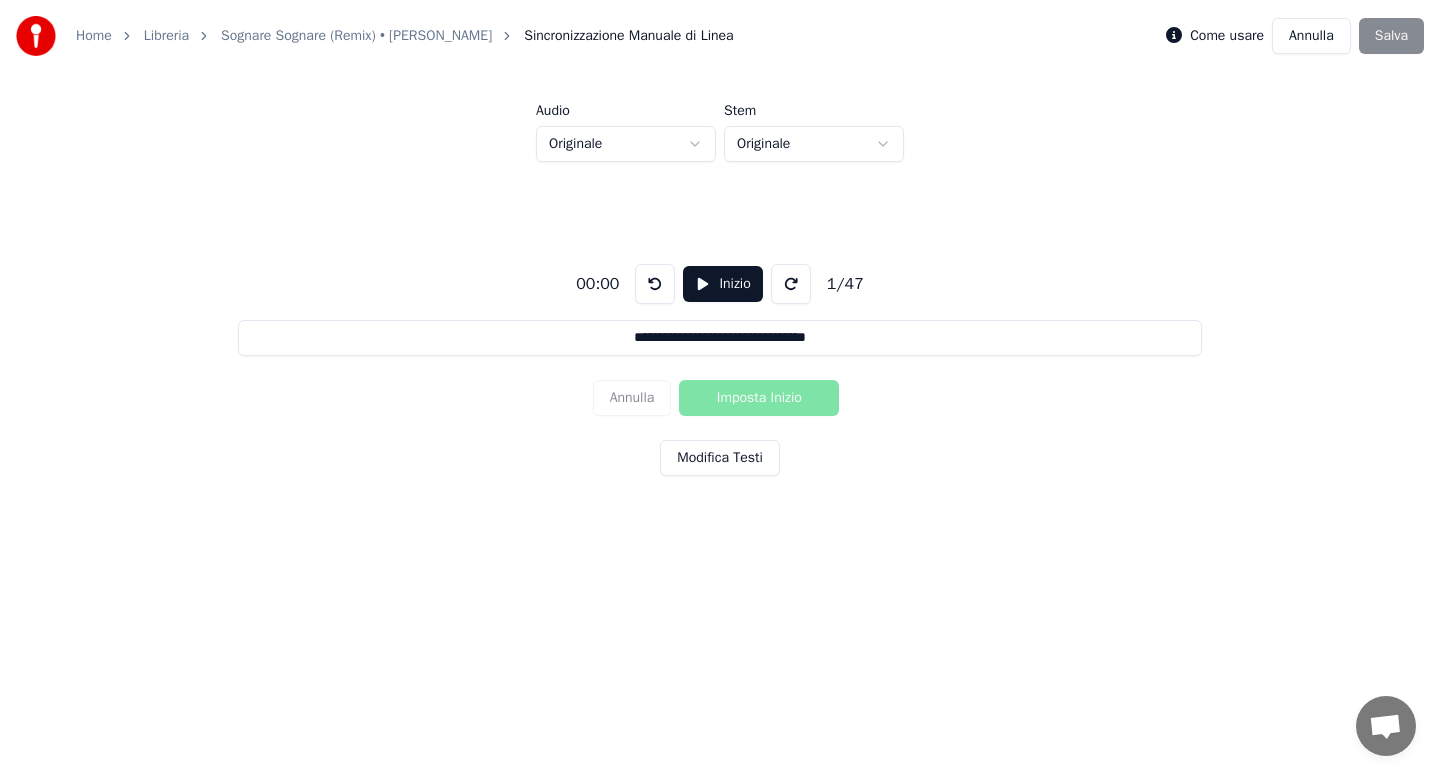 click on "Inizio" at bounding box center (722, 284) 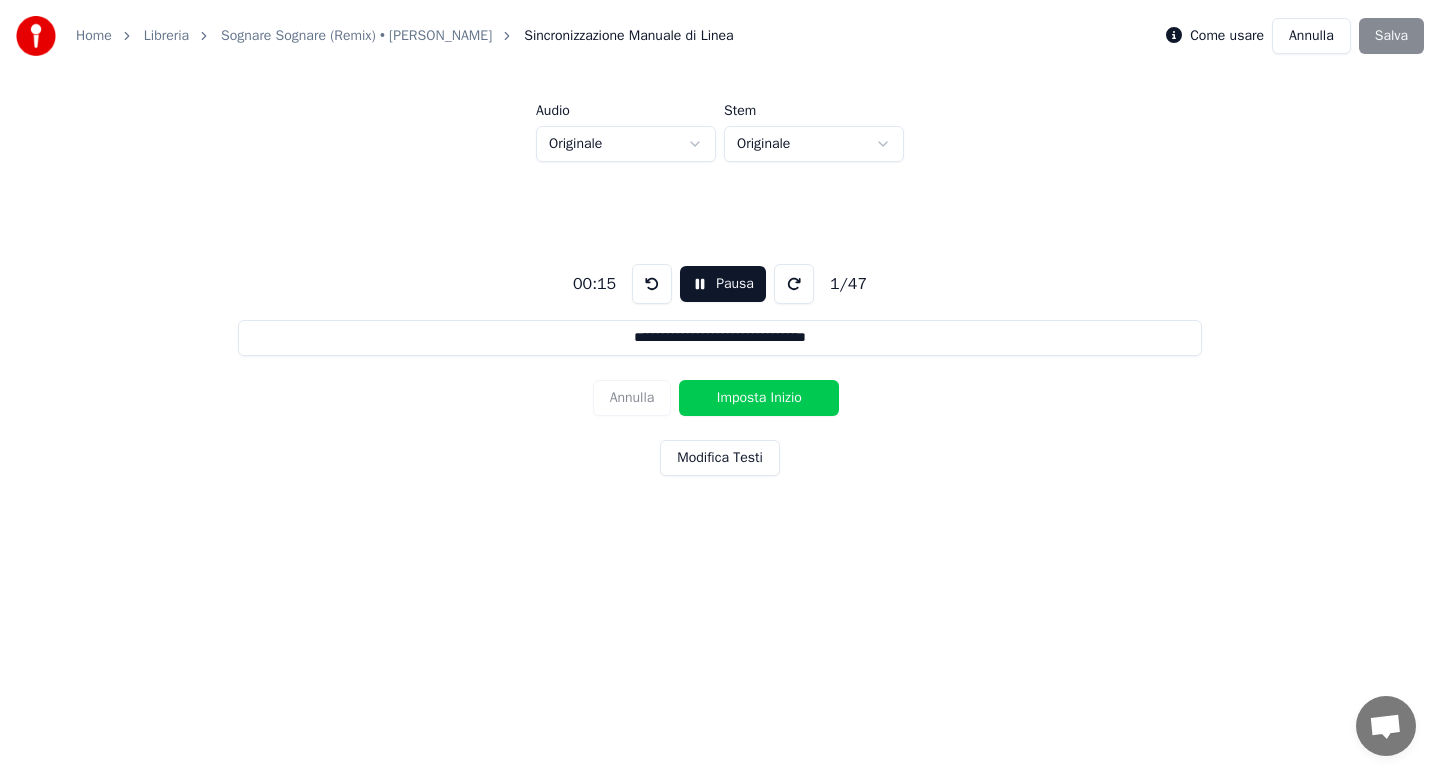 click on "Imposta Inizio" at bounding box center (759, 398) 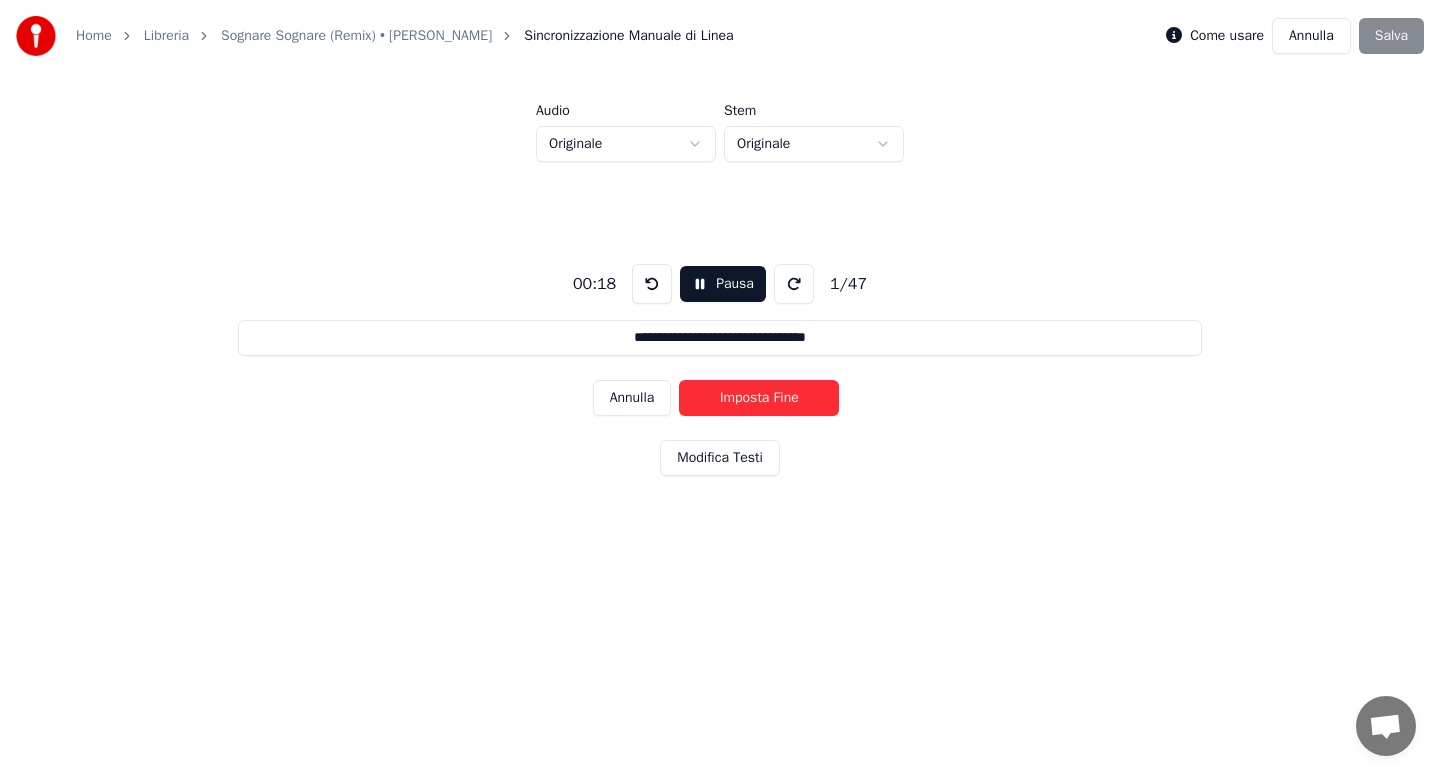 click on "Imposta Fine" at bounding box center (759, 398) 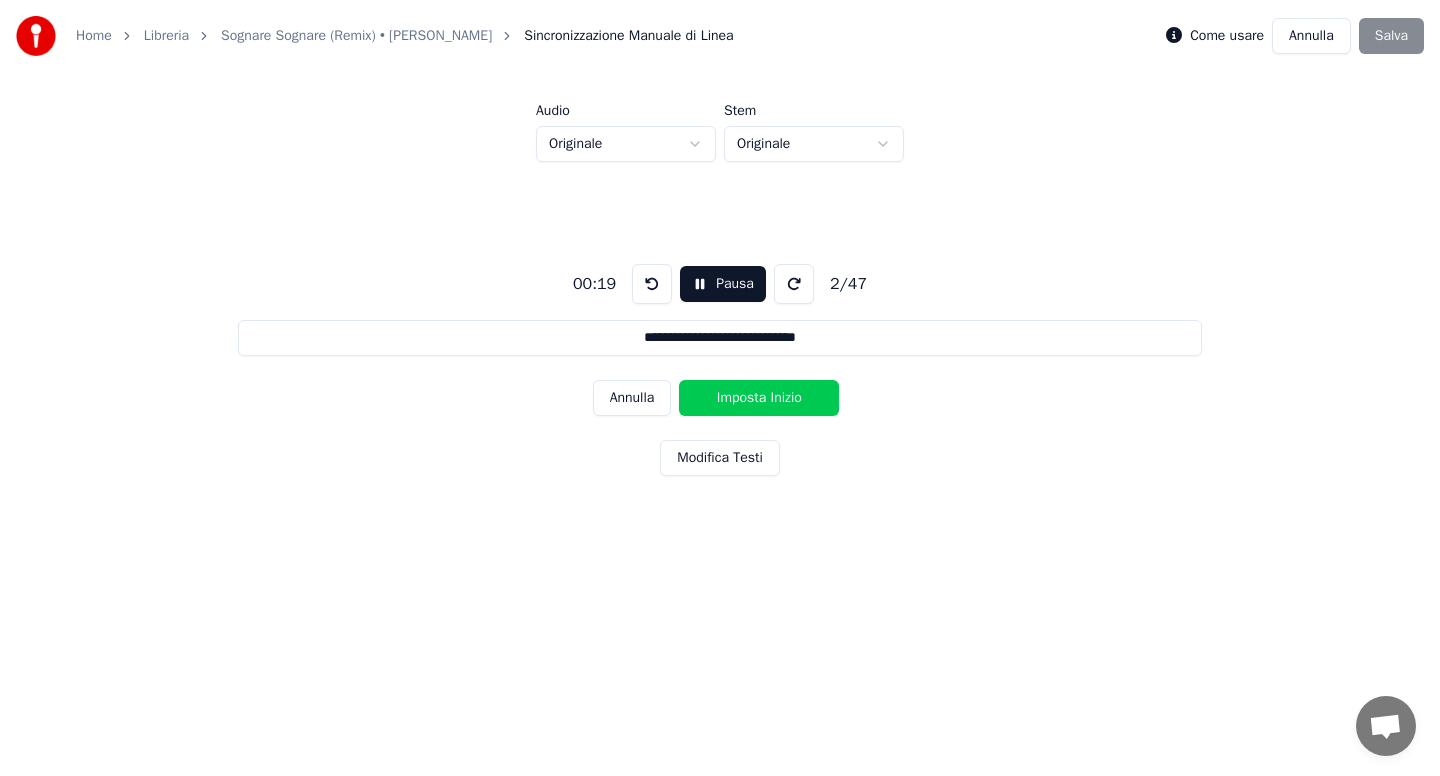 click on "Imposta Inizio" at bounding box center [759, 398] 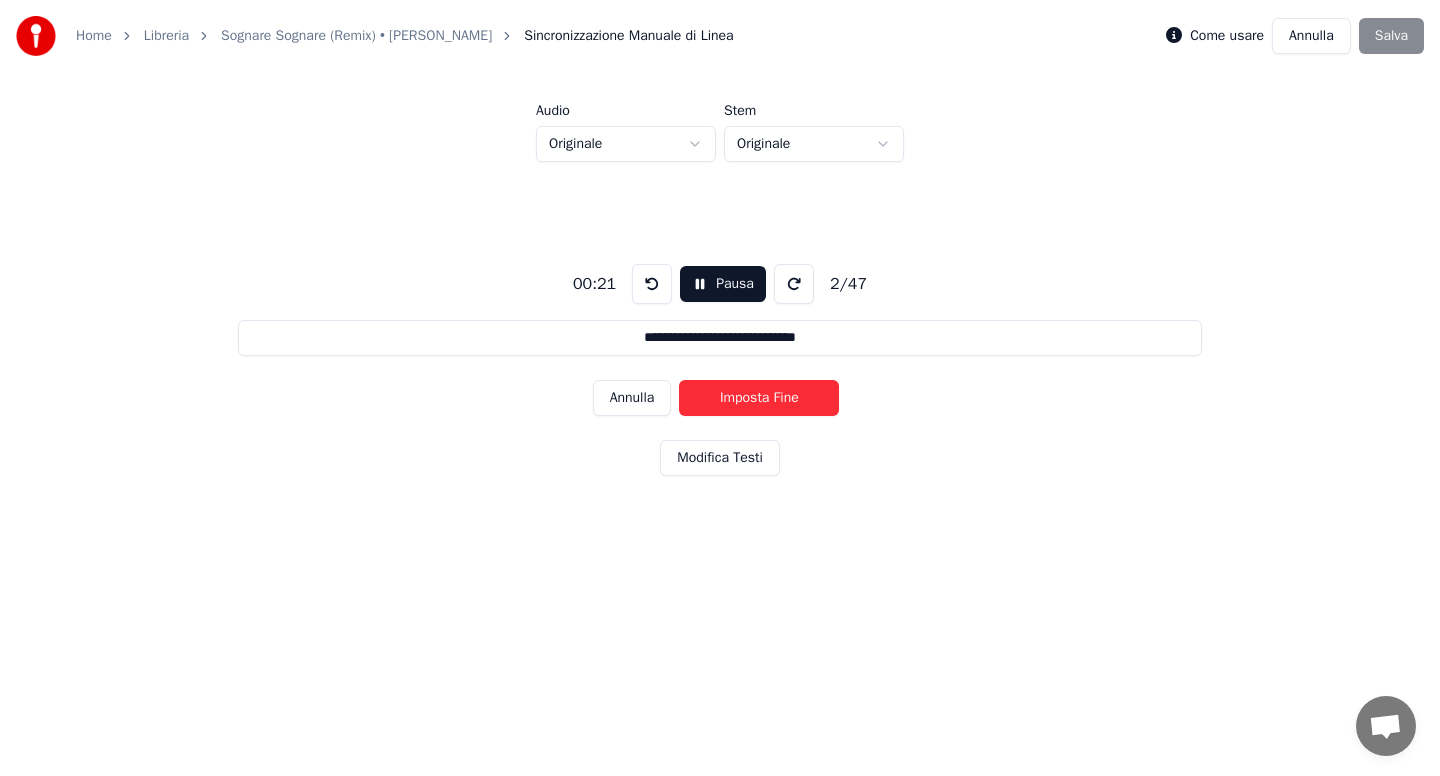 click on "Imposta Fine" at bounding box center [759, 398] 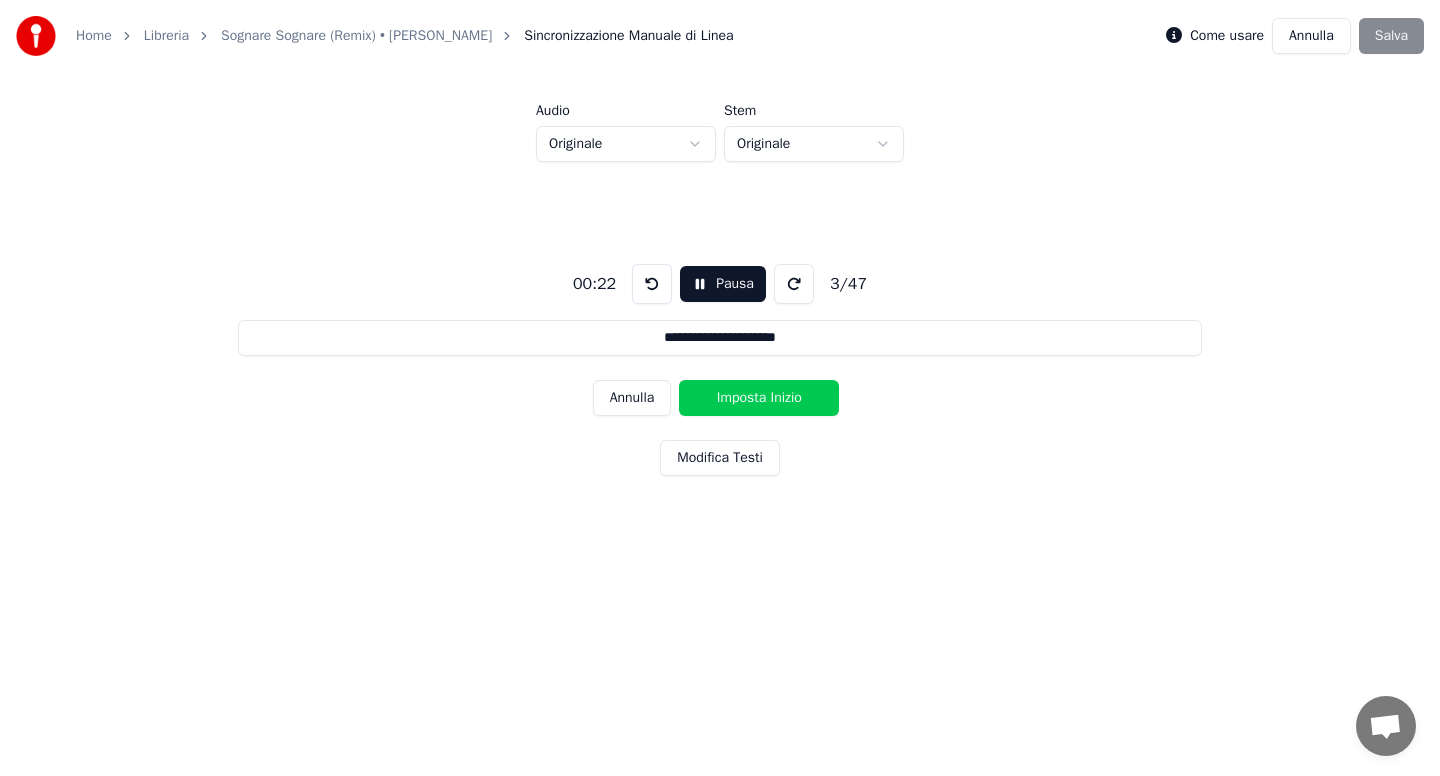 click on "Imposta Inizio" at bounding box center [759, 398] 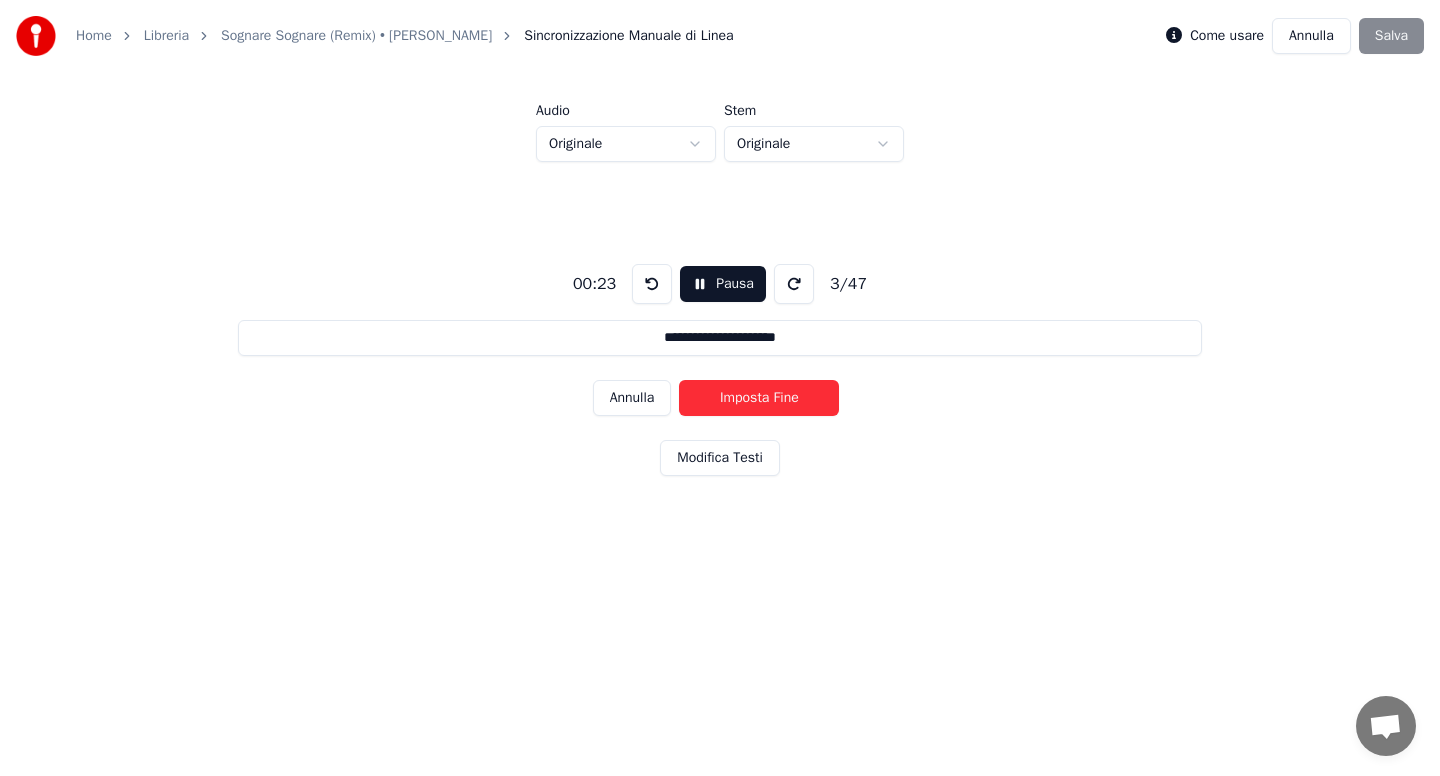click on "Imposta Fine" at bounding box center (759, 398) 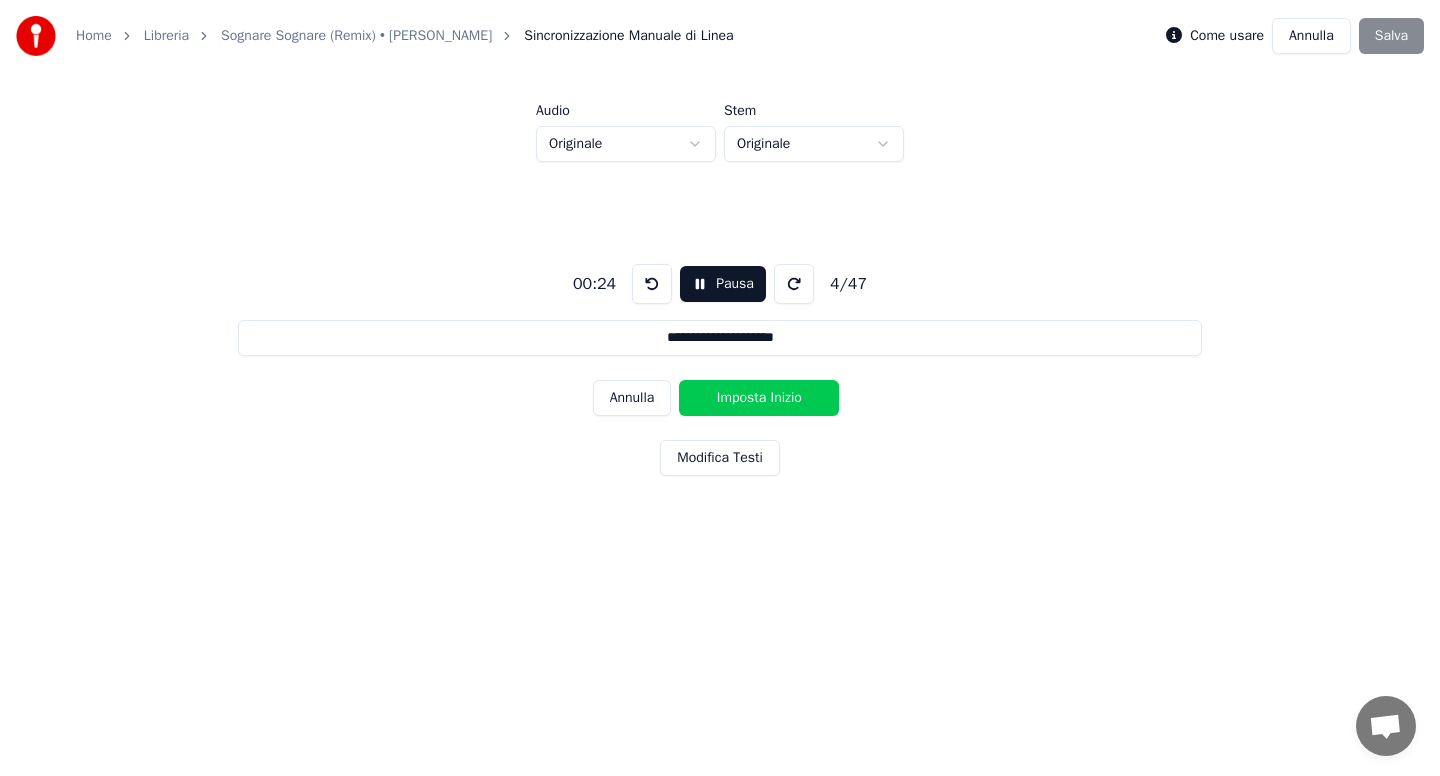 click on "Imposta Inizio" at bounding box center (759, 398) 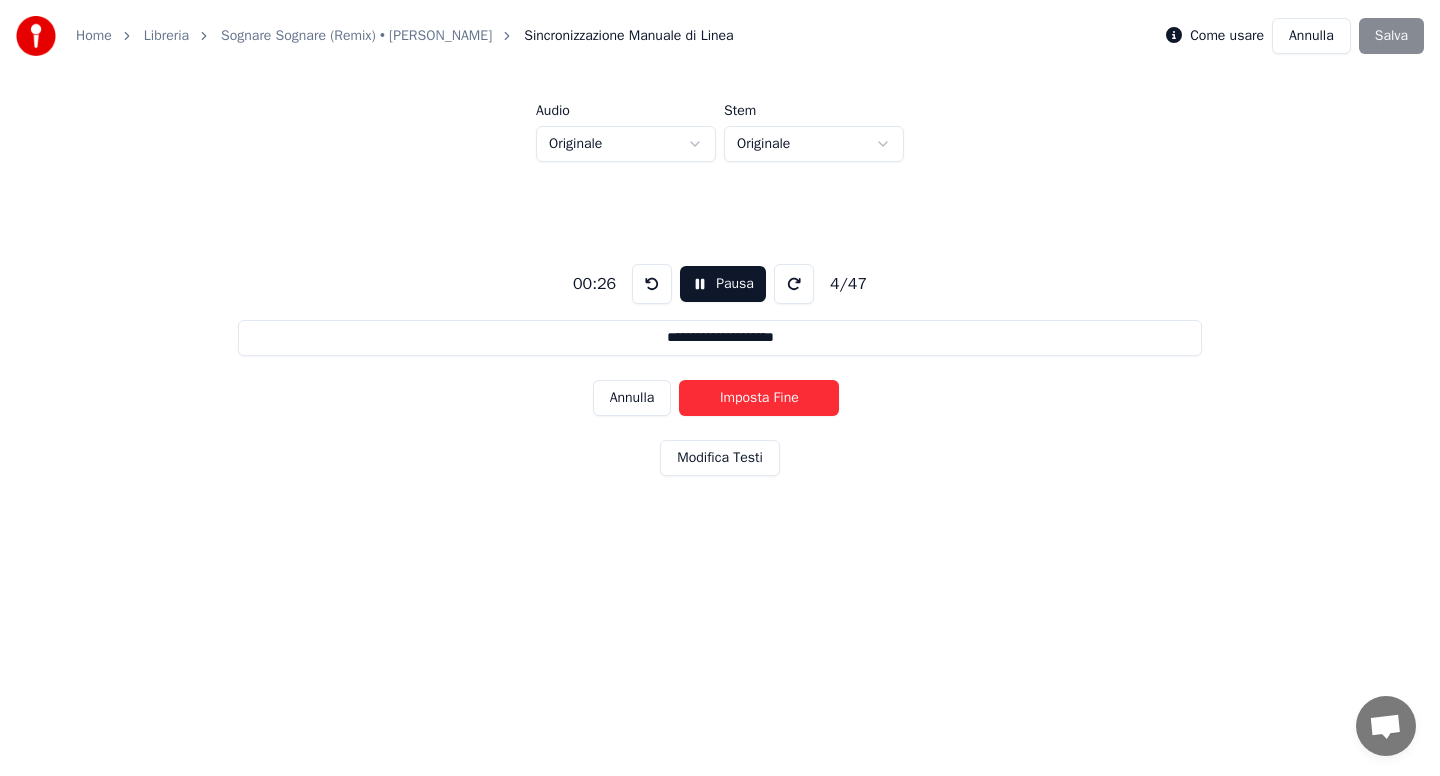 click on "Imposta Fine" at bounding box center (759, 398) 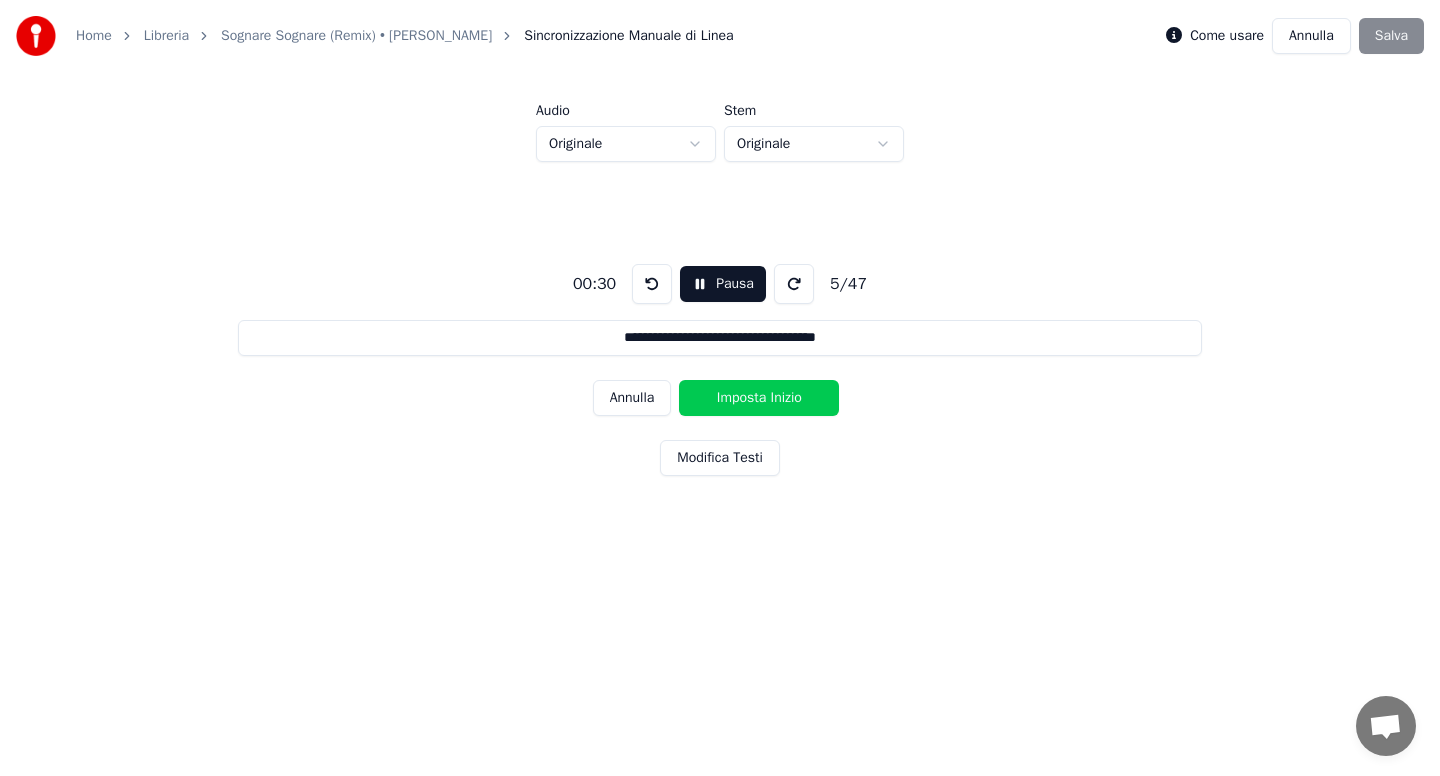 click on "Imposta Inizio" at bounding box center (759, 398) 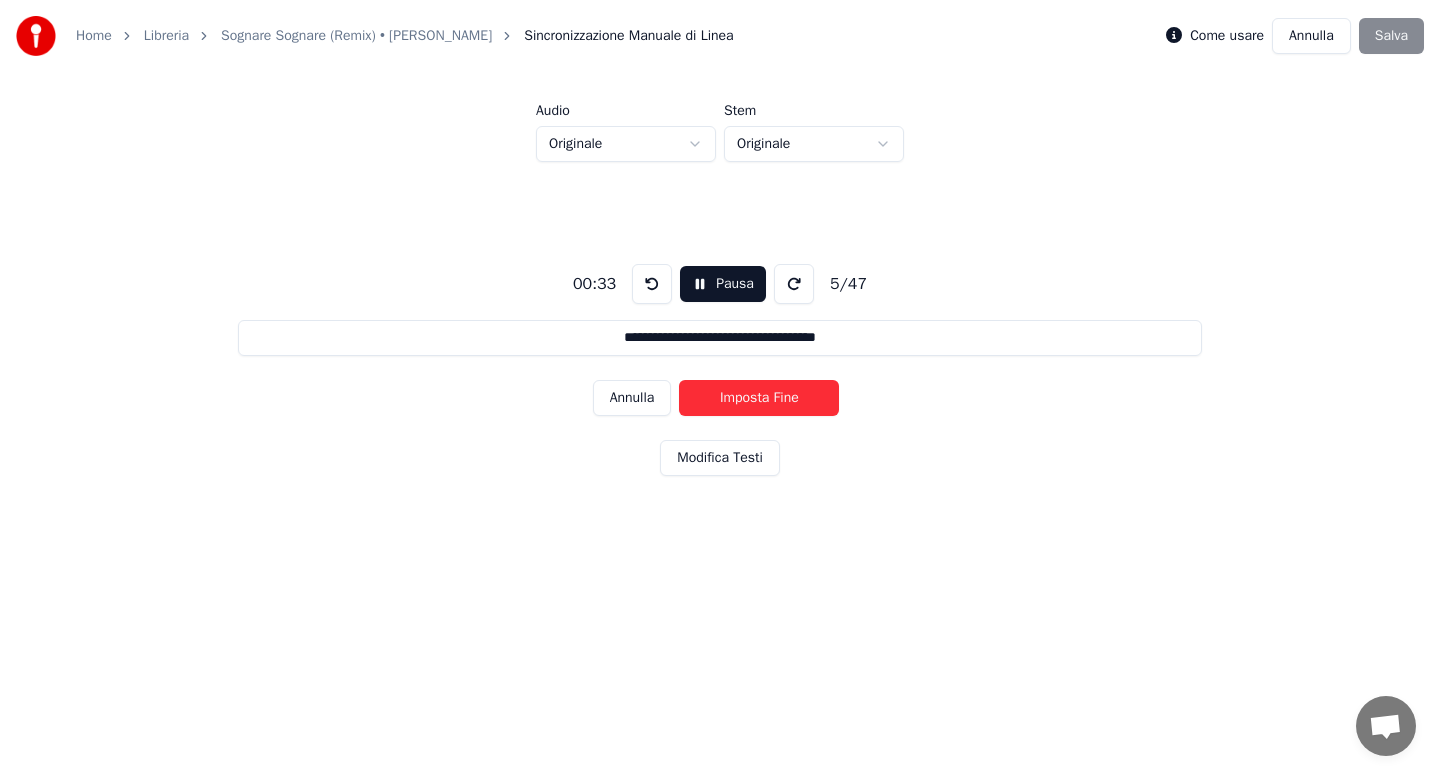 click on "Imposta Fine" at bounding box center (759, 398) 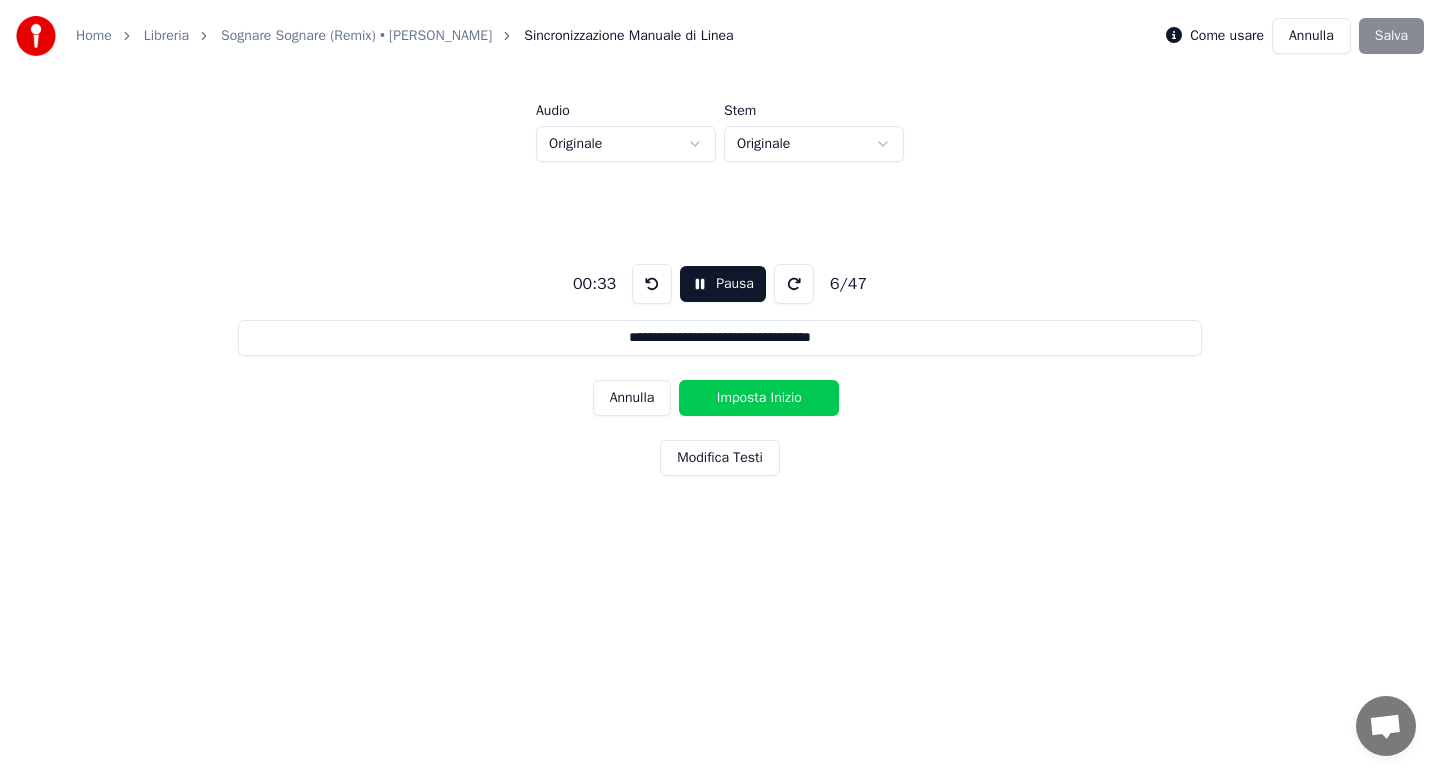click on "Imposta Inizio" at bounding box center (759, 398) 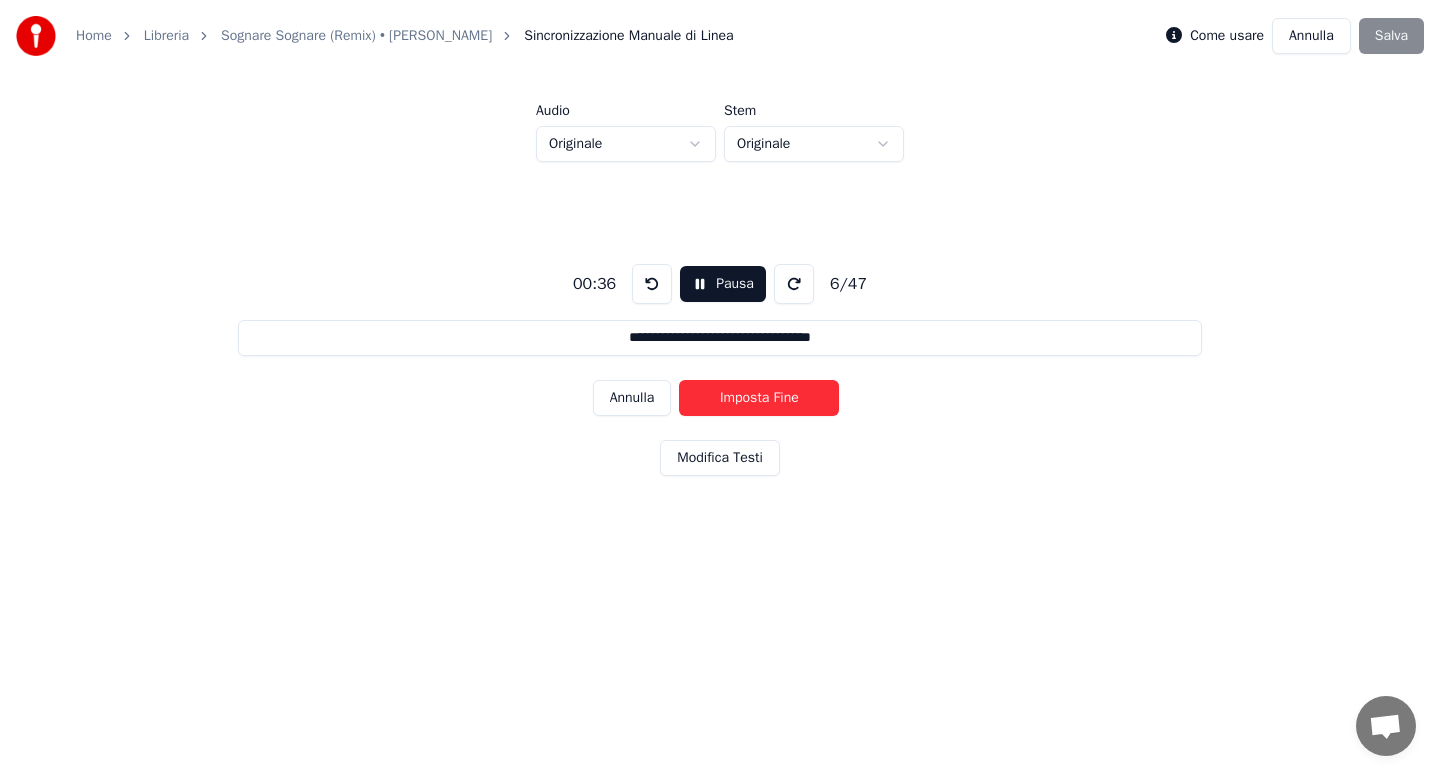 click on "Imposta Fine" at bounding box center (759, 398) 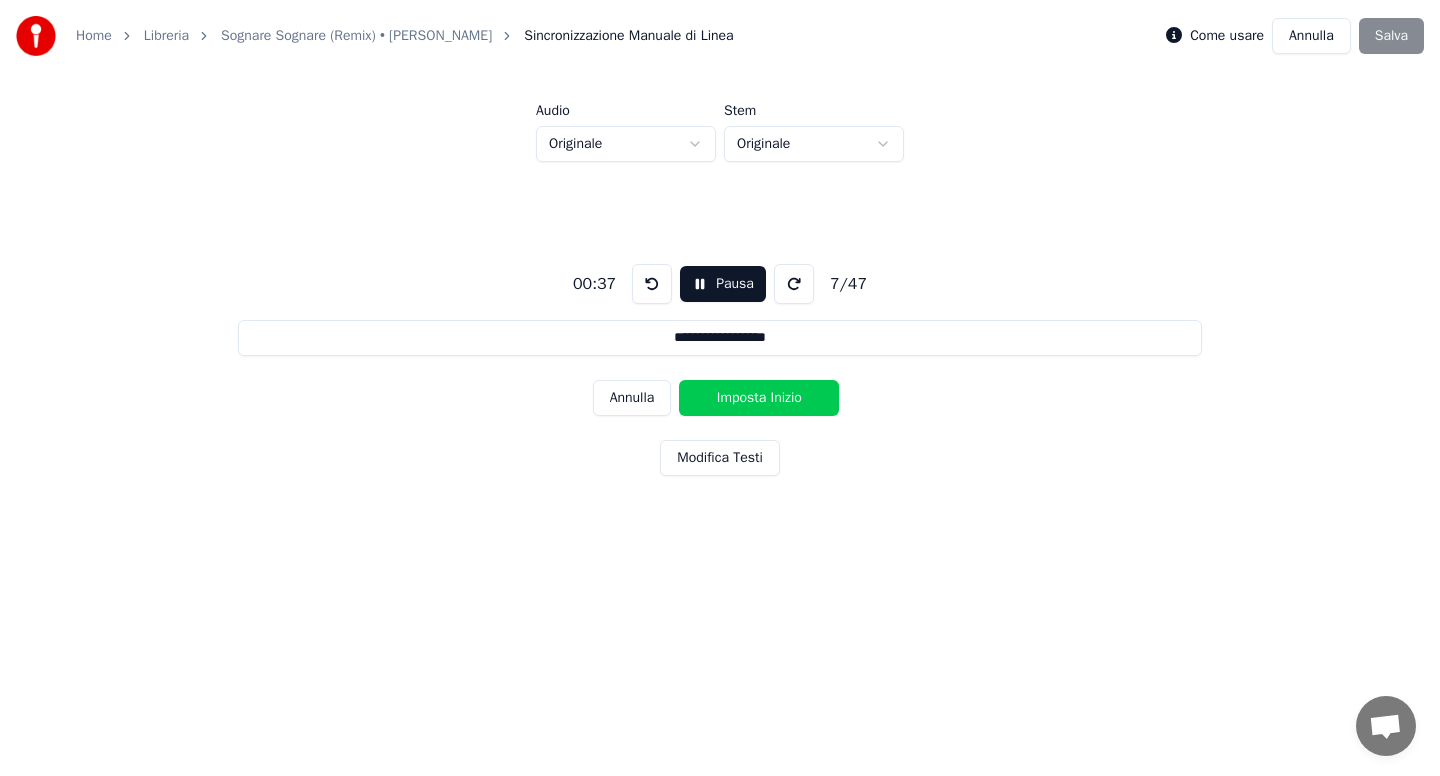 click on "Imposta Inizio" at bounding box center (759, 398) 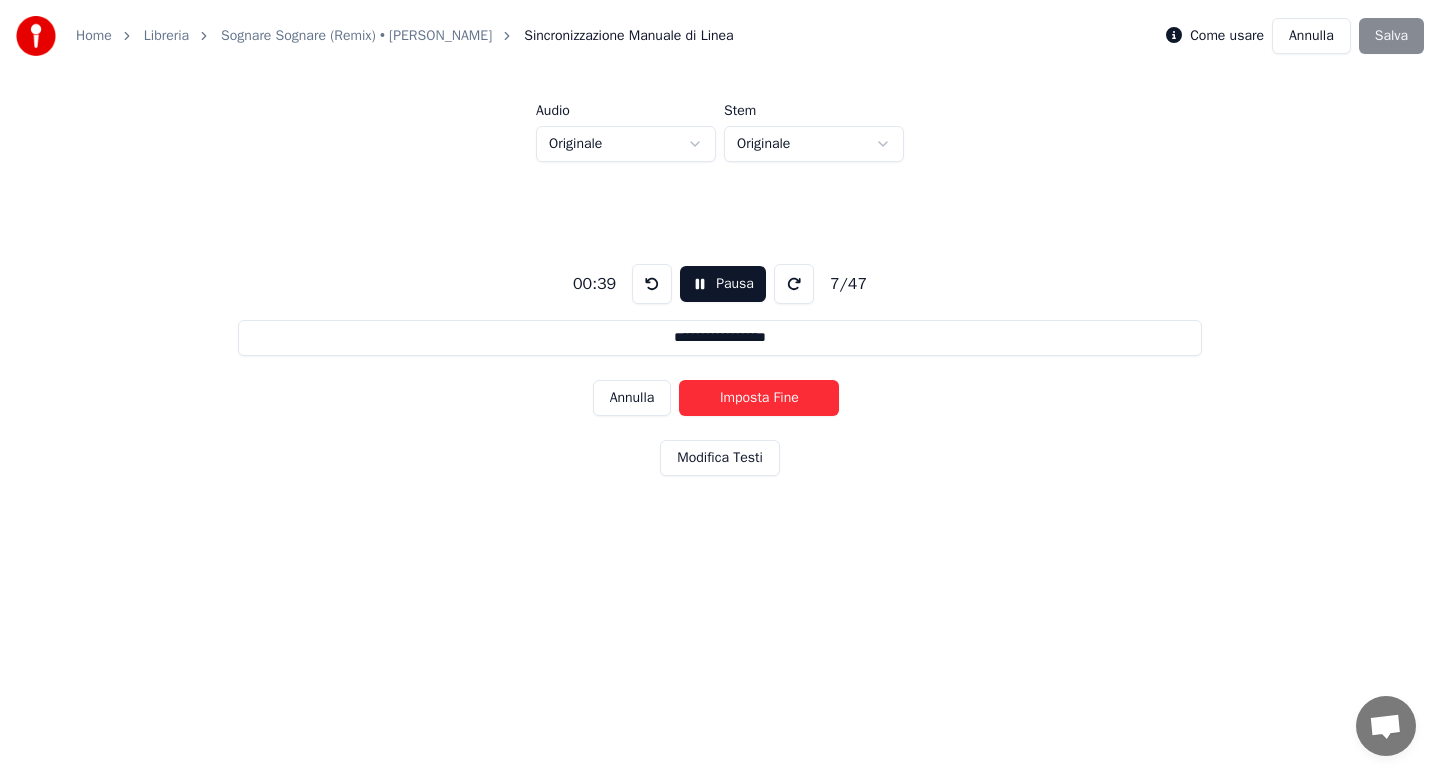 click on "Imposta Fine" at bounding box center (759, 398) 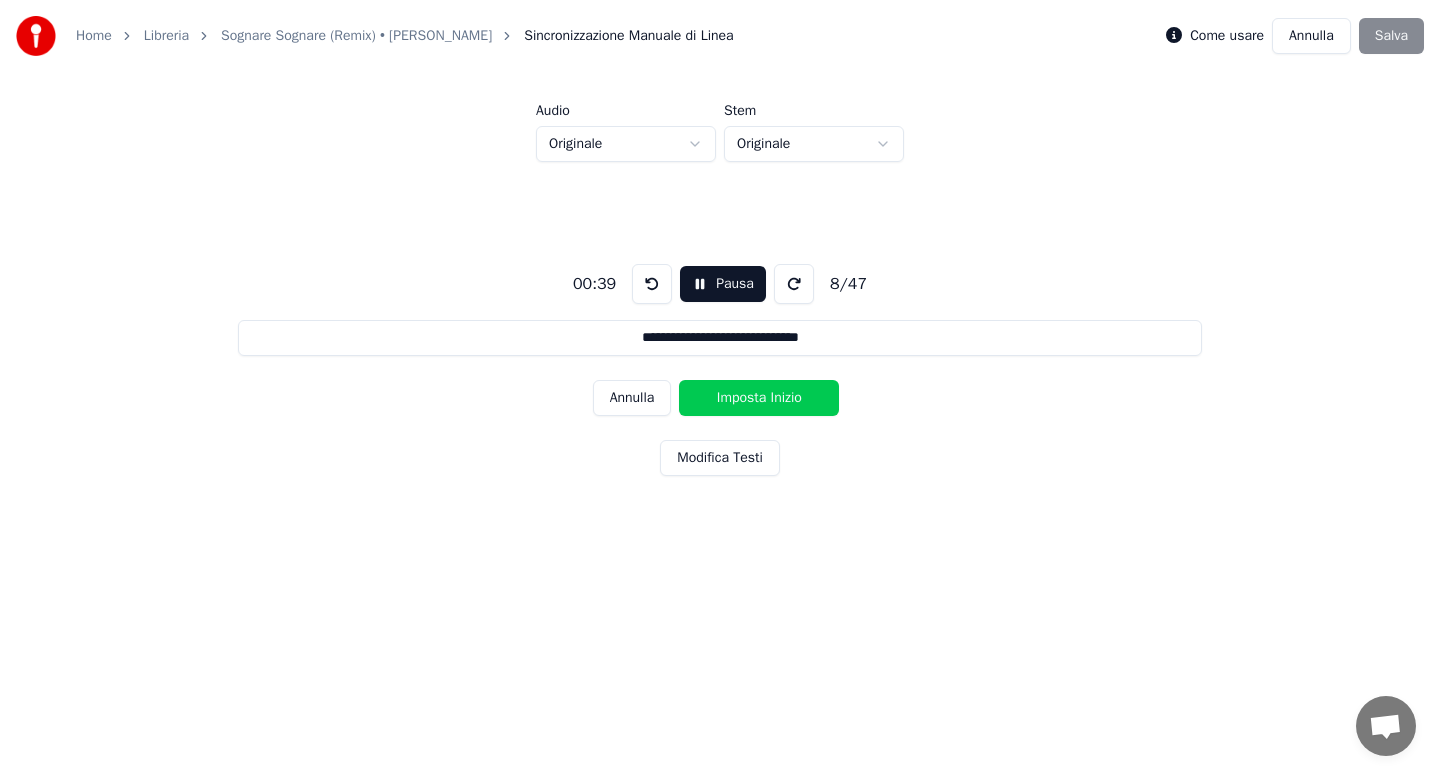 click on "Imposta Inizio" at bounding box center (759, 398) 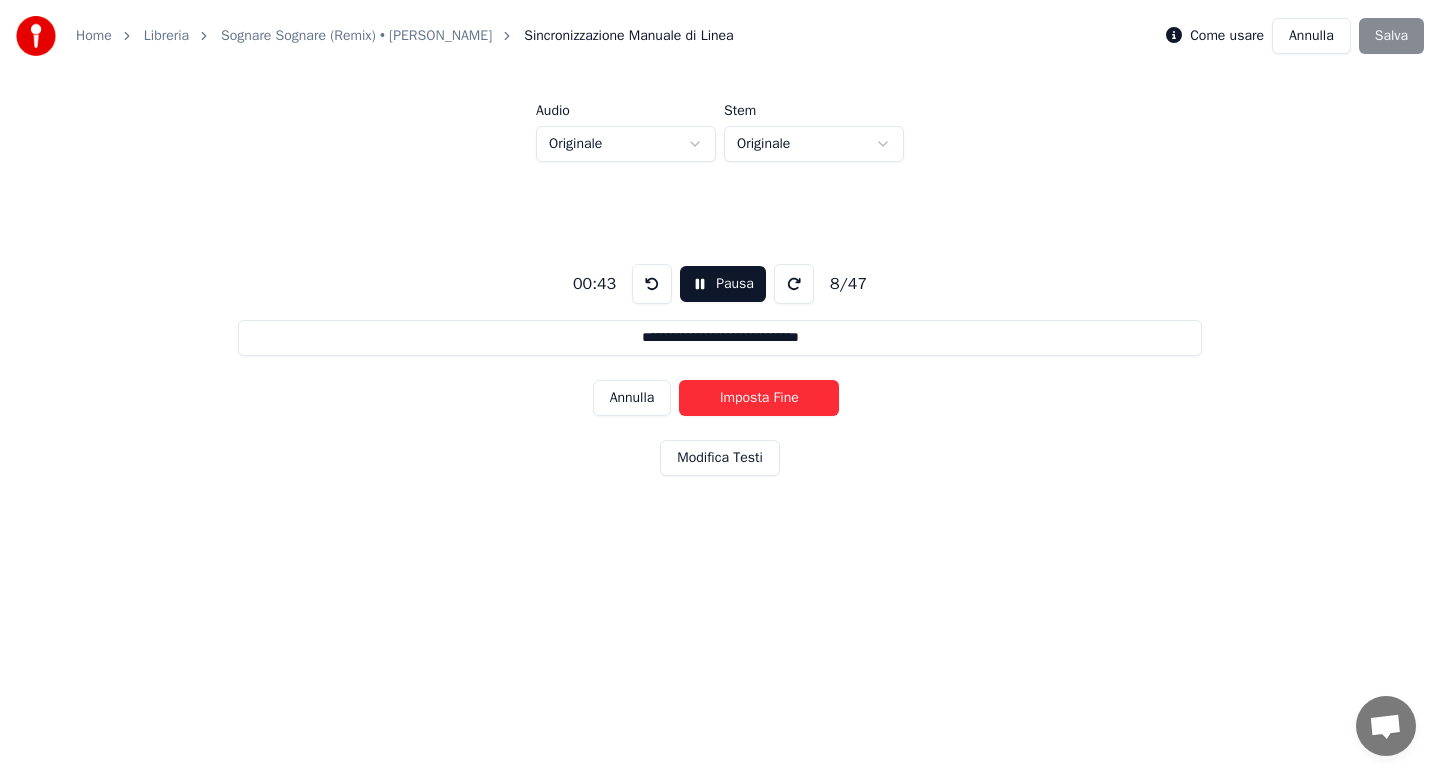 click on "Imposta Fine" at bounding box center (759, 398) 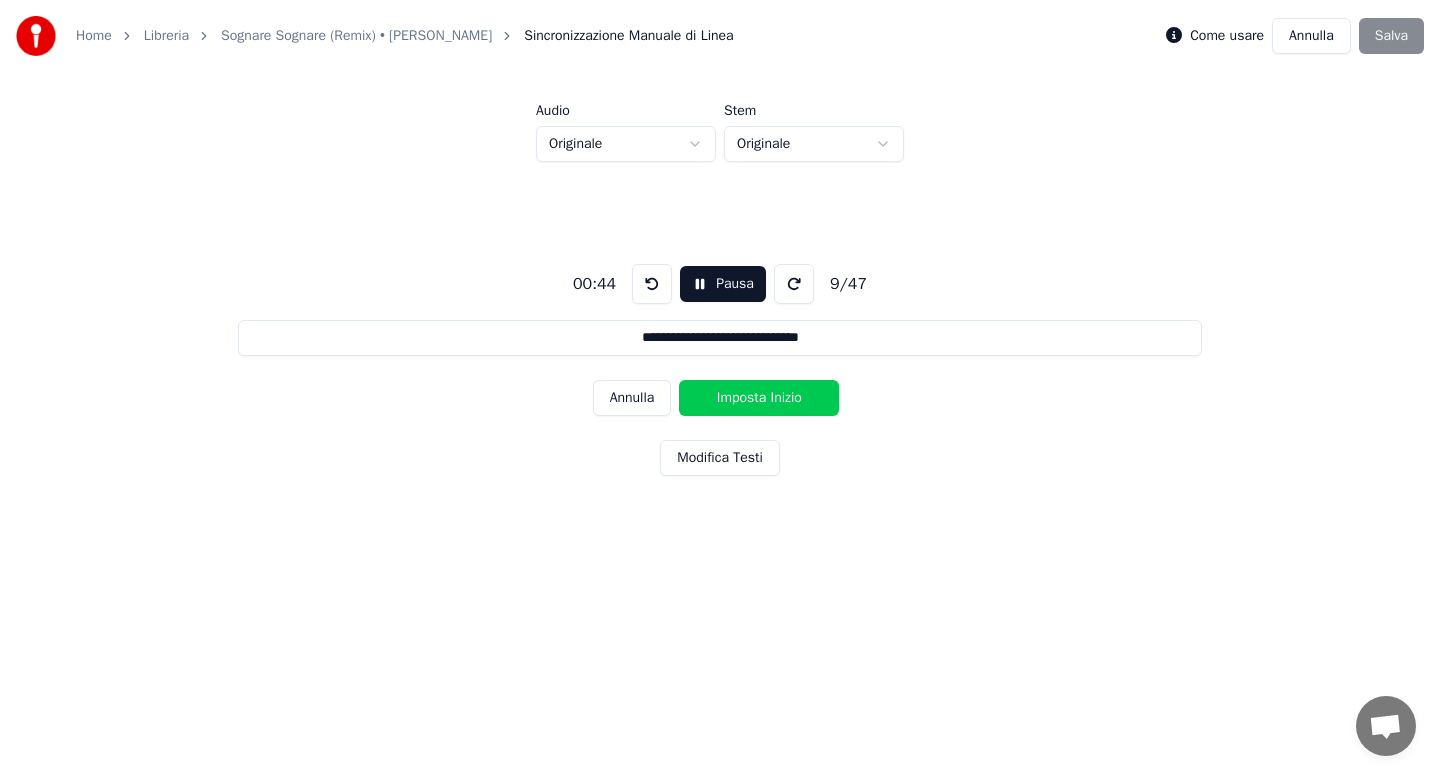 click on "Imposta Inizio" at bounding box center (759, 398) 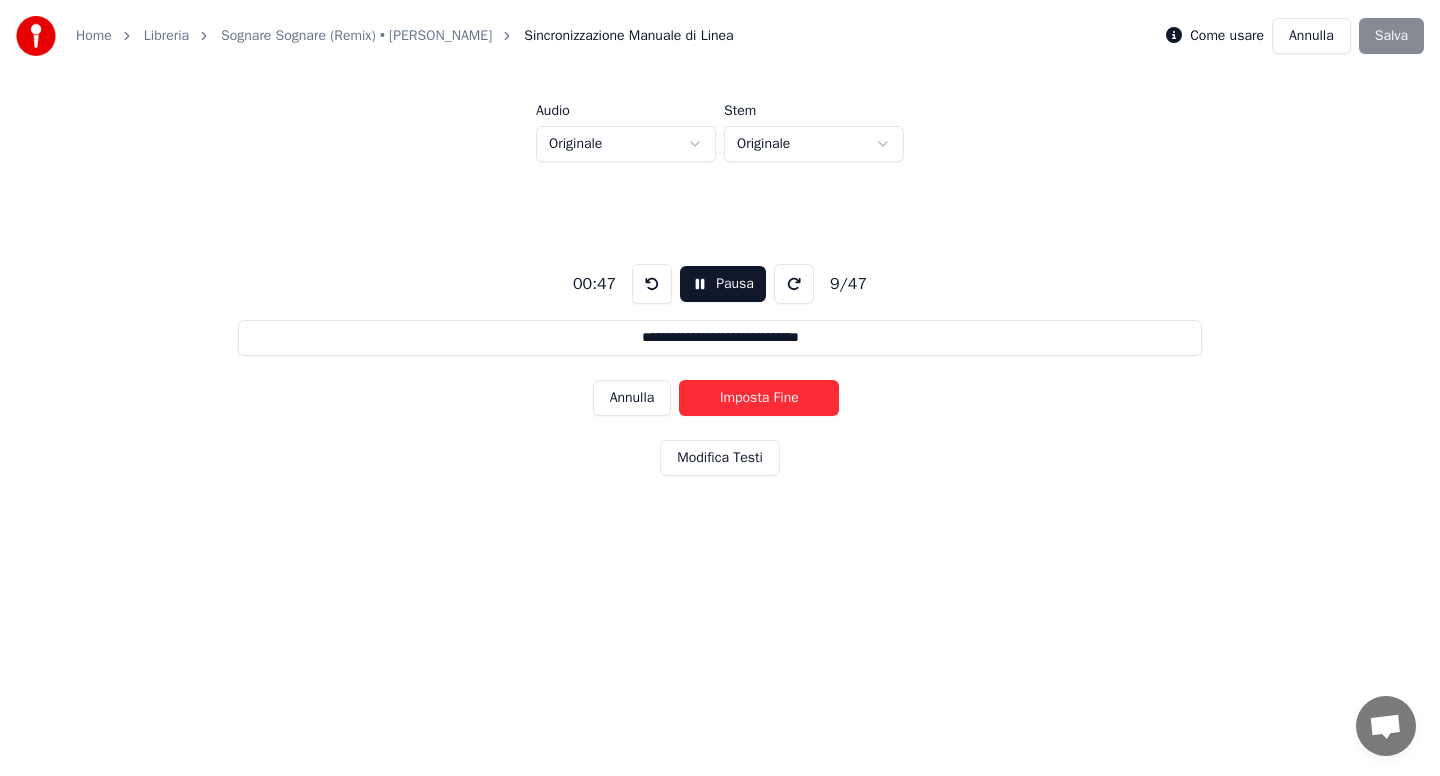 click on "Imposta Fine" at bounding box center (759, 398) 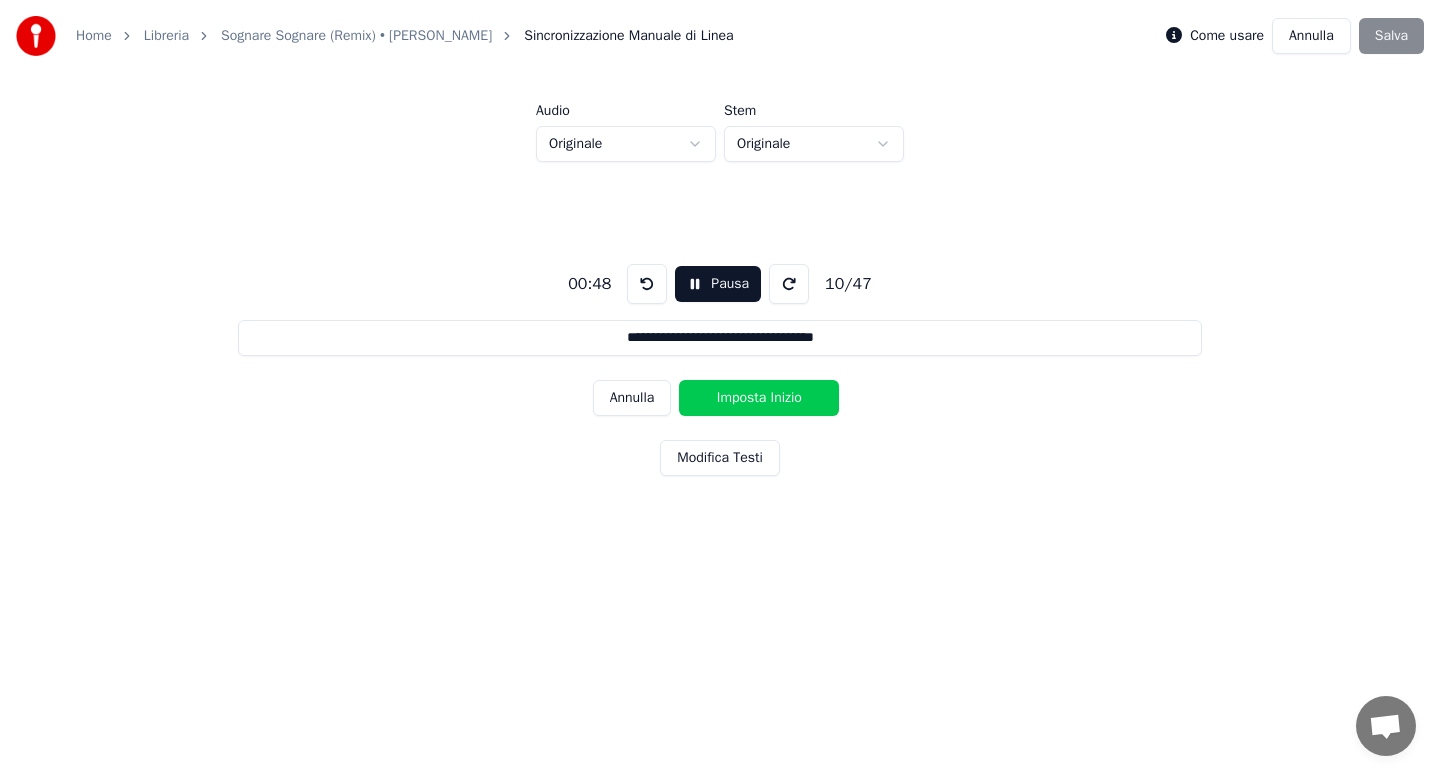click on "Imposta Inizio" at bounding box center [759, 398] 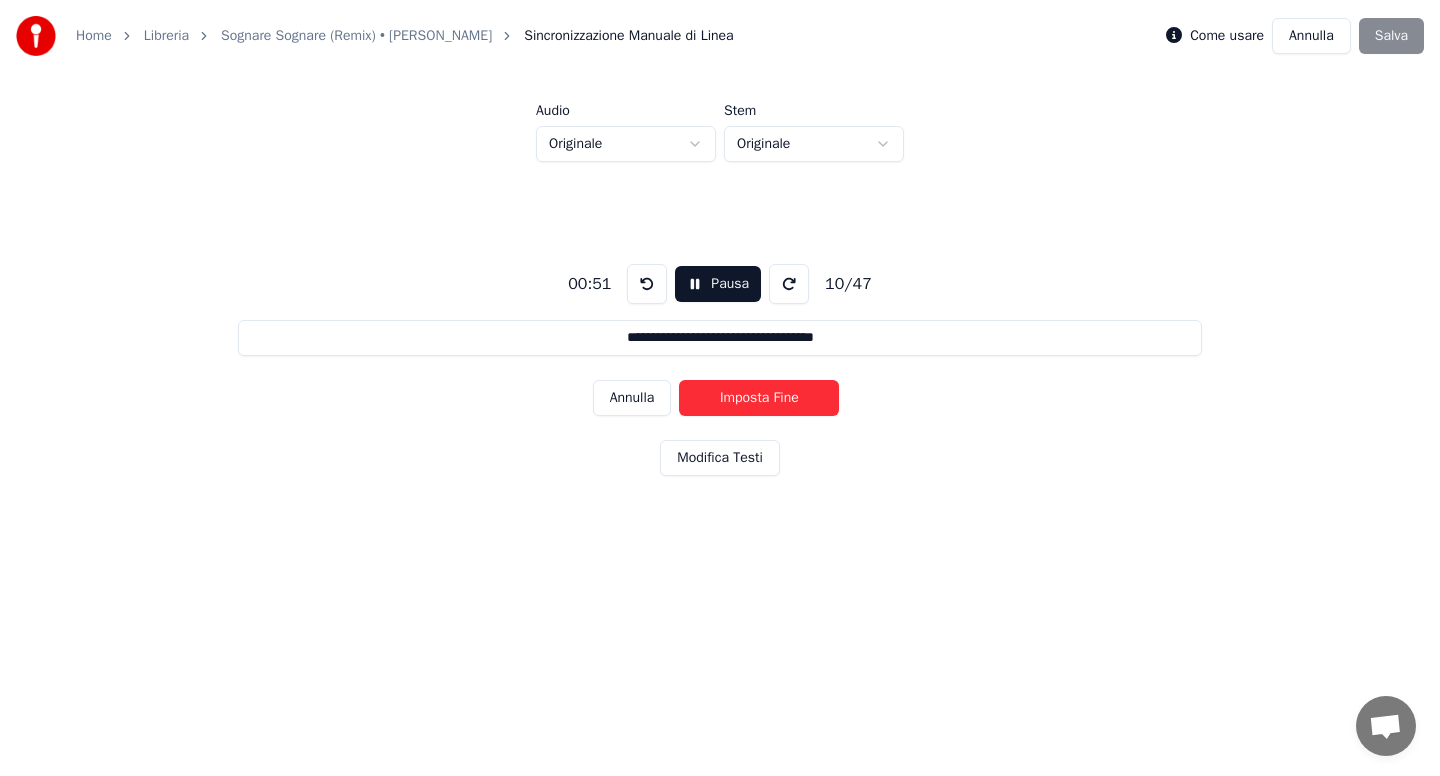 click on "Imposta Fine" at bounding box center (759, 398) 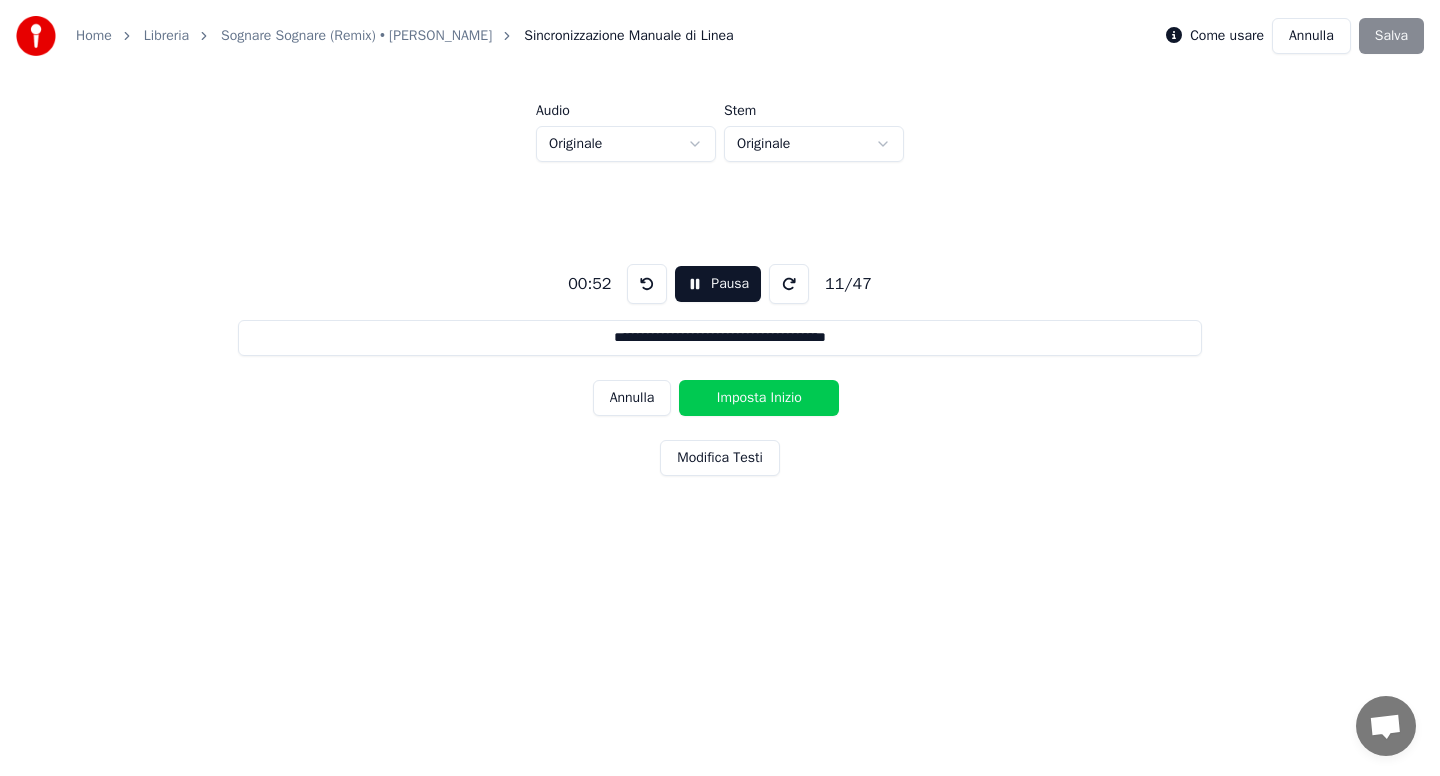 click on "Imposta Inizio" at bounding box center [759, 398] 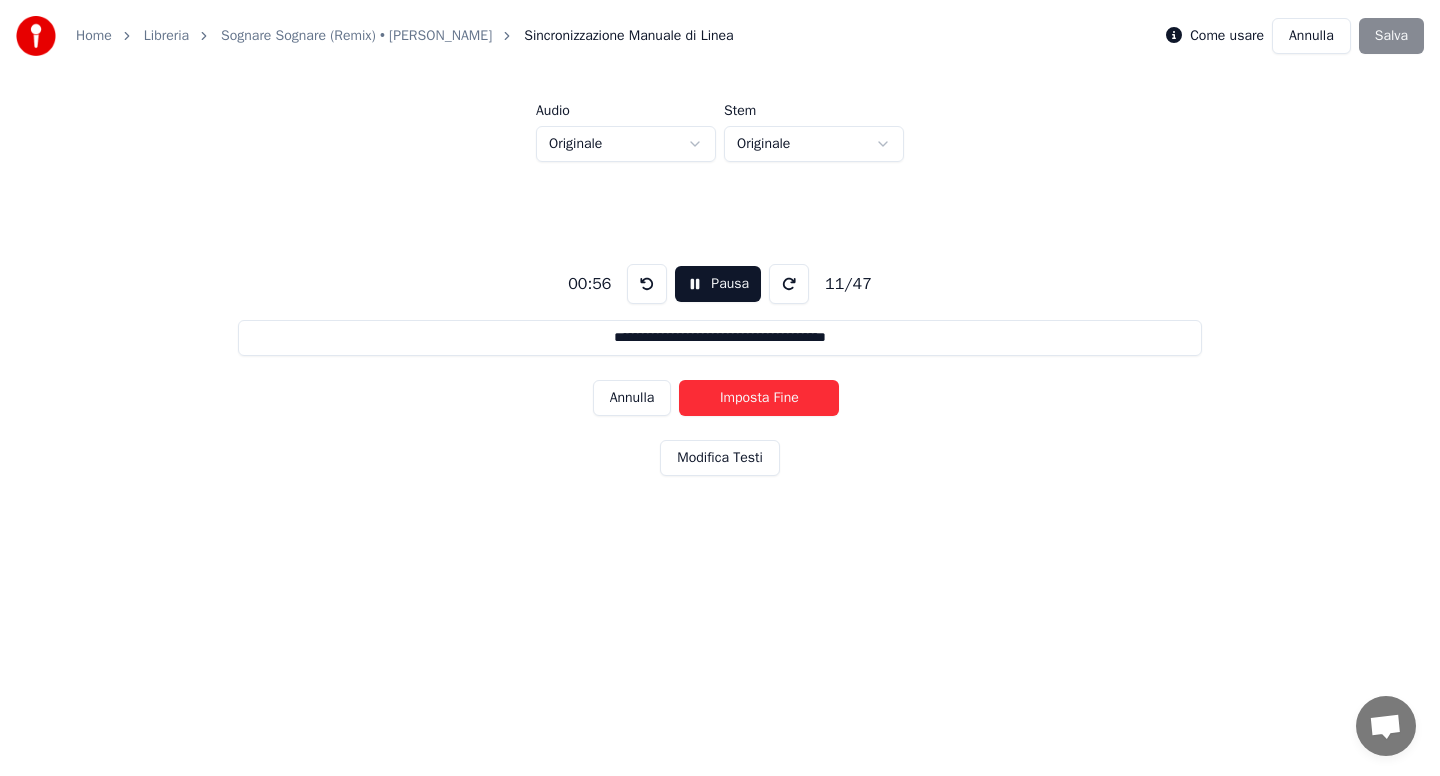 click on "Imposta Fine" at bounding box center [759, 398] 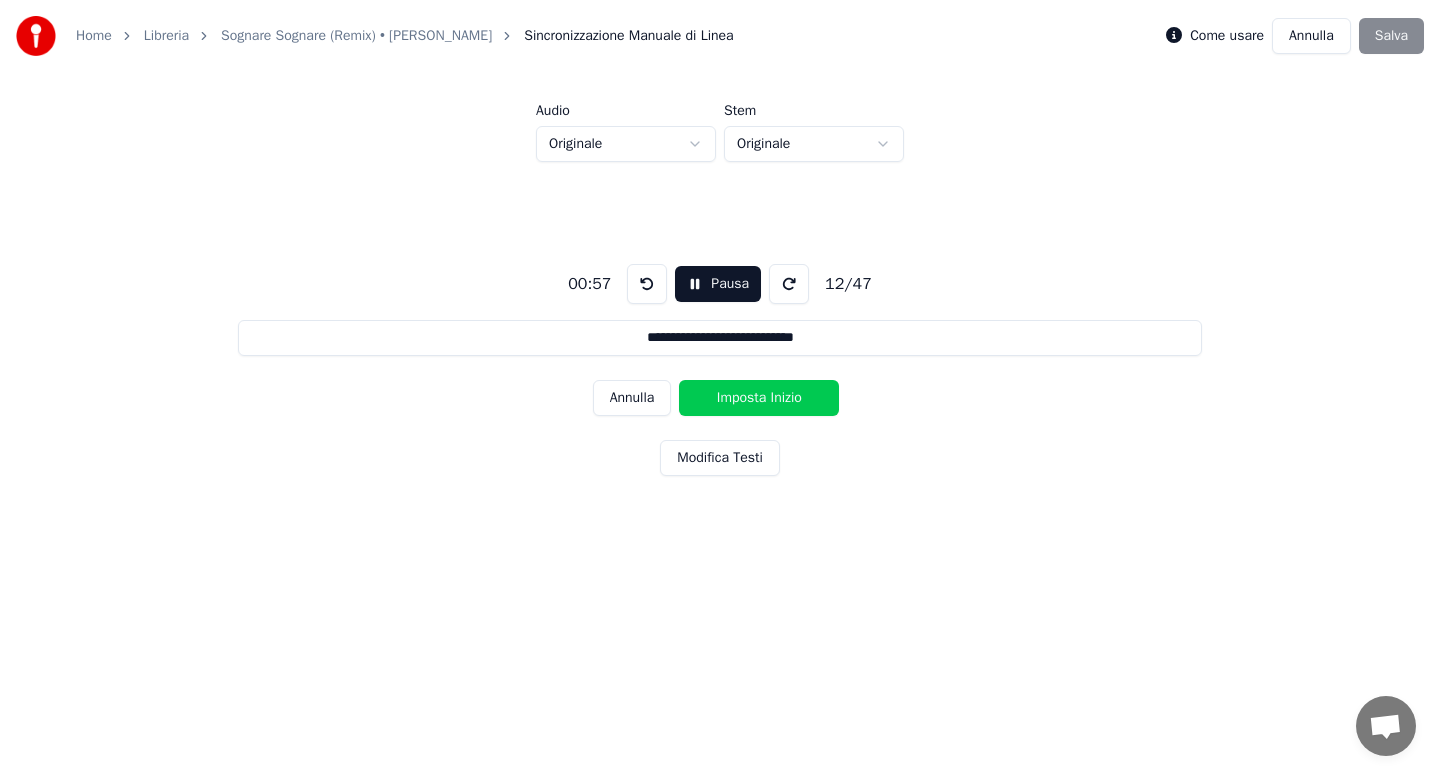 click on "Imposta Inizio" at bounding box center (759, 398) 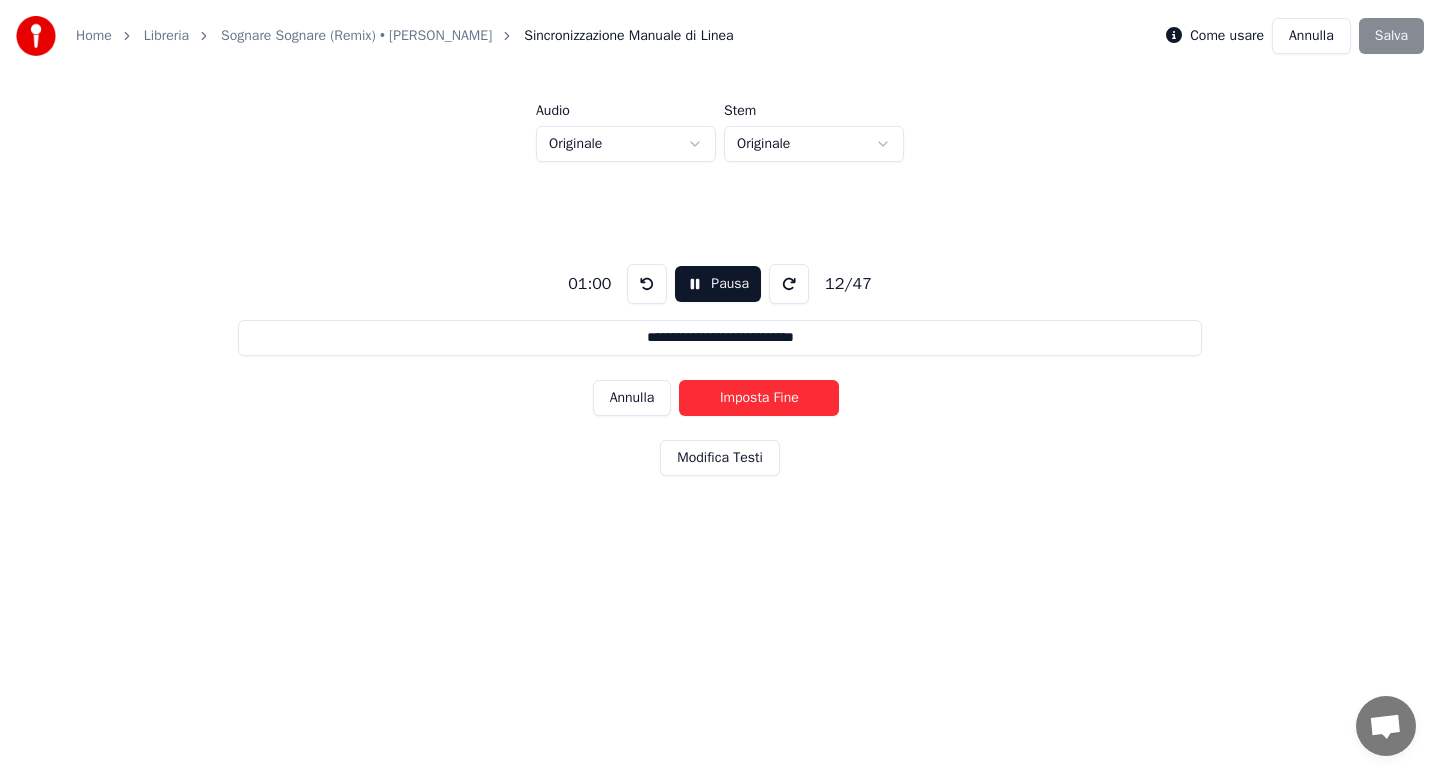 click on "Imposta Fine" at bounding box center [759, 398] 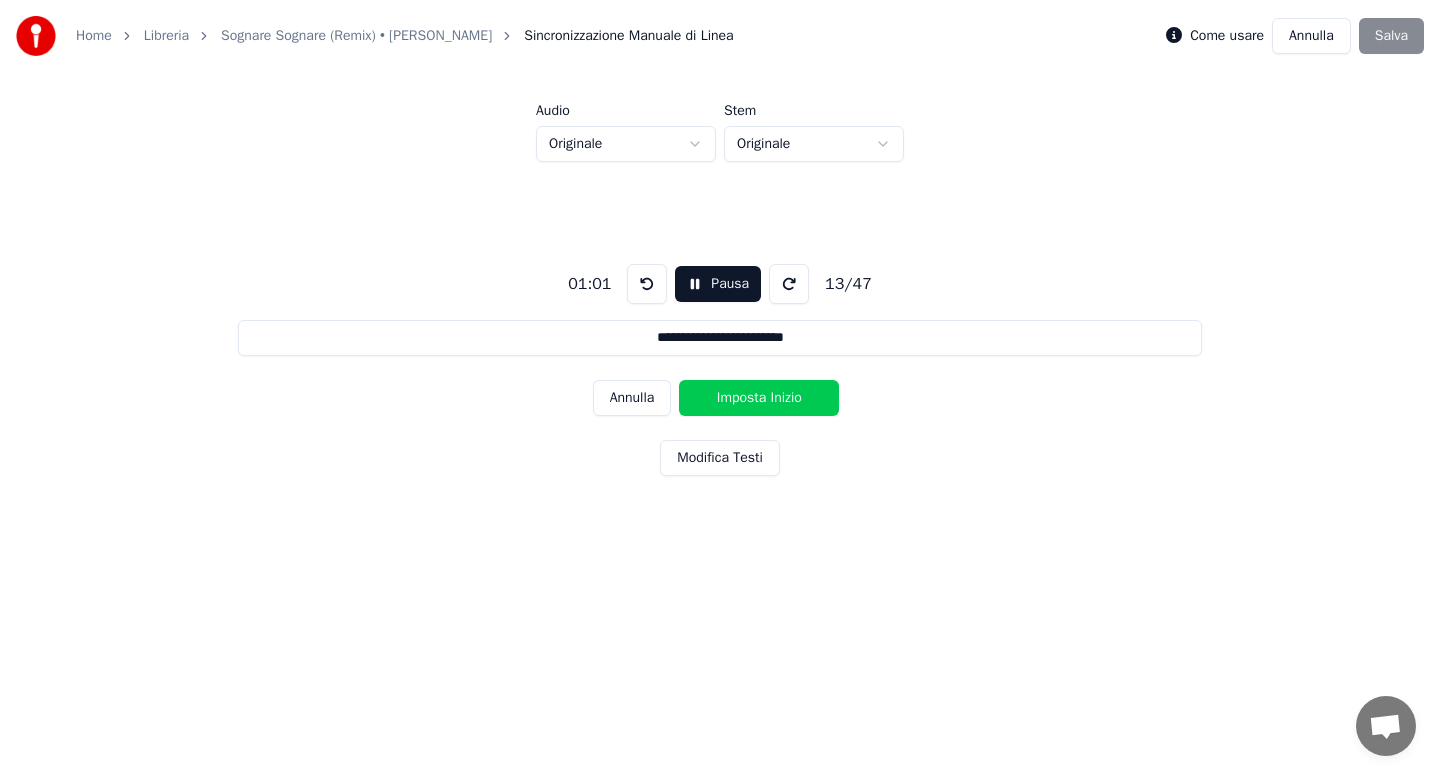 click on "Imposta Inizio" at bounding box center [759, 398] 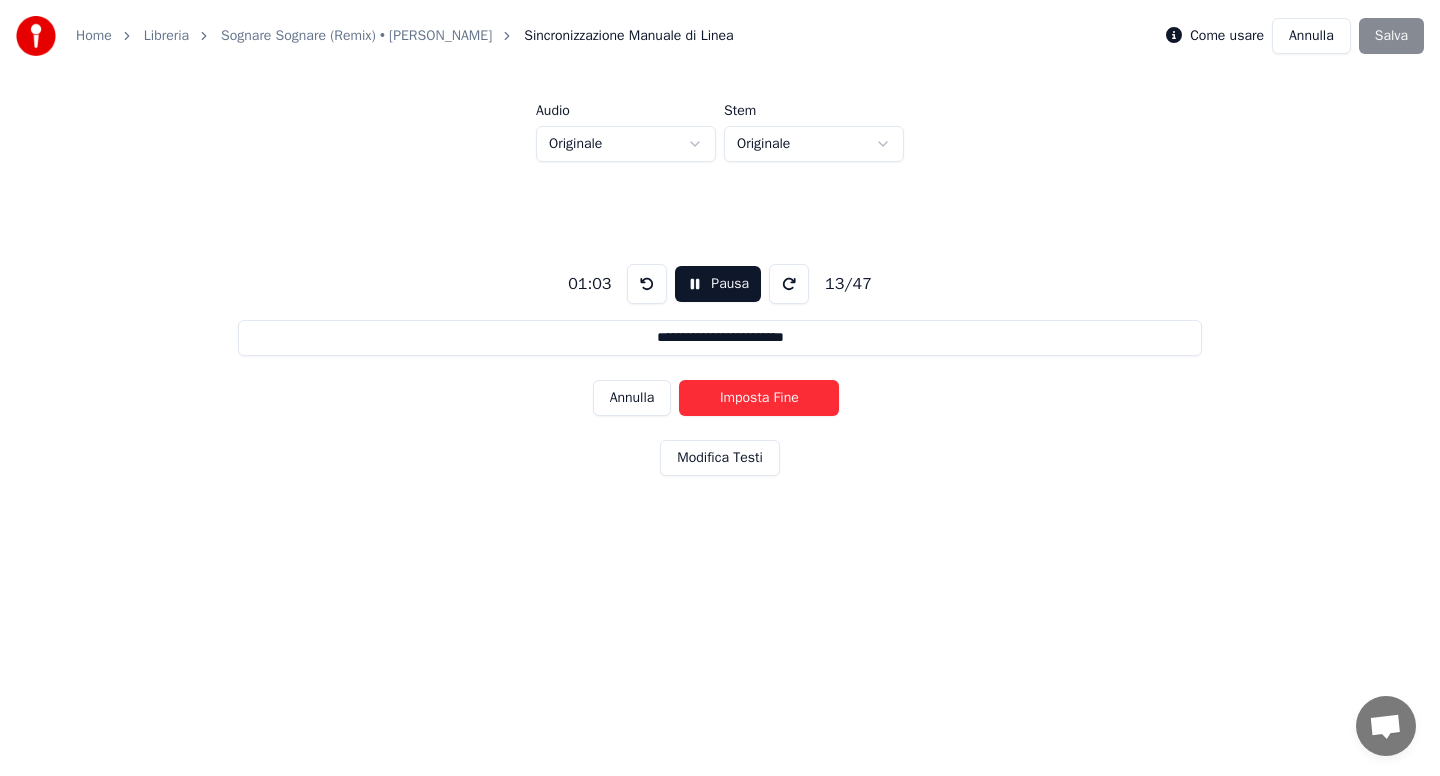 click on "Imposta Fine" at bounding box center (759, 398) 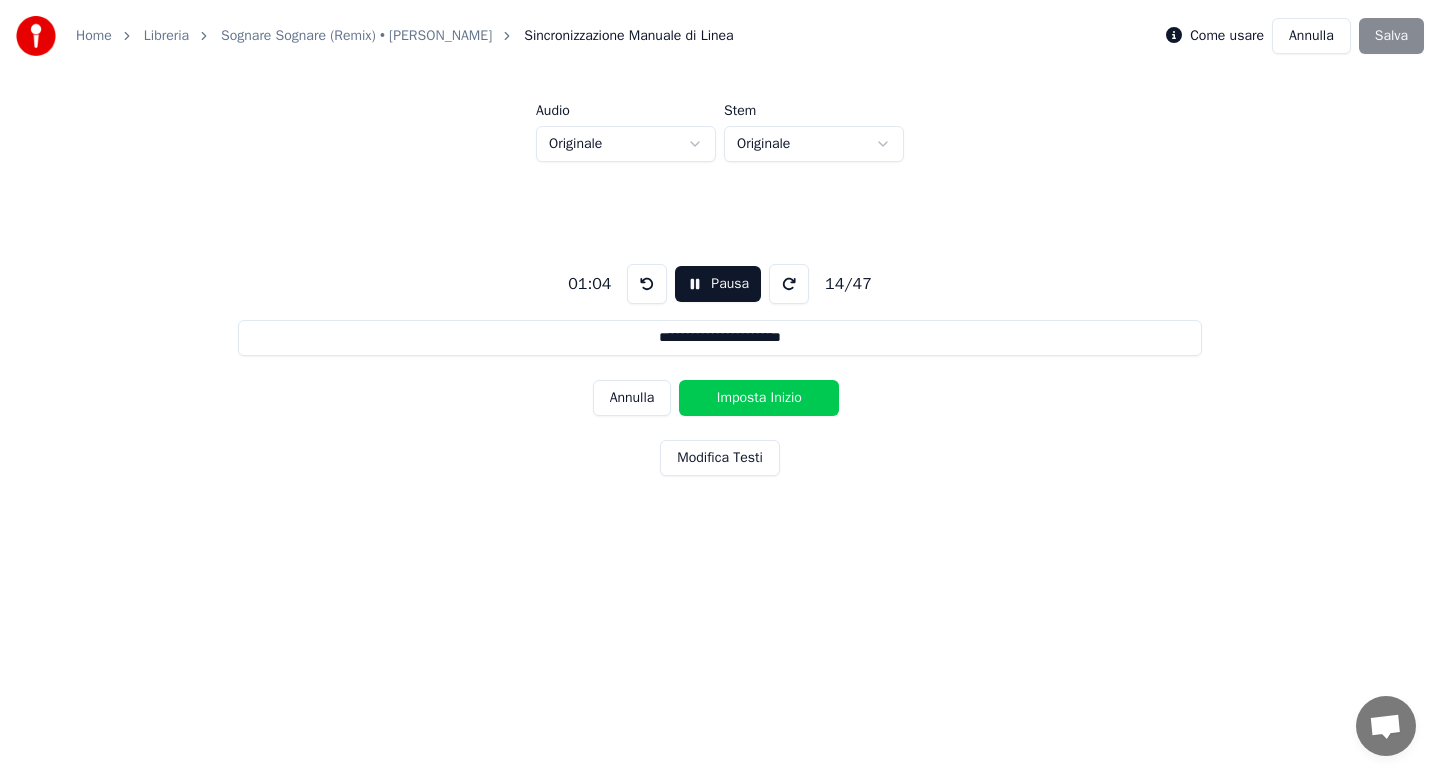 click on "Imposta Inizio" at bounding box center [759, 398] 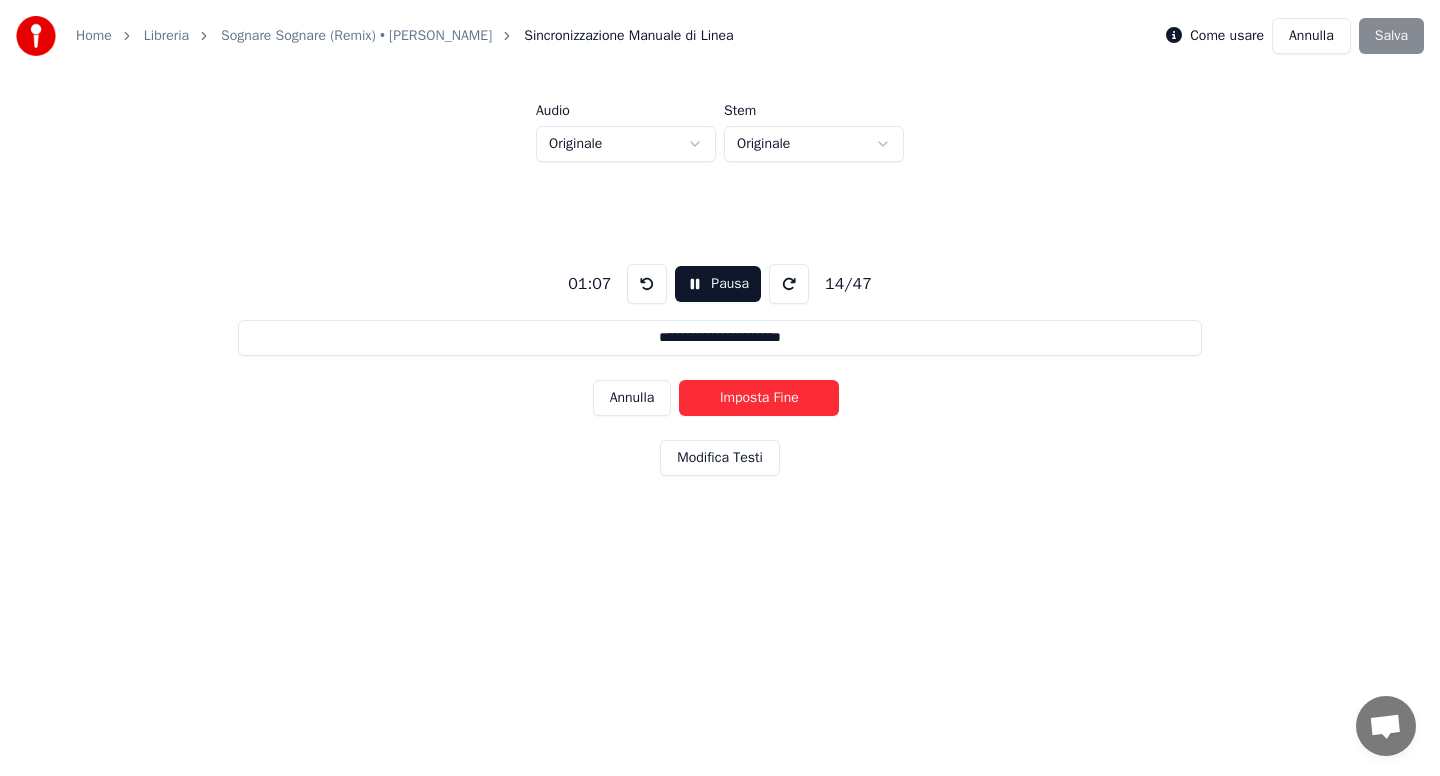click on "Imposta Fine" at bounding box center [759, 398] 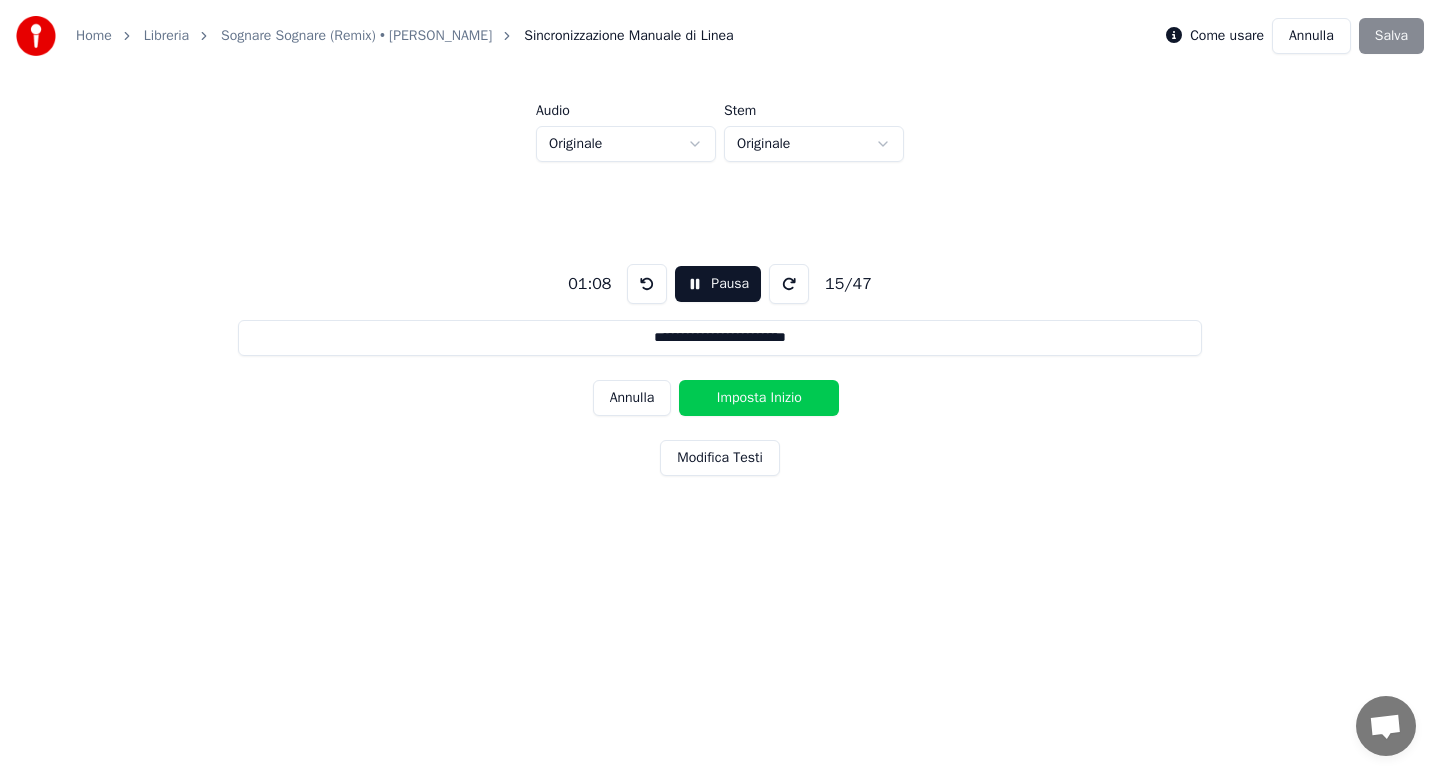 click on "Imposta Inizio" at bounding box center (759, 398) 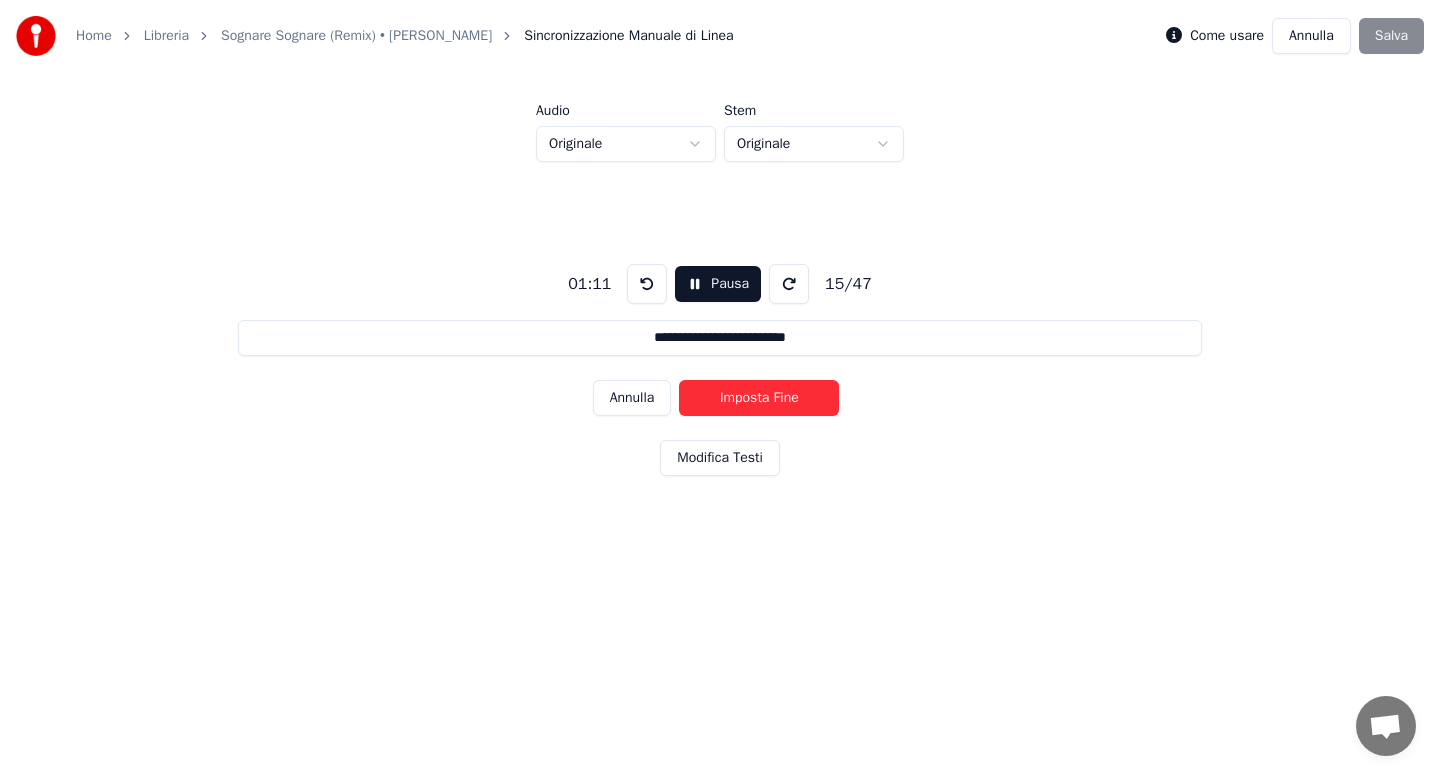 click on "Imposta Fine" at bounding box center (759, 398) 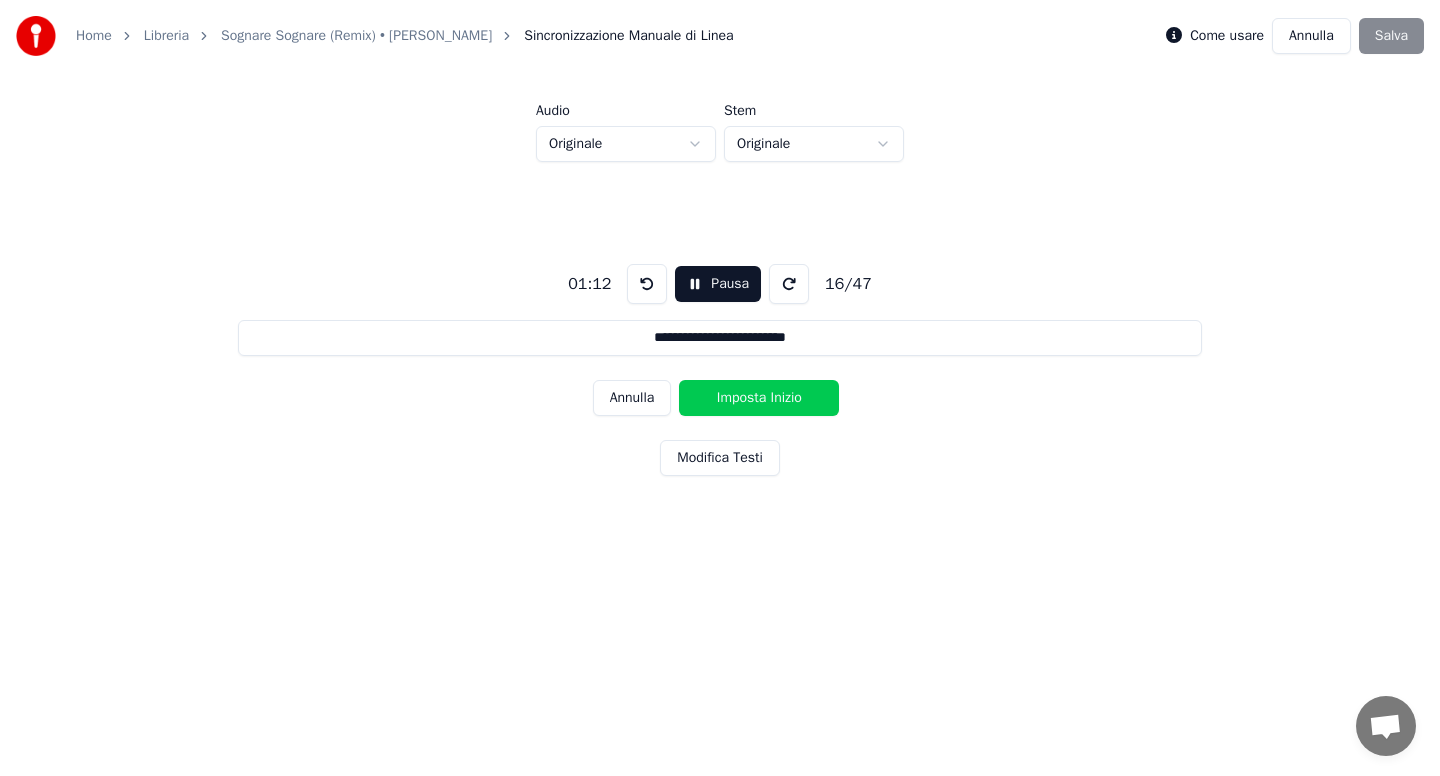click on "Imposta Inizio" at bounding box center (759, 398) 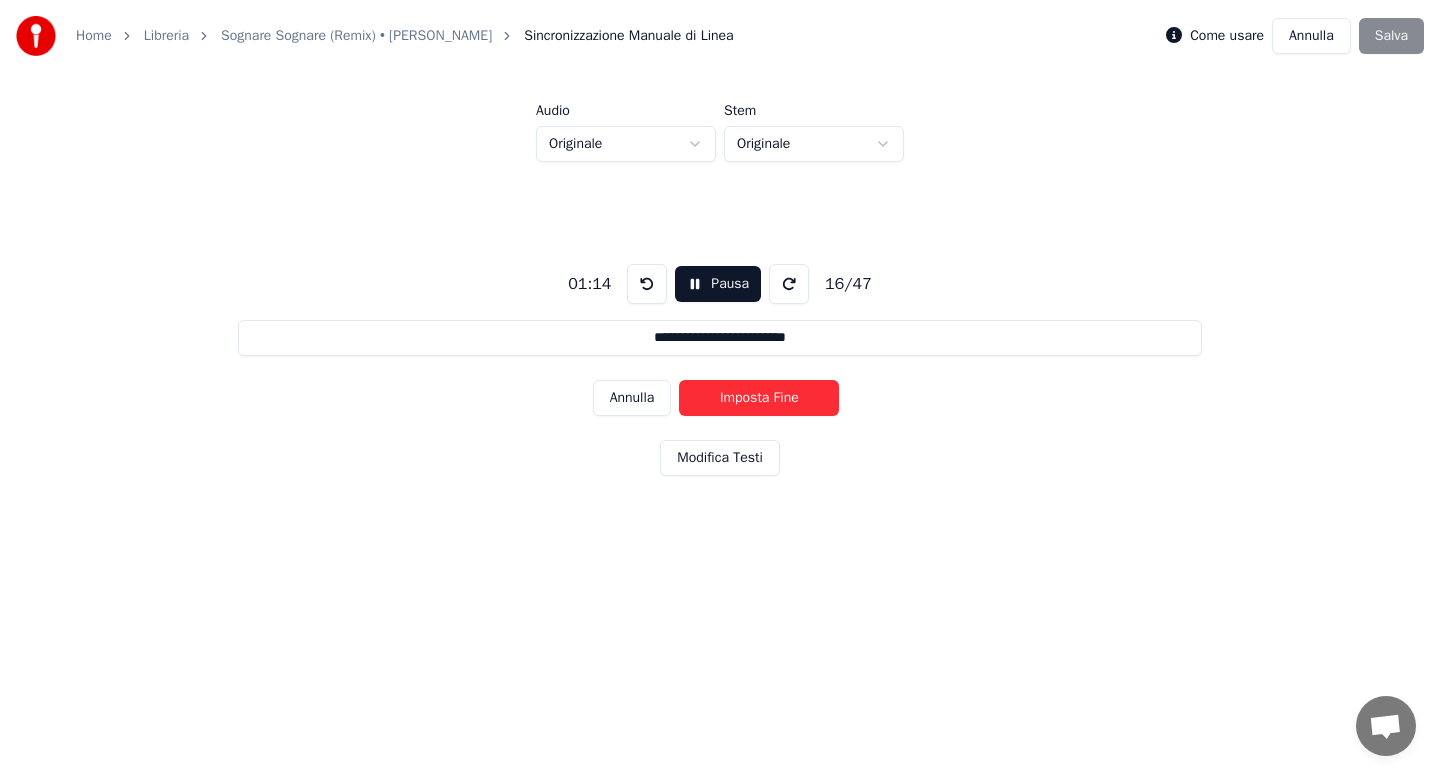 click on "Imposta Fine" at bounding box center (759, 398) 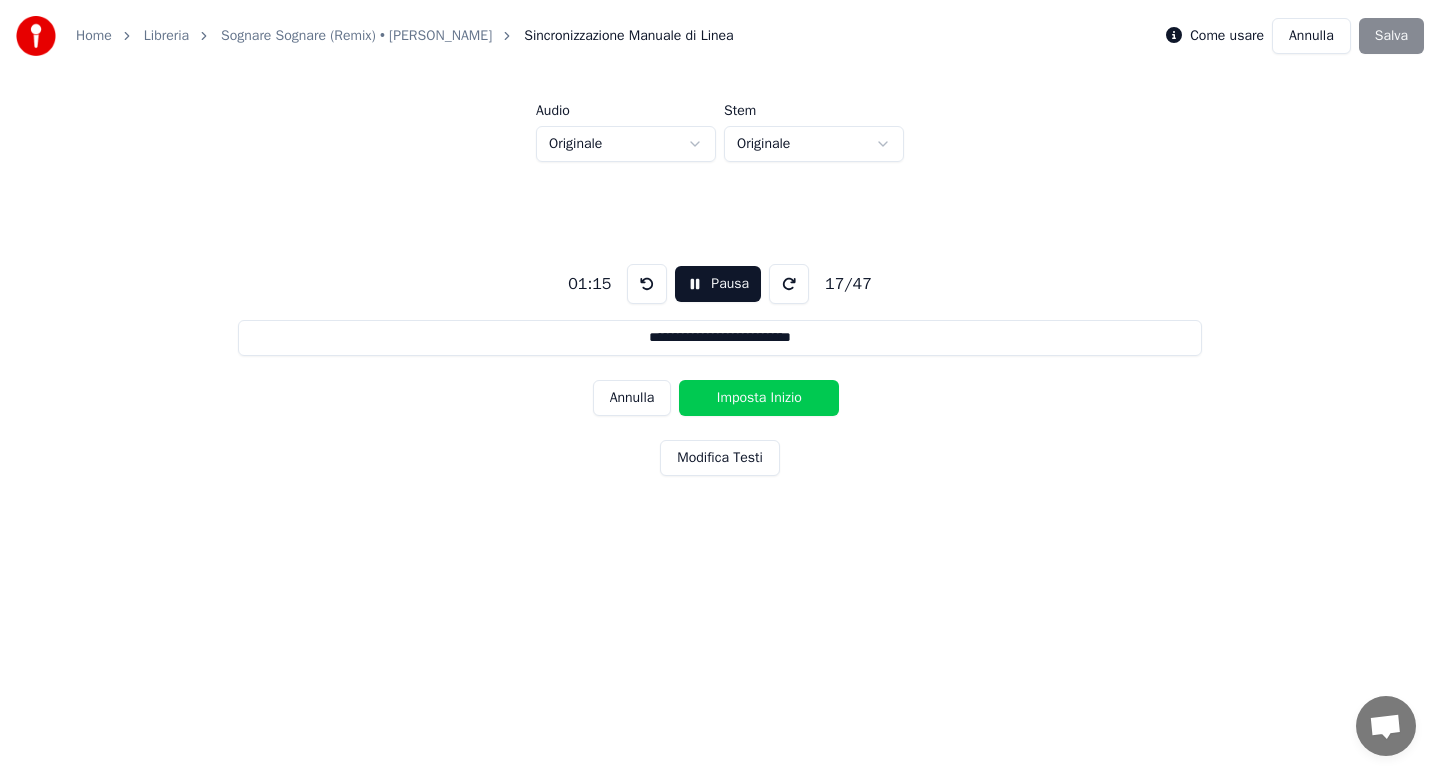 click on "Imposta Inizio" at bounding box center [759, 398] 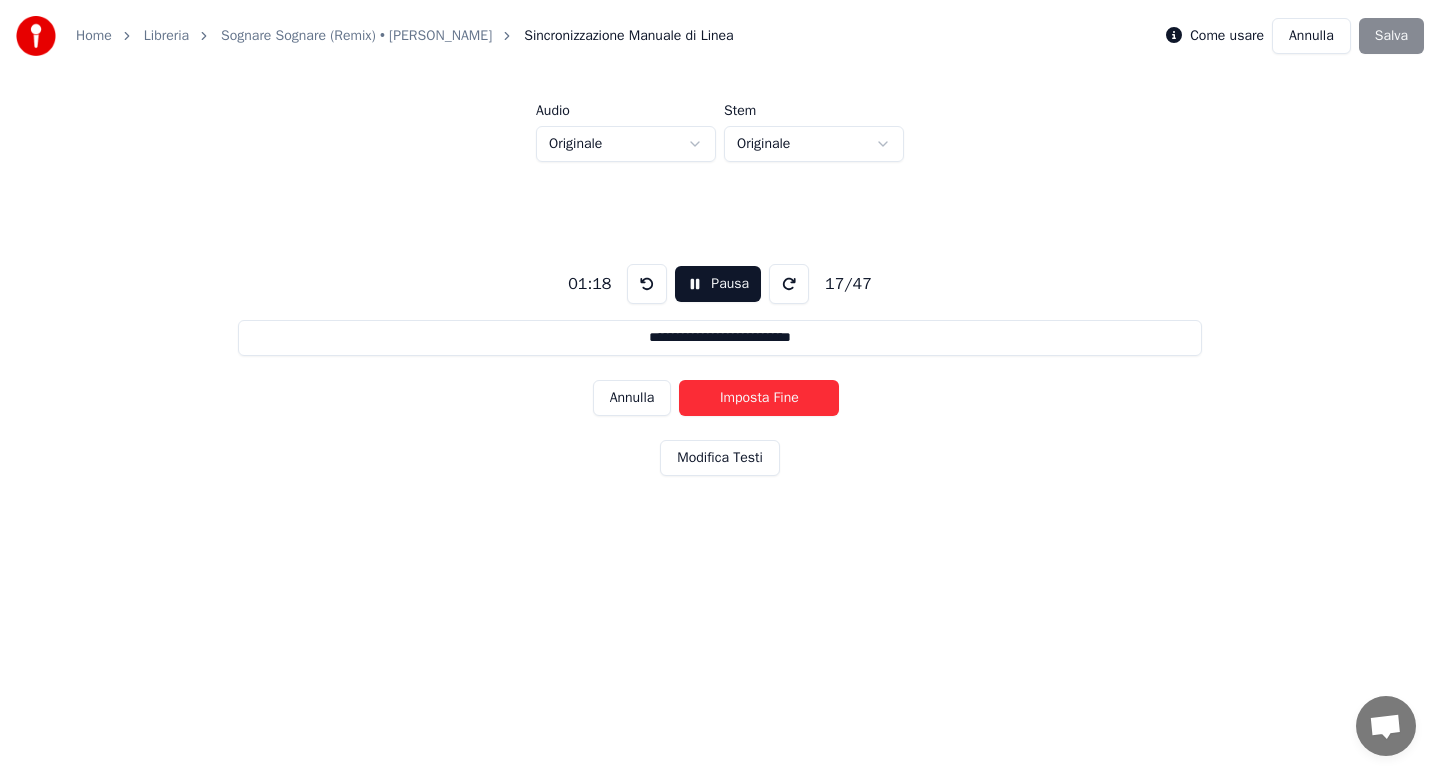 click on "Imposta Fine" at bounding box center (759, 398) 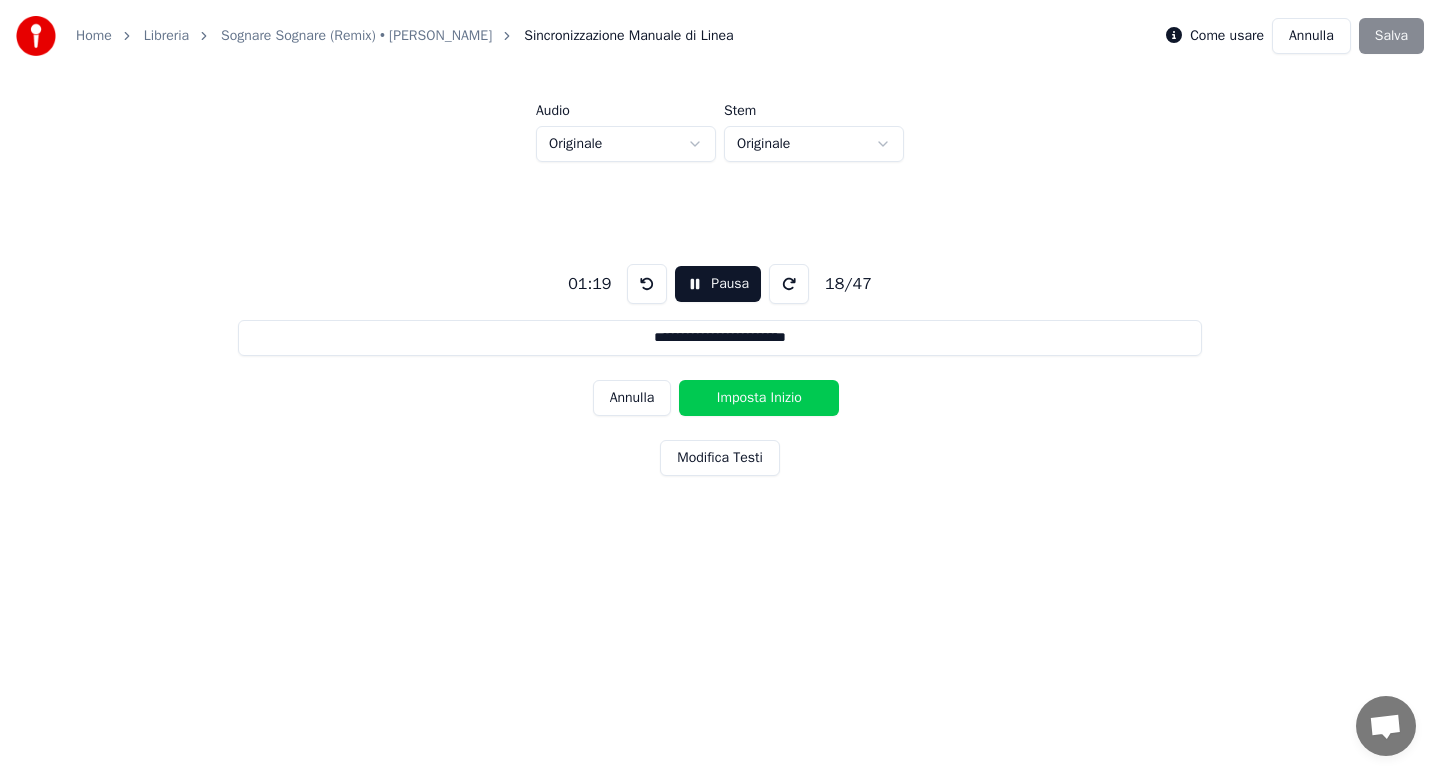 click on "Imposta Inizio" at bounding box center (759, 398) 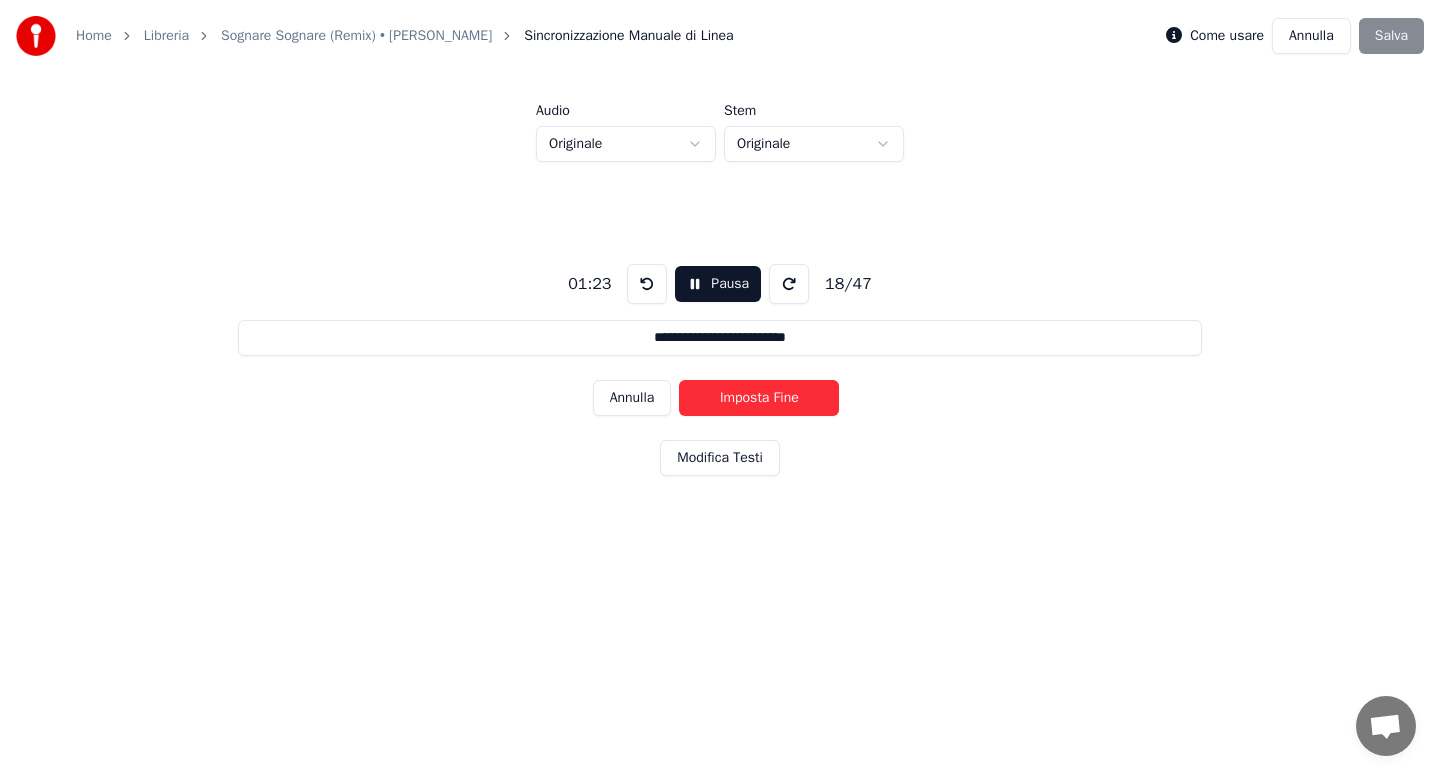 click on "Imposta Fine" at bounding box center [759, 398] 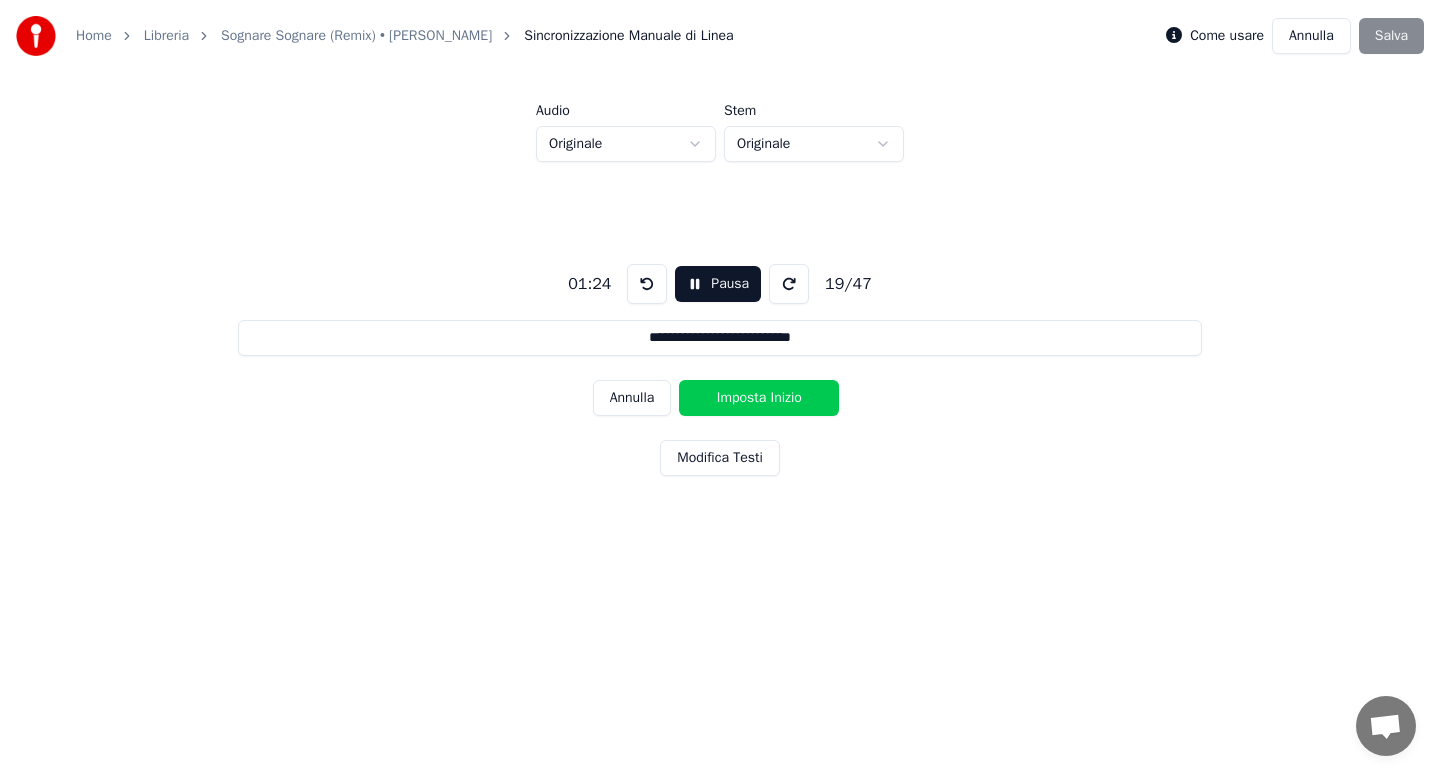click on "Imposta Inizio" at bounding box center (759, 398) 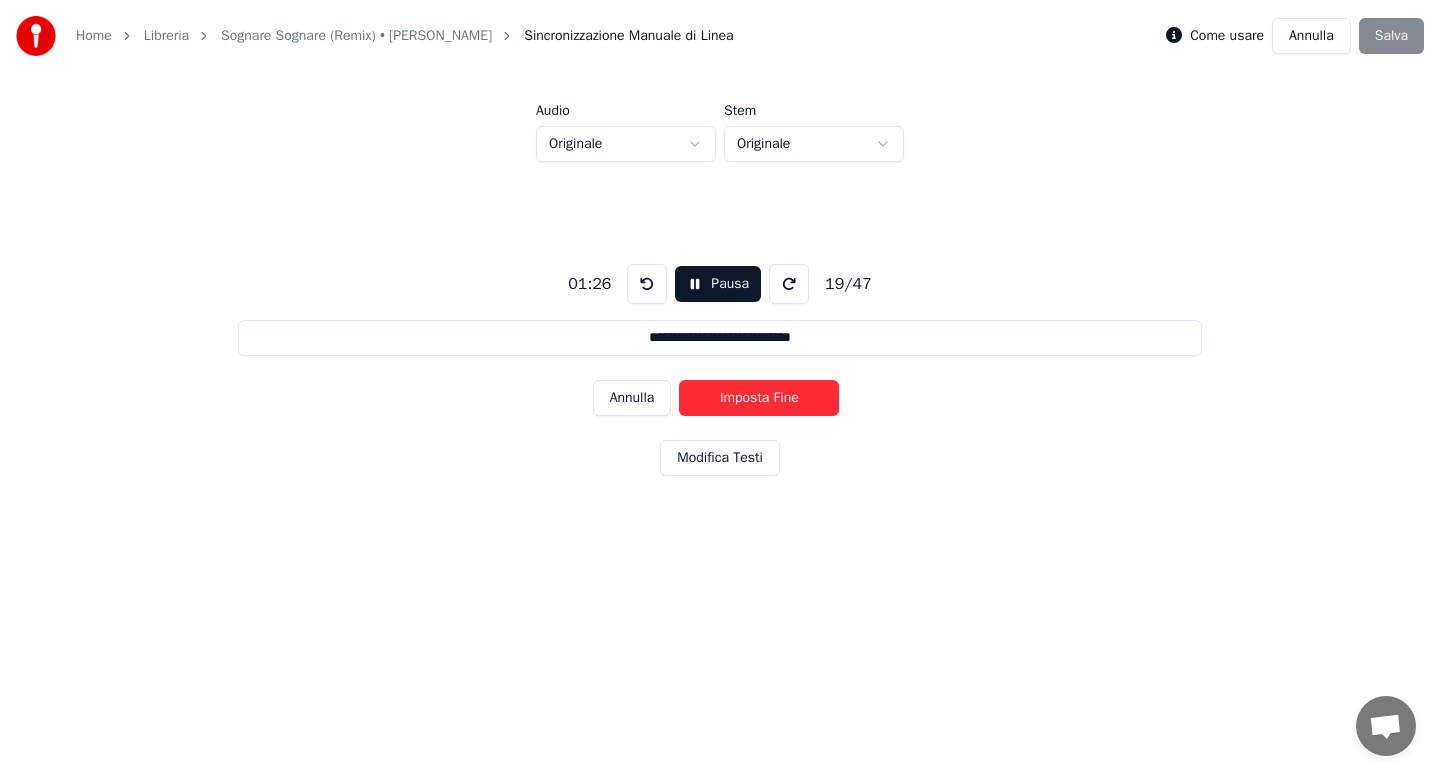 click on "Imposta Fine" at bounding box center [759, 398] 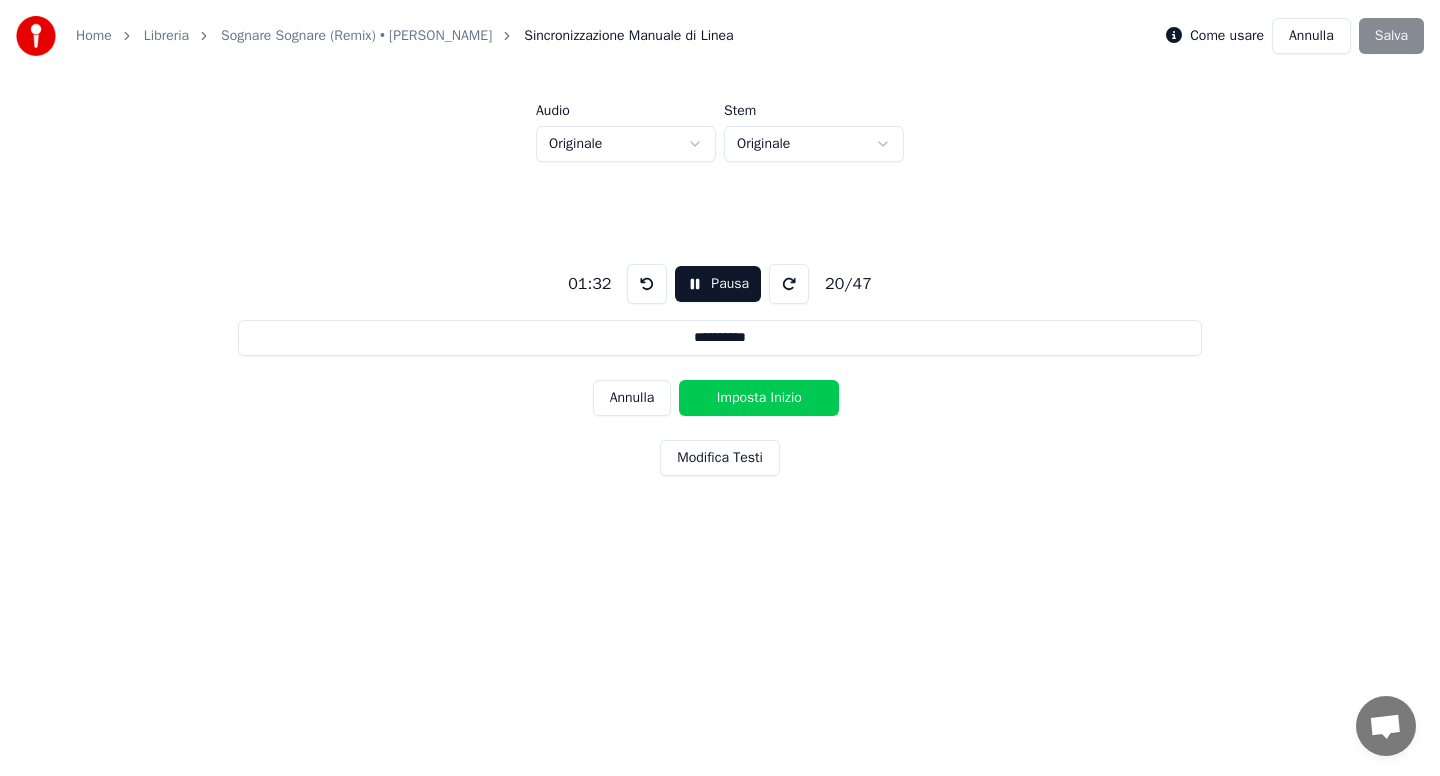 click on "Imposta Inizio" at bounding box center [759, 398] 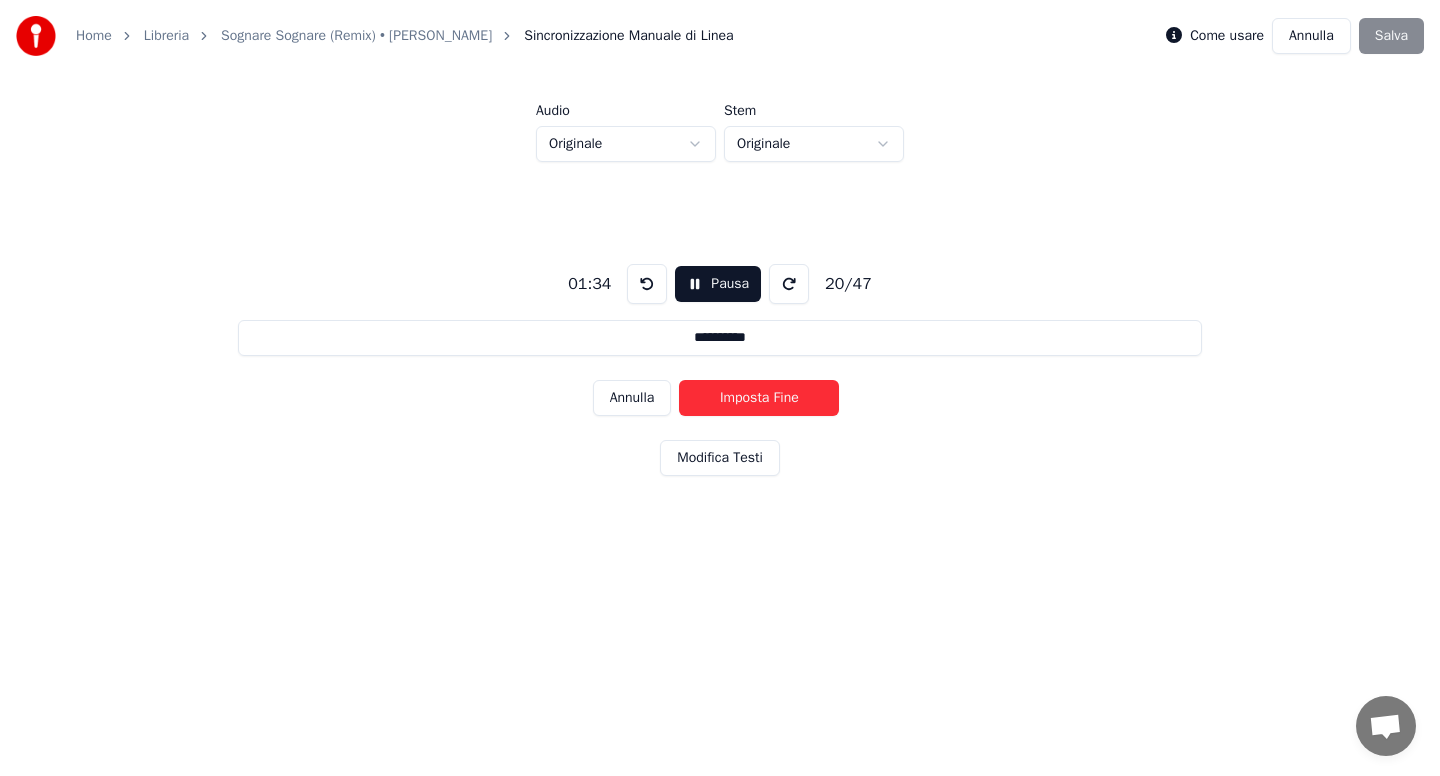 click on "Imposta Fine" at bounding box center [759, 398] 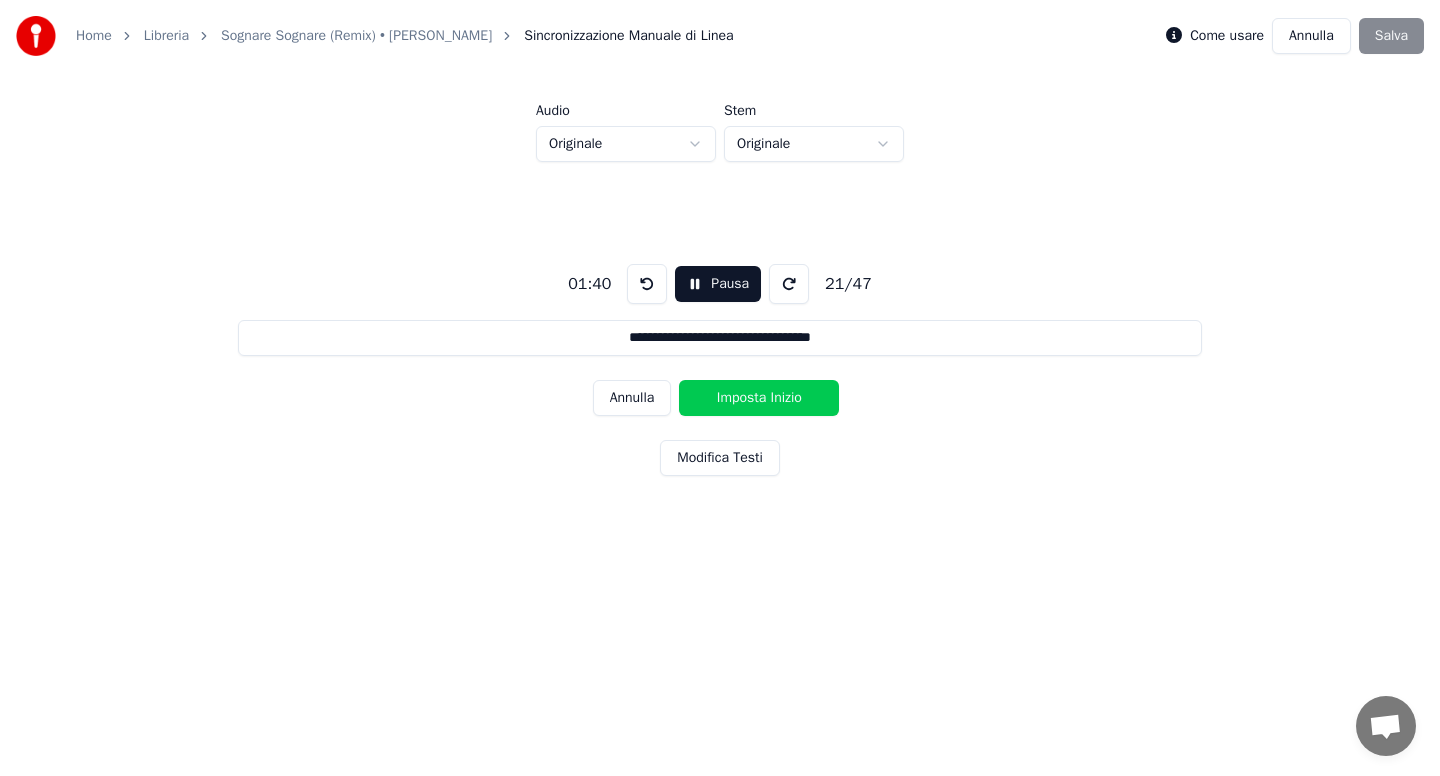 click on "Imposta Inizio" at bounding box center [759, 398] 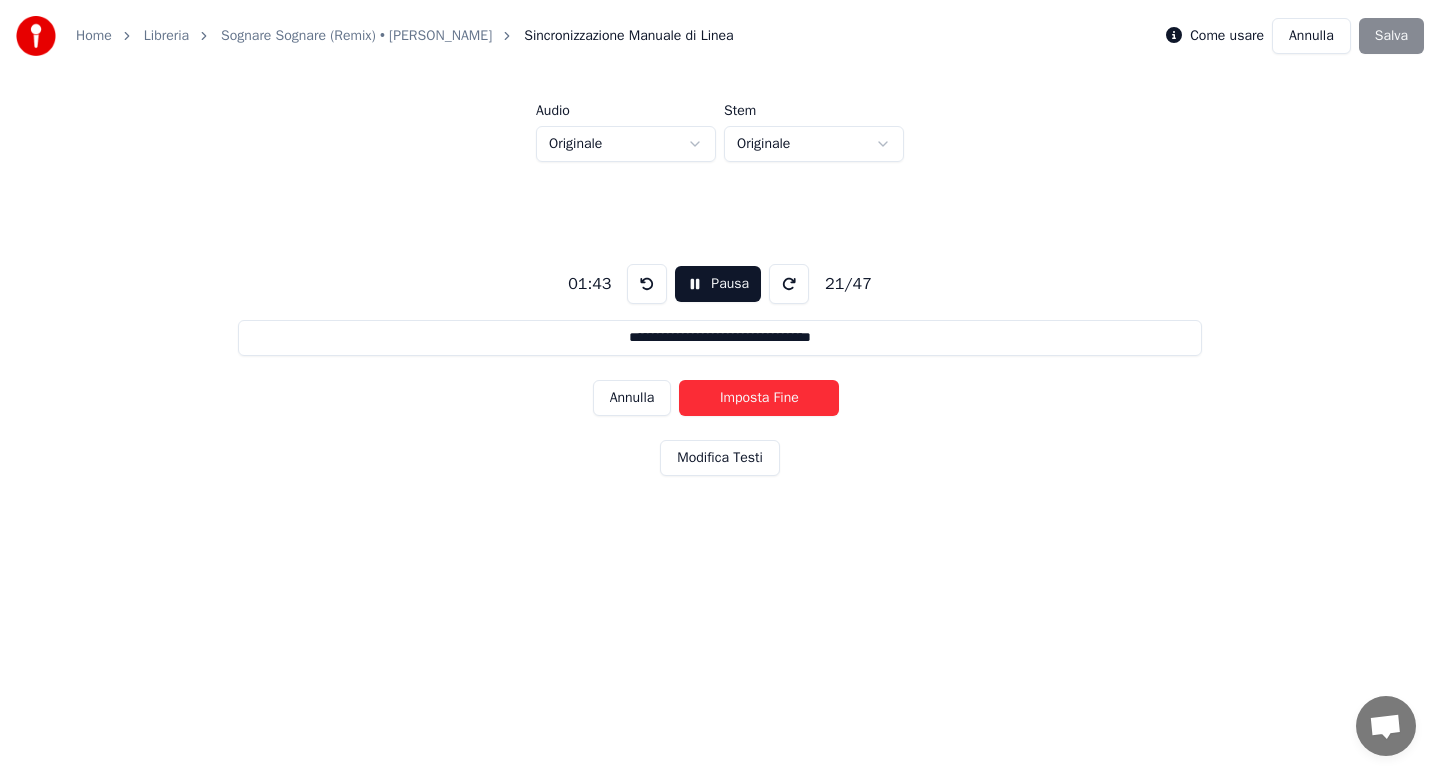 click on "Imposta Fine" at bounding box center [759, 398] 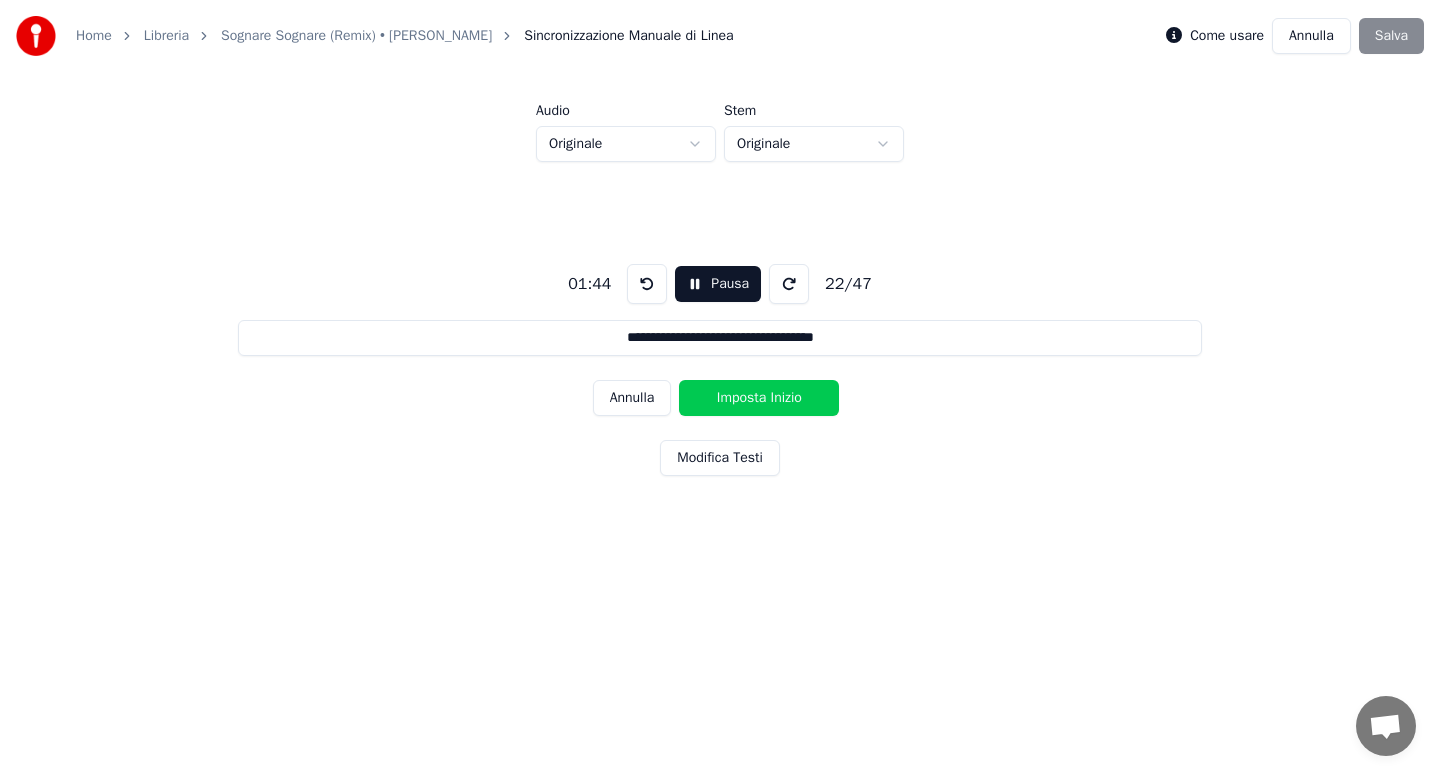 click on "Imposta Inizio" at bounding box center (759, 398) 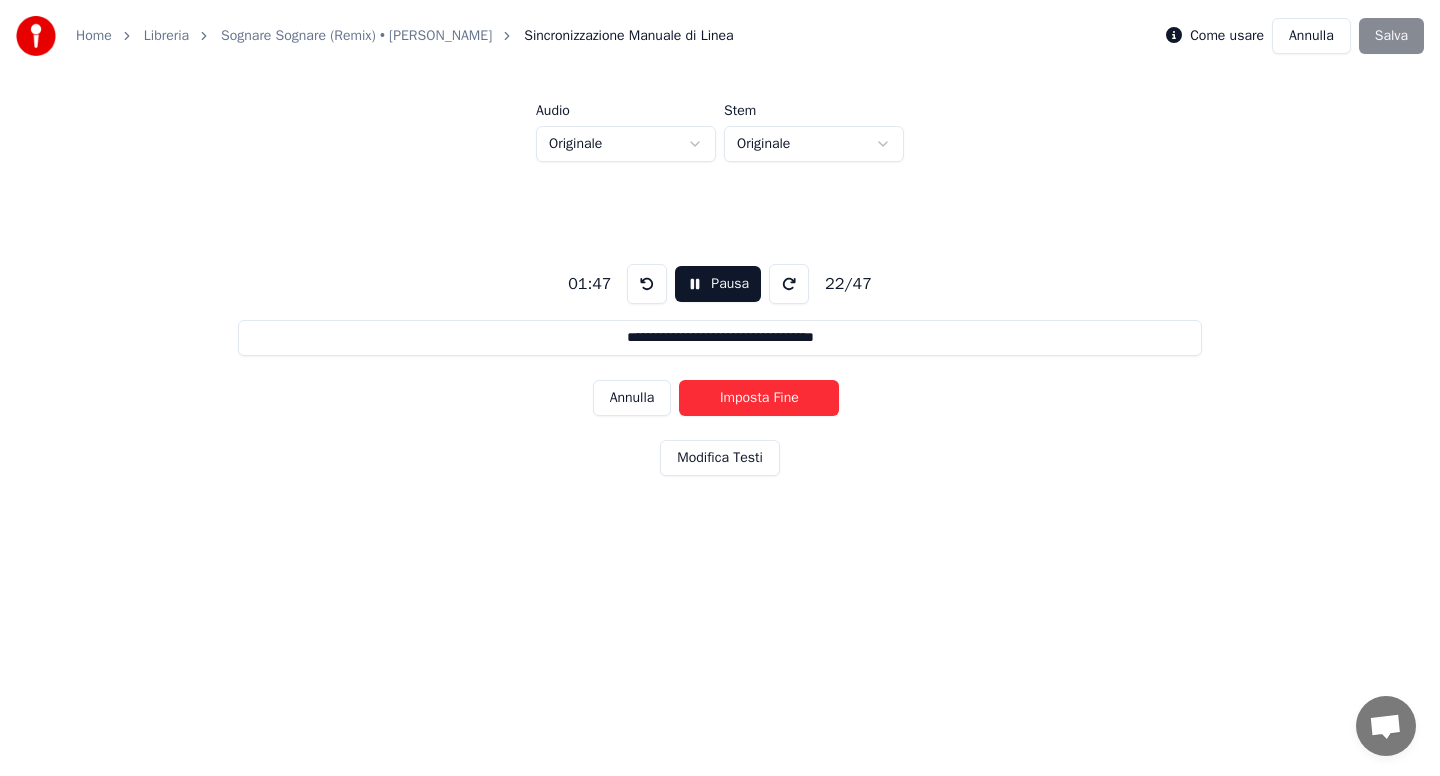 click on "Imposta Fine" at bounding box center [759, 398] 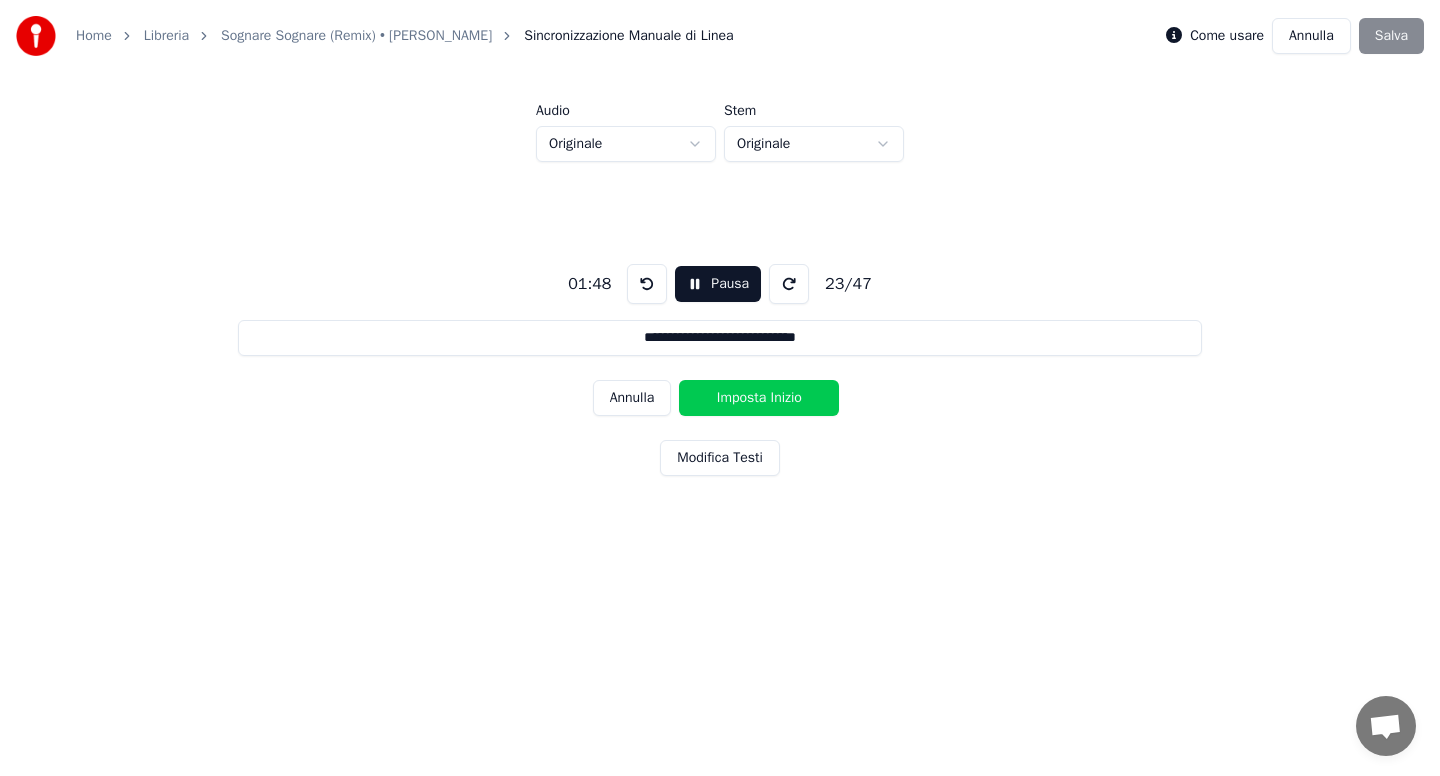 click on "Imposta Inizio" at bounding box center (759, 398) 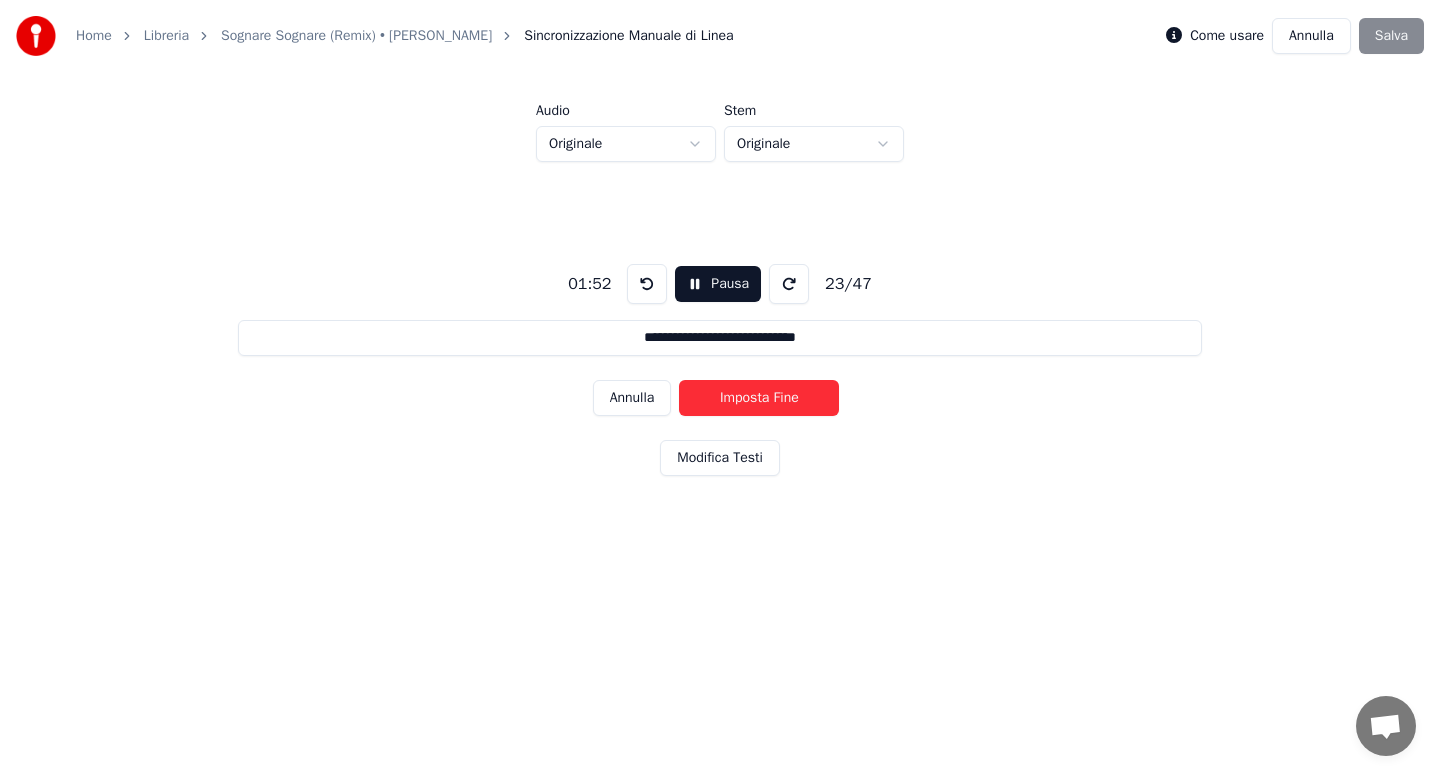 click on "Imposta Fine" at bounding box center [759, 398] 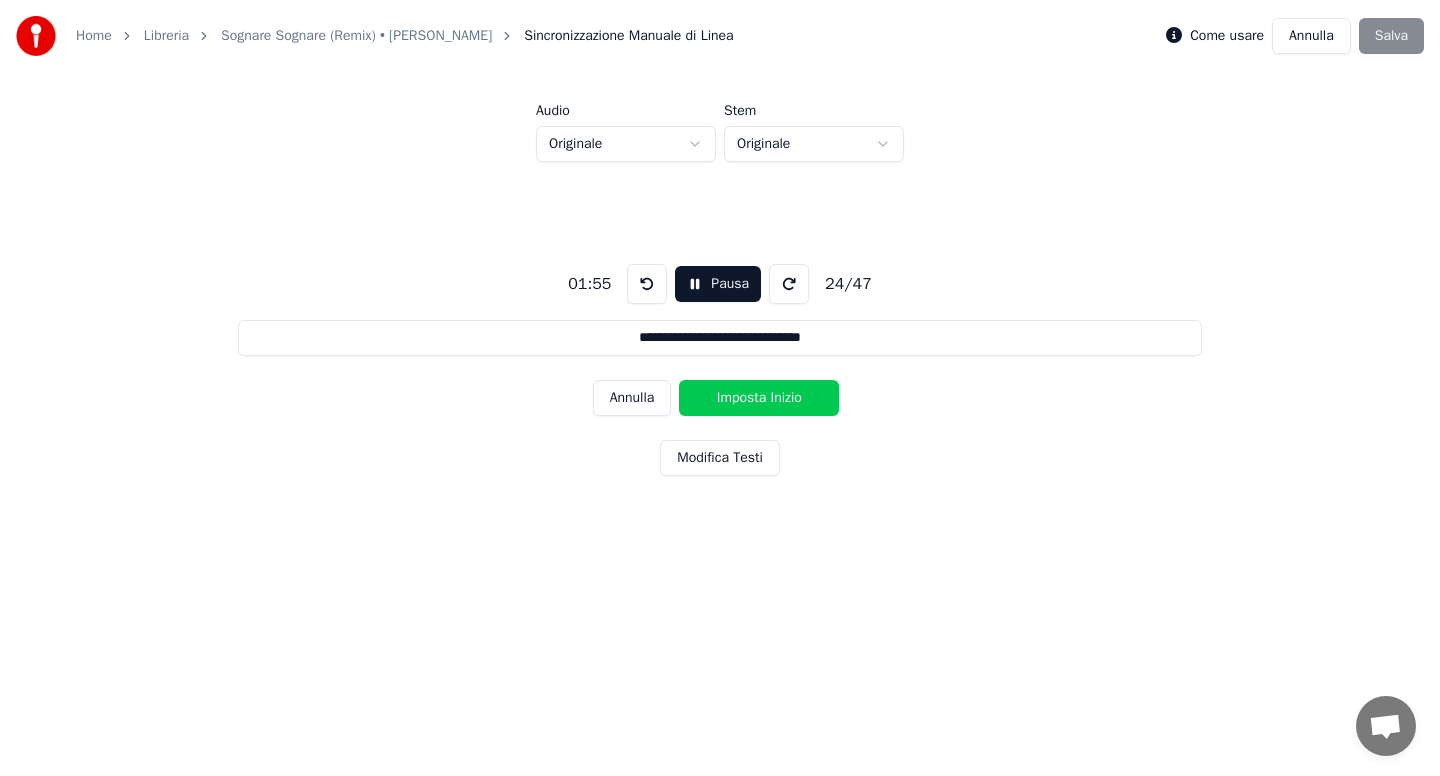 click on "Imposta Inizio" at bounding box center [759, 398] 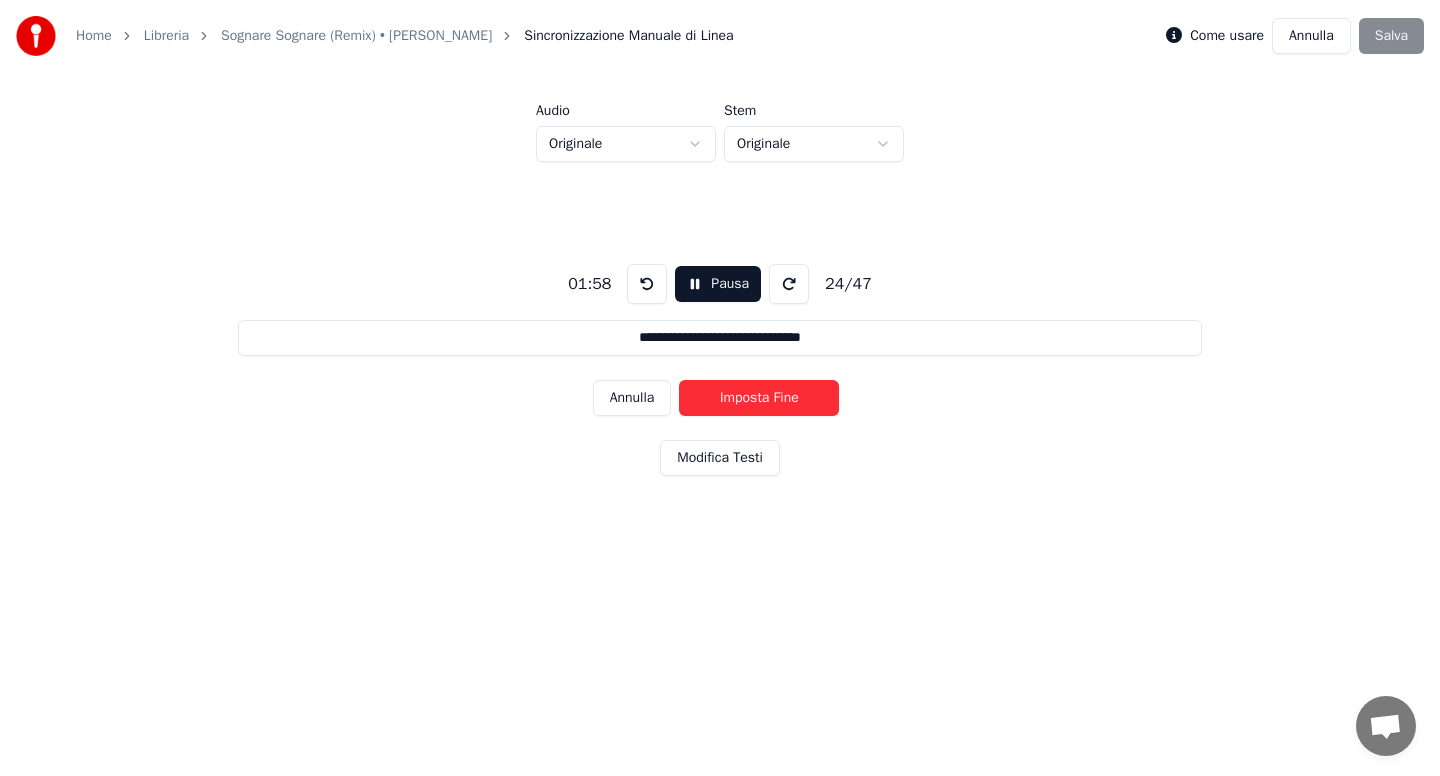 click on "Imposta Fine" at bounding box center (759, 398) 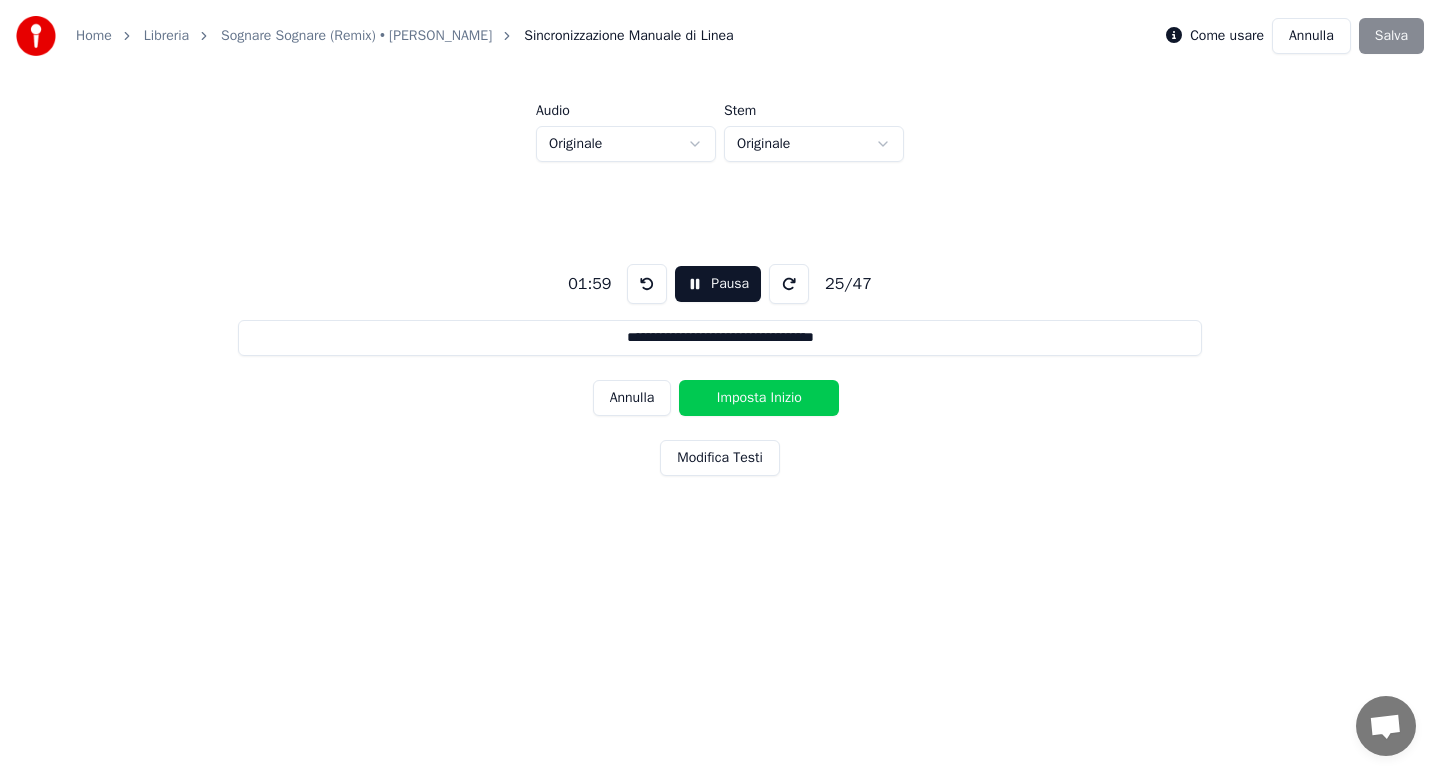 click on "Imposta Inizio" at bounding box center (759, 398) 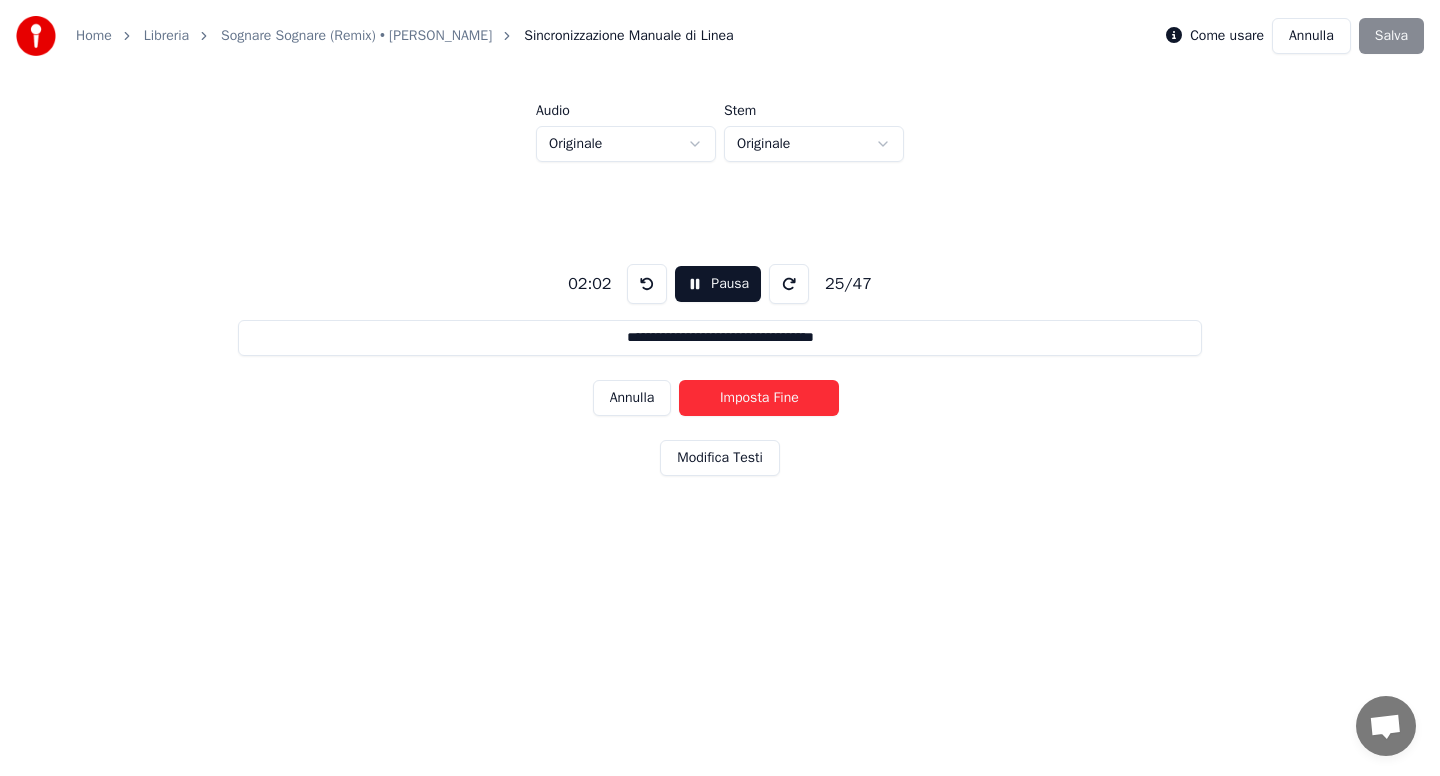 click on "Imposta Fine" at bounding box center [759, 398] 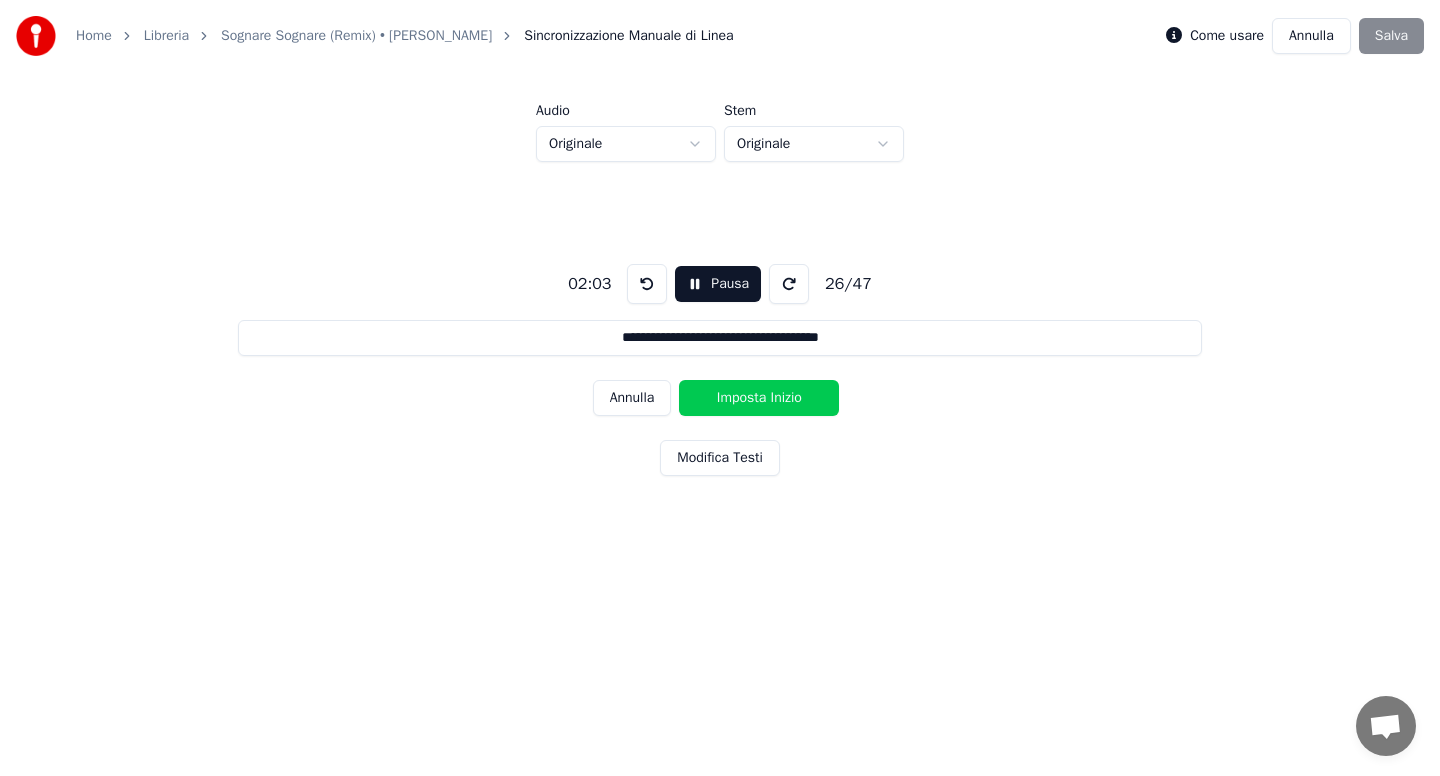 click on "Imposta Inizio" at bounding box center (759, 398) 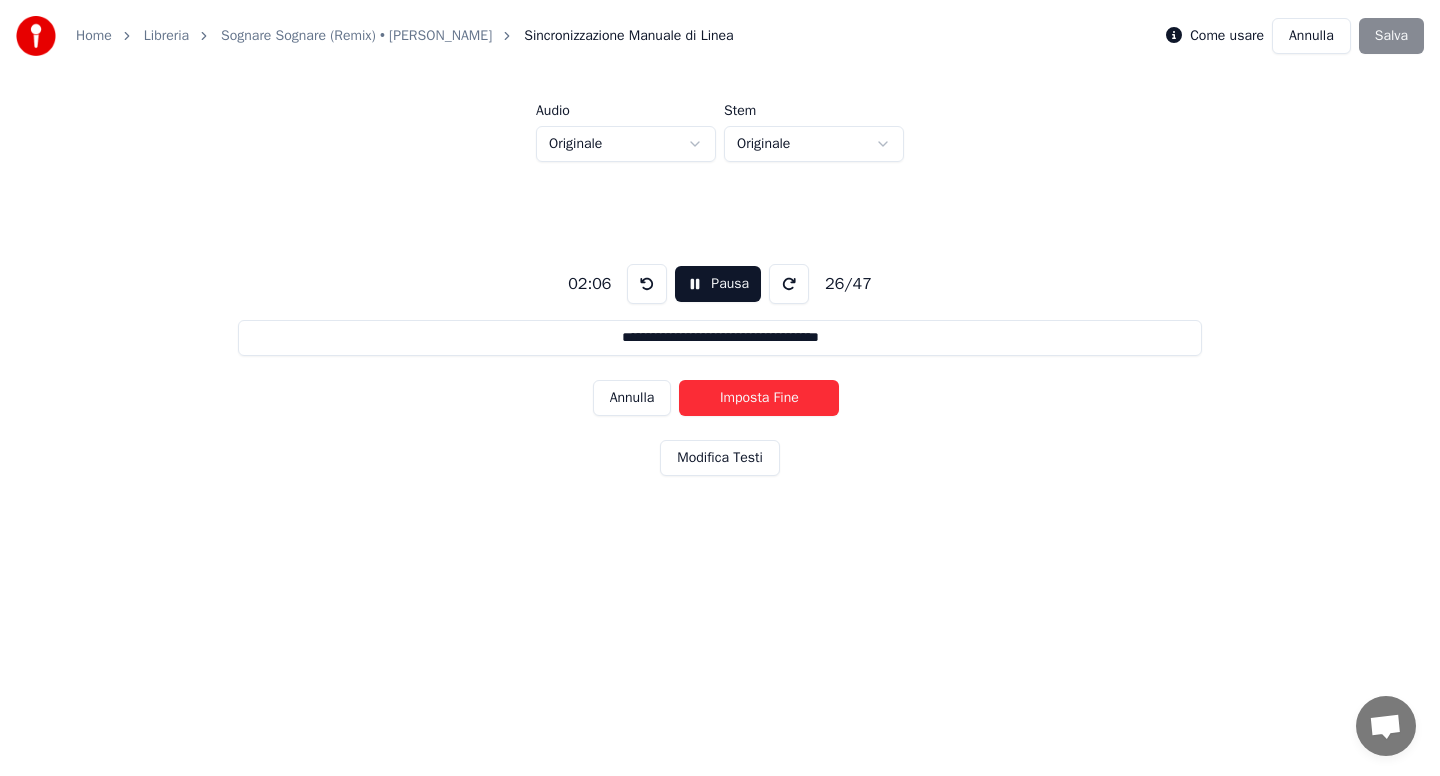 click on "Imposta Fine" at bounding box center [759, 398] 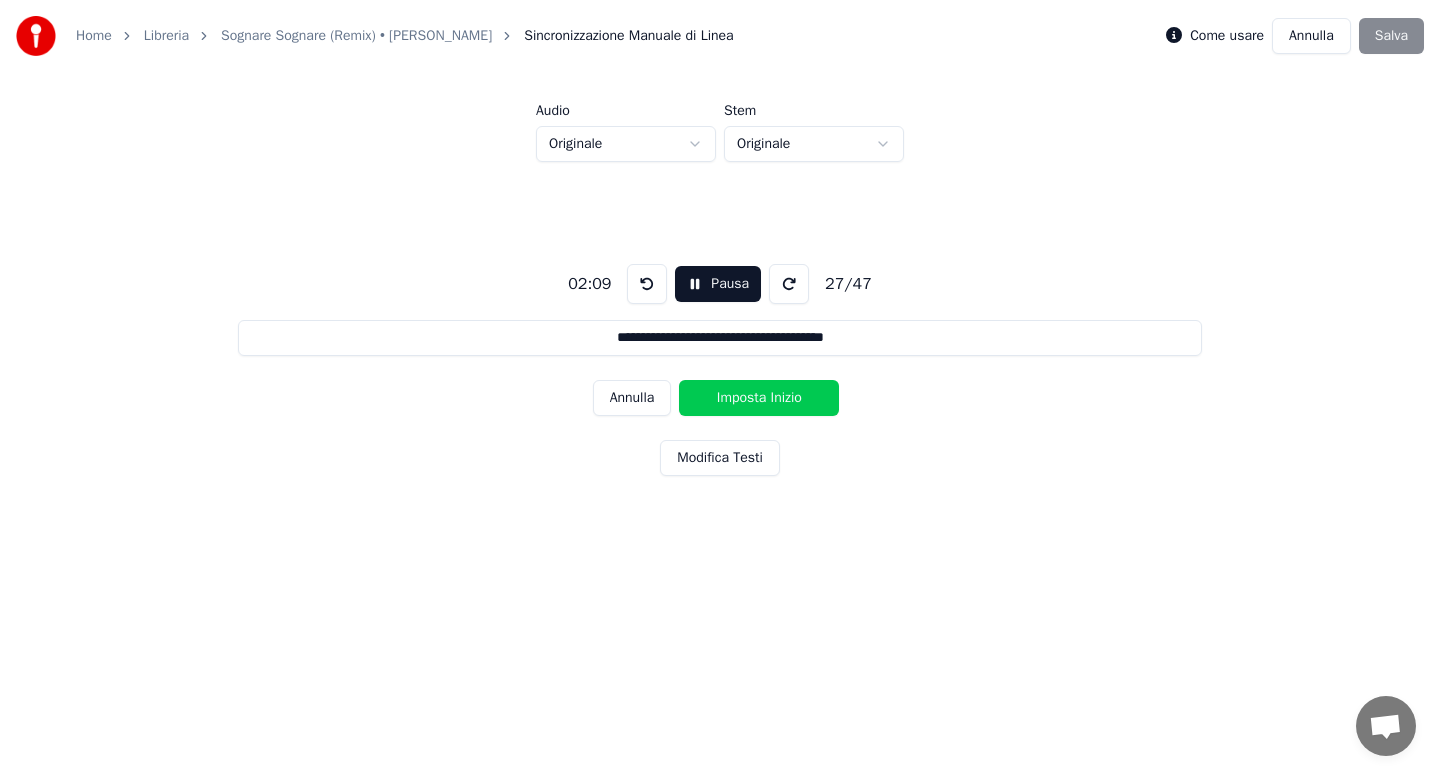 click on "Imposta Inizio" at bounding box center (759, 398) 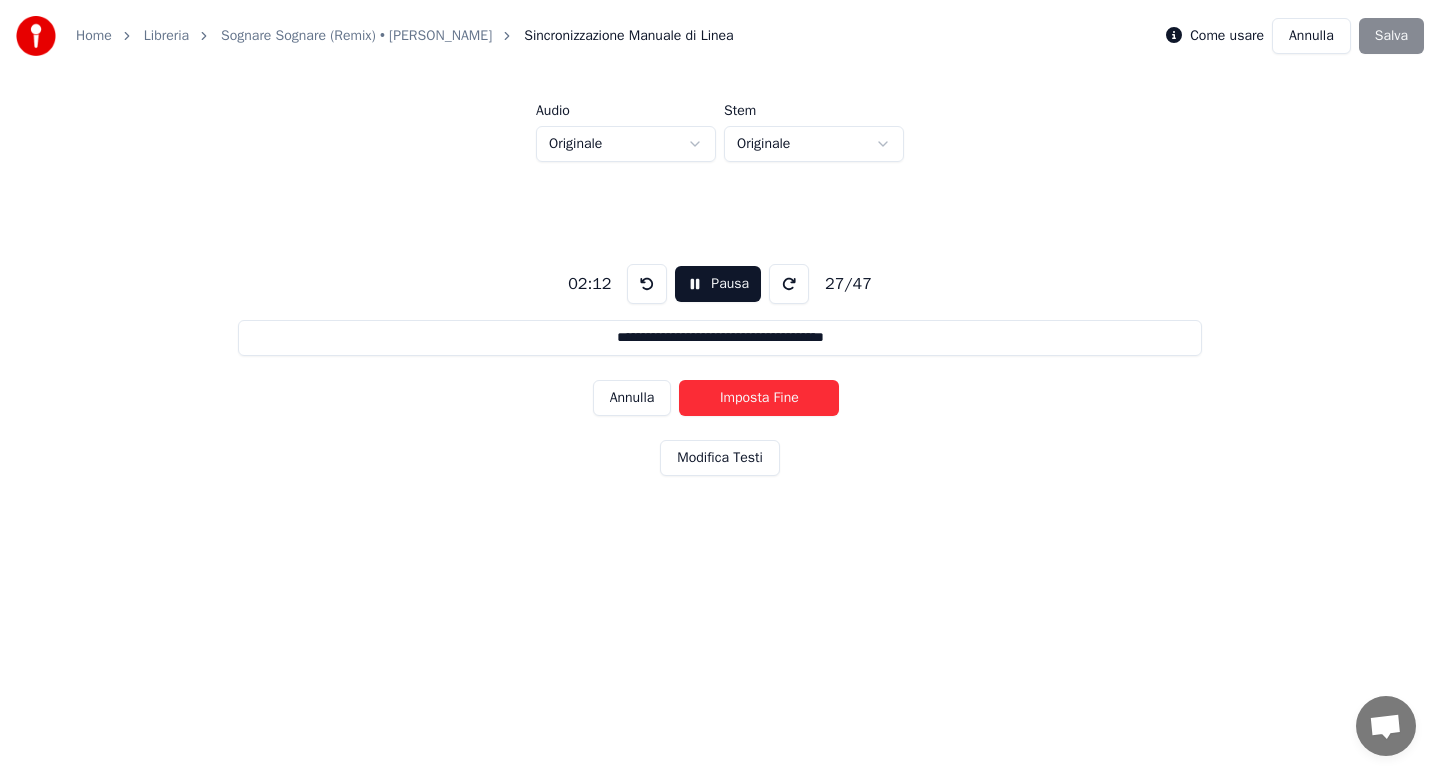 click on "Imposta Fine" at bounding box center [759, 398] 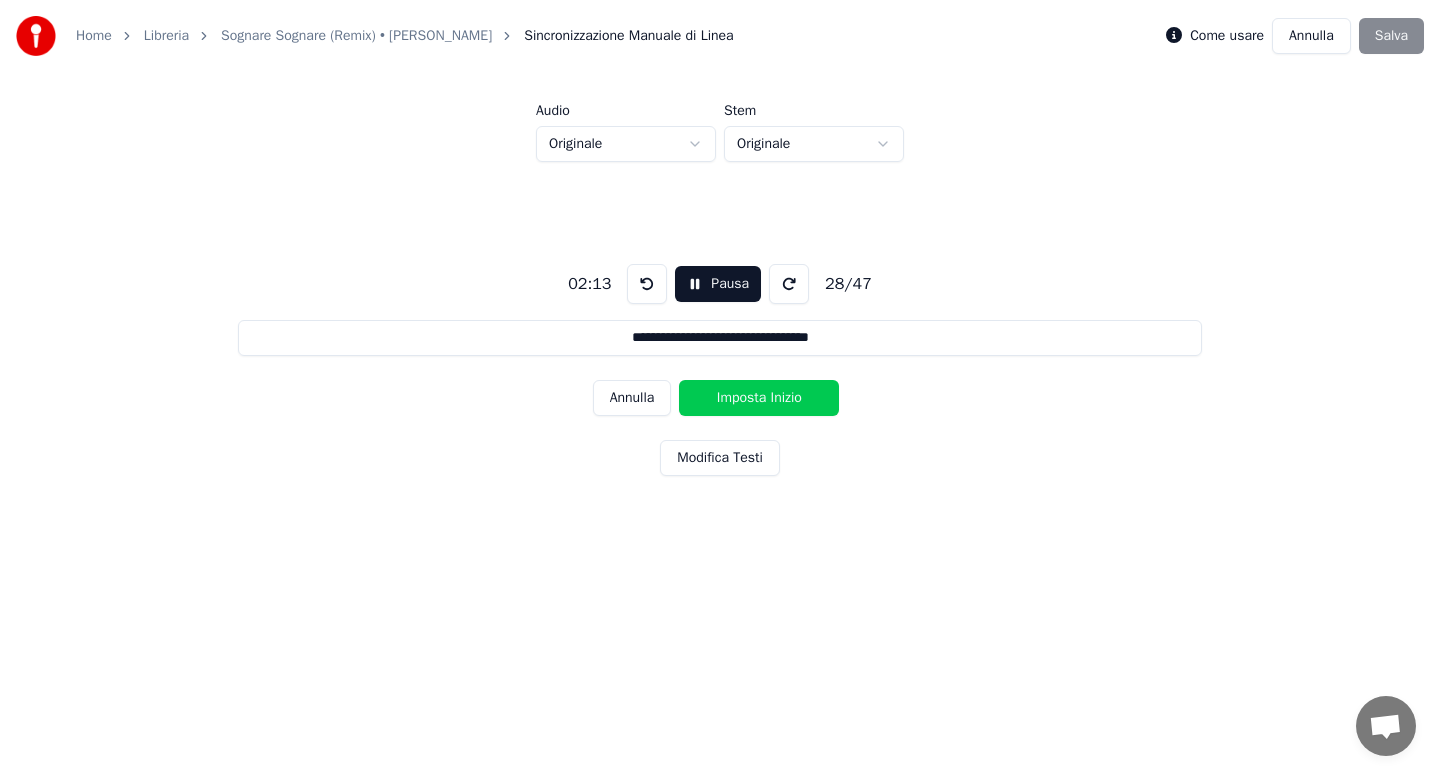 click on "Imposta Inizio" at bounding box center (759, 398) 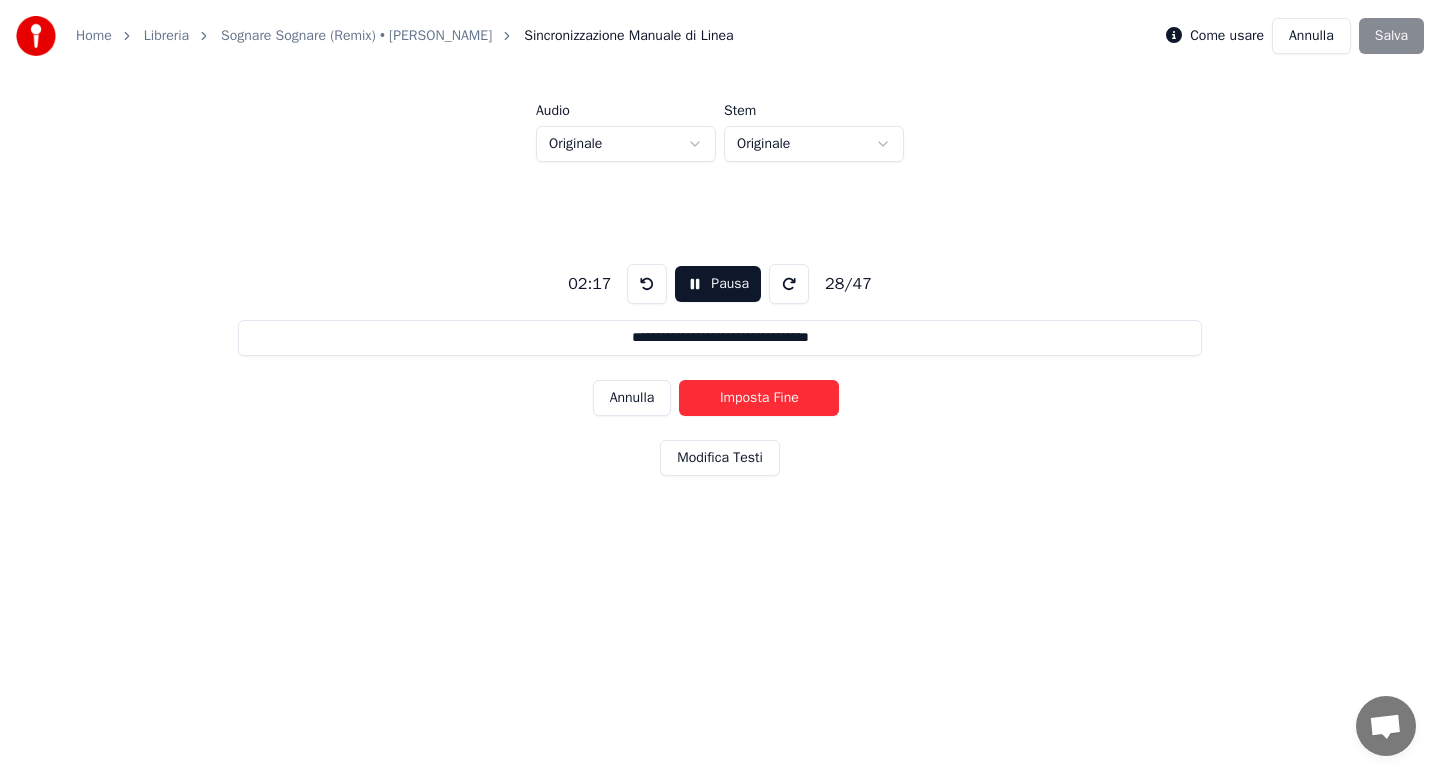 click on "Imposta Fine" at bounding box center [759, 398] 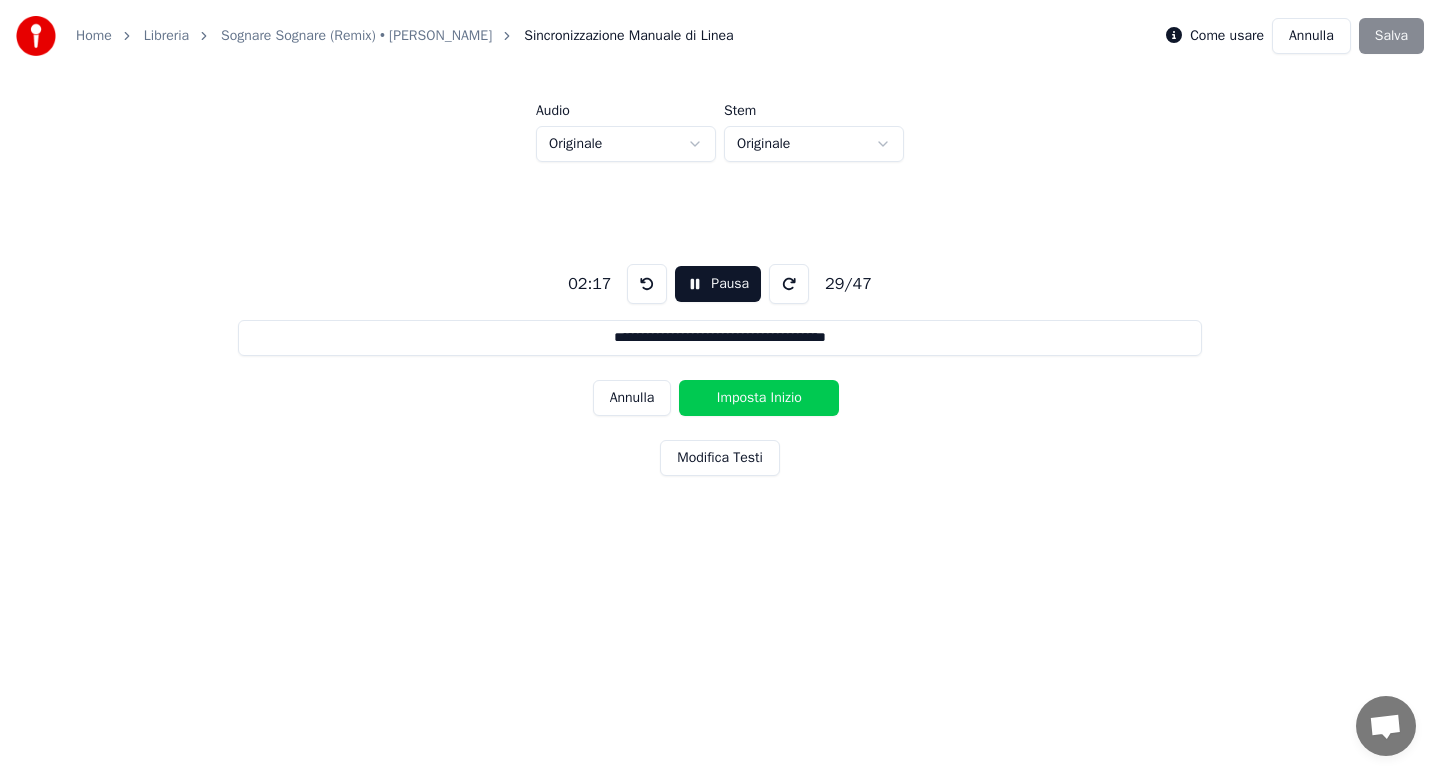 click on "Imposta Inizio" at bounding box center (759, 398) 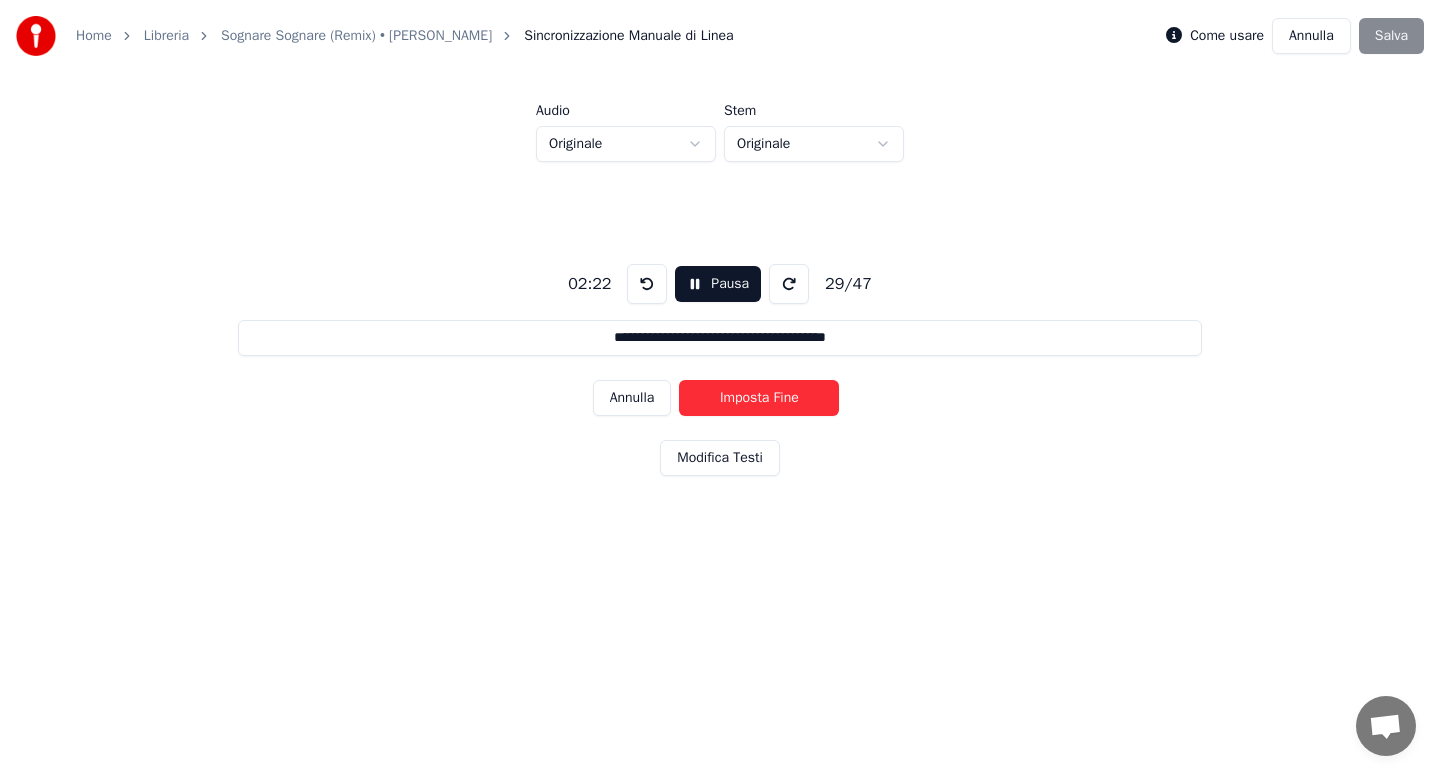click on "Imposta Fine" at bounding box center [759, 398] 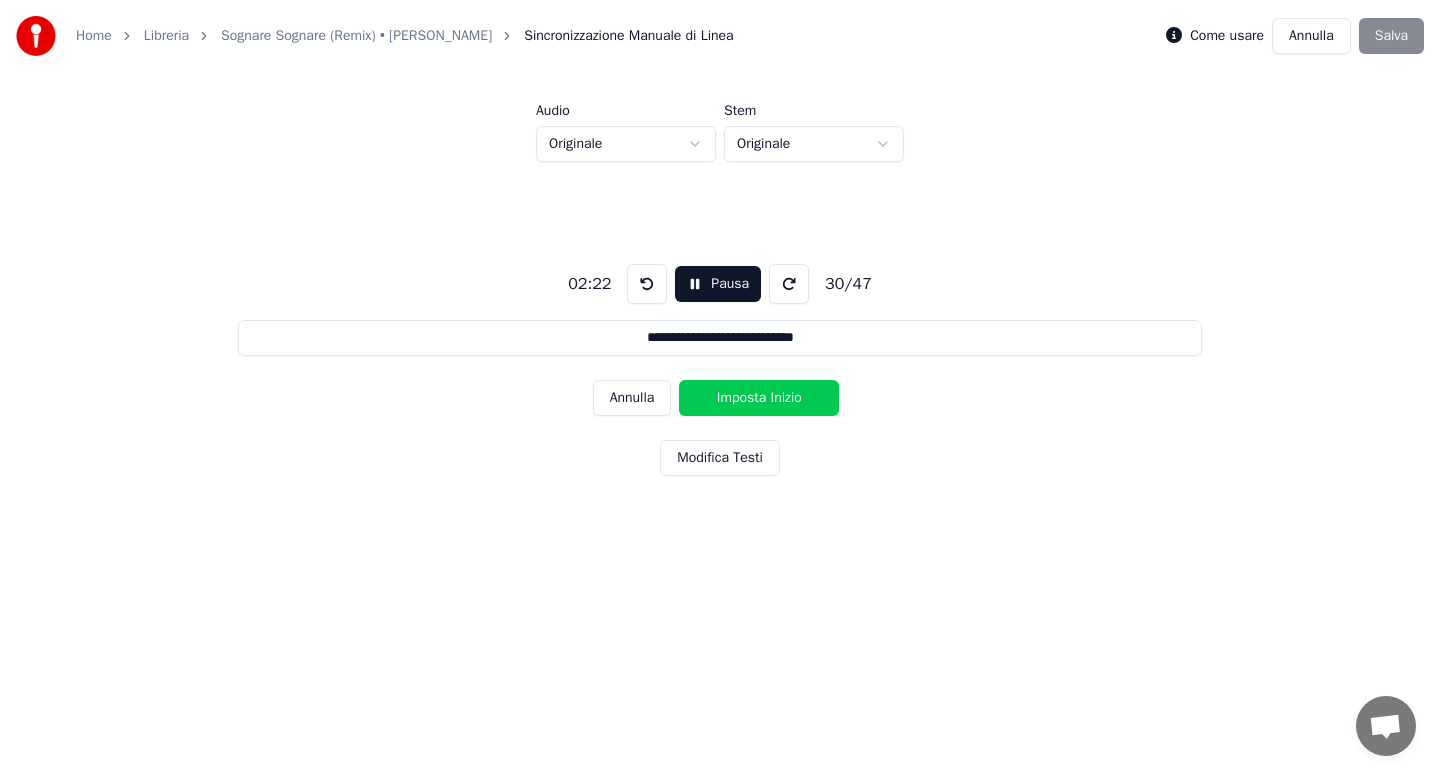 click on "Imposta Inizio" at bounding box center [759, 398] 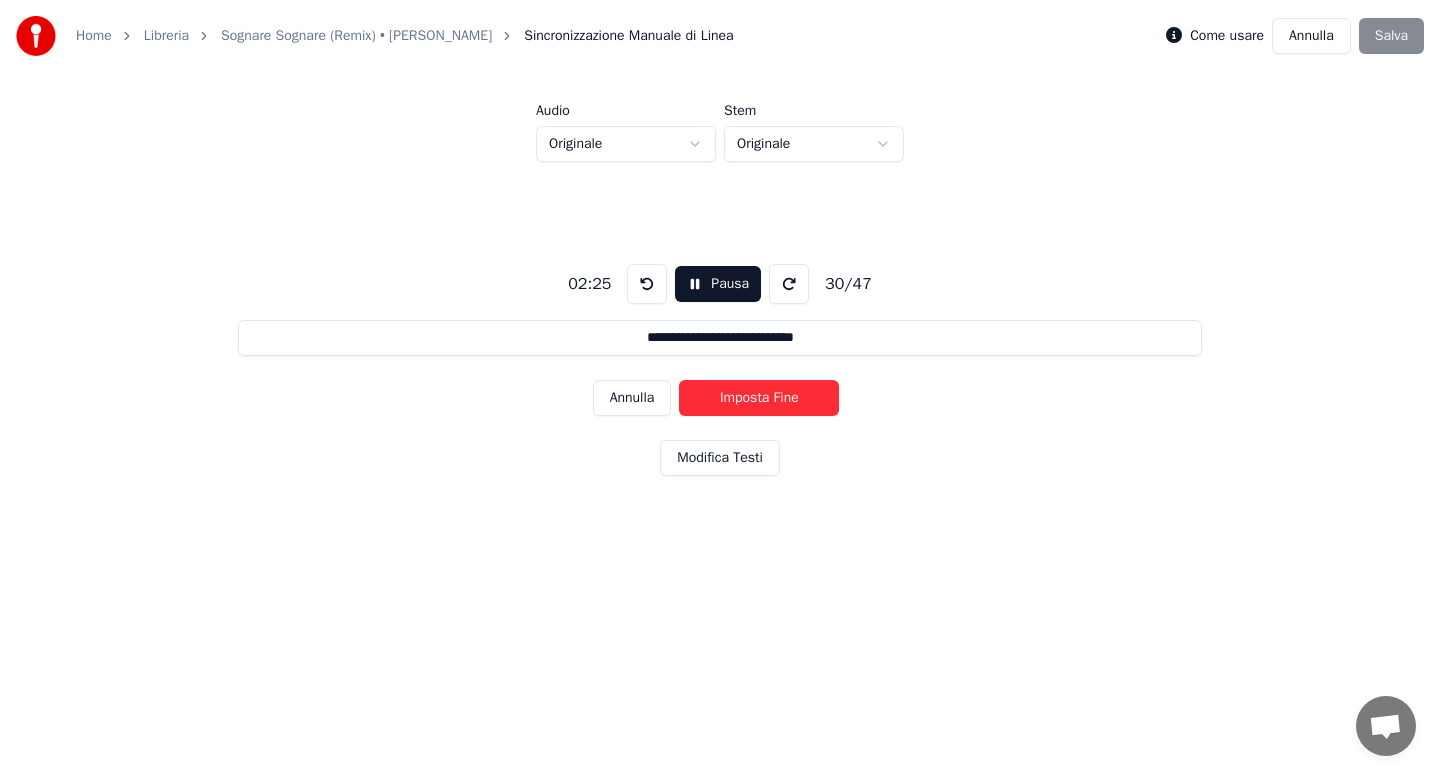 click on "Imposta Fine" at bounding box center [759, 398] 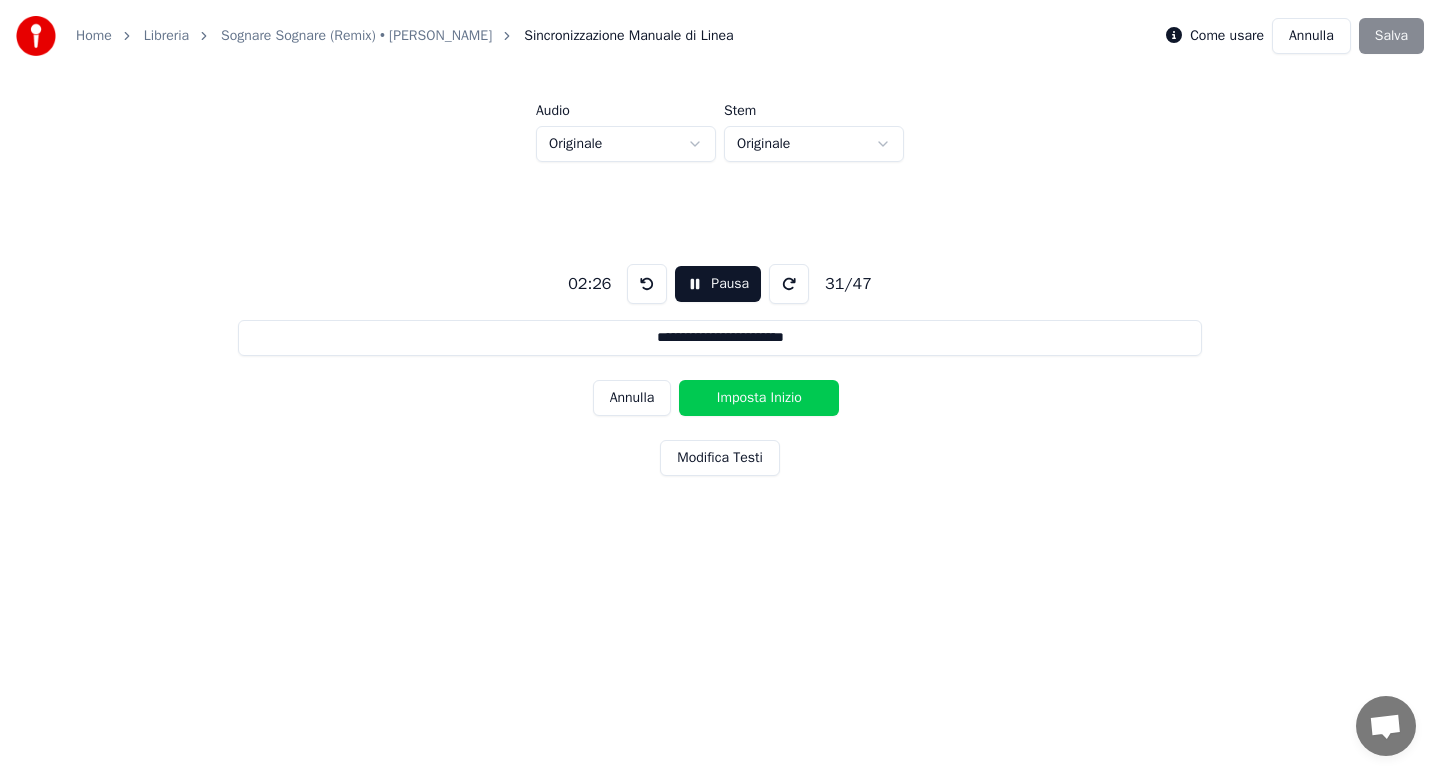 click on "Imposta Inizio" at bounding box center [759, 398] 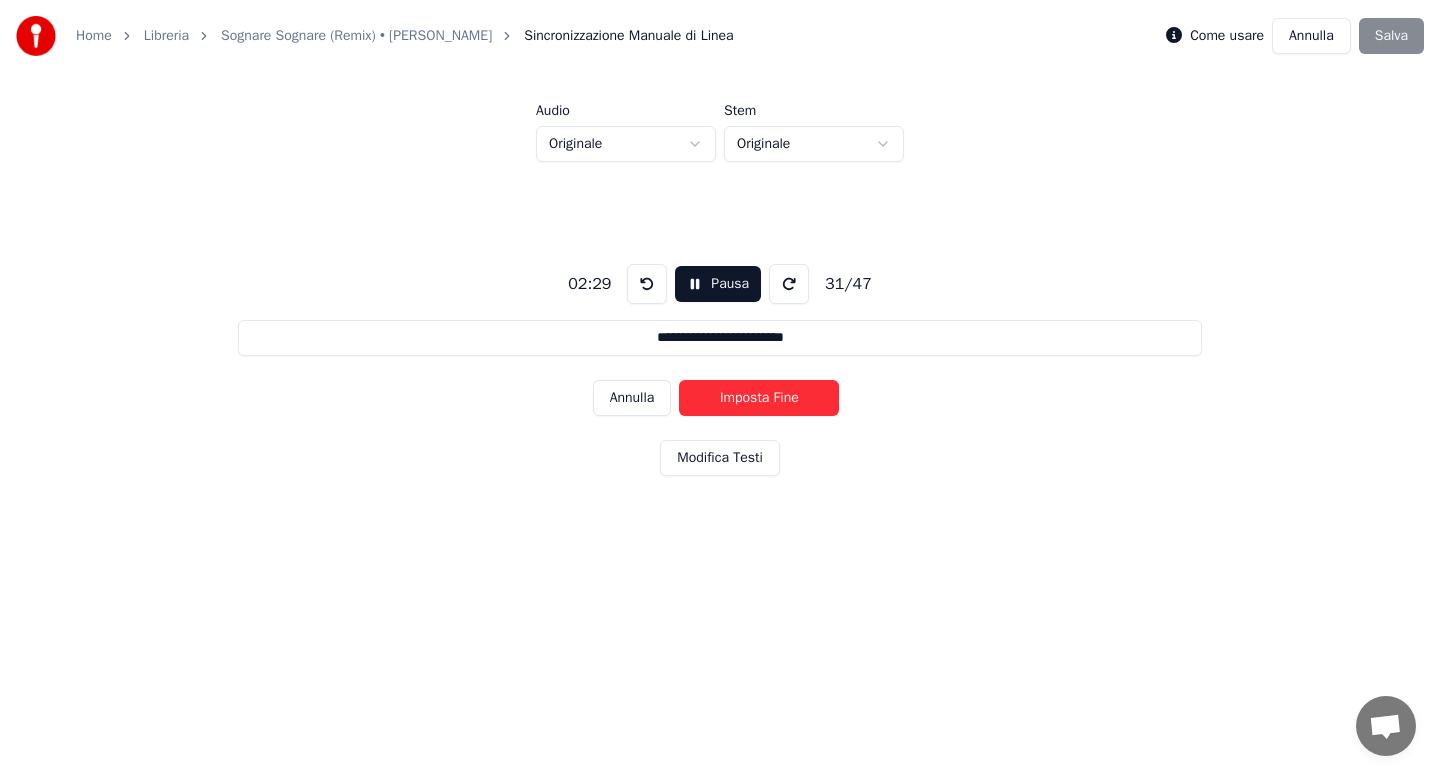 click on "Imposta Fine" at bounding box center [759, 398] 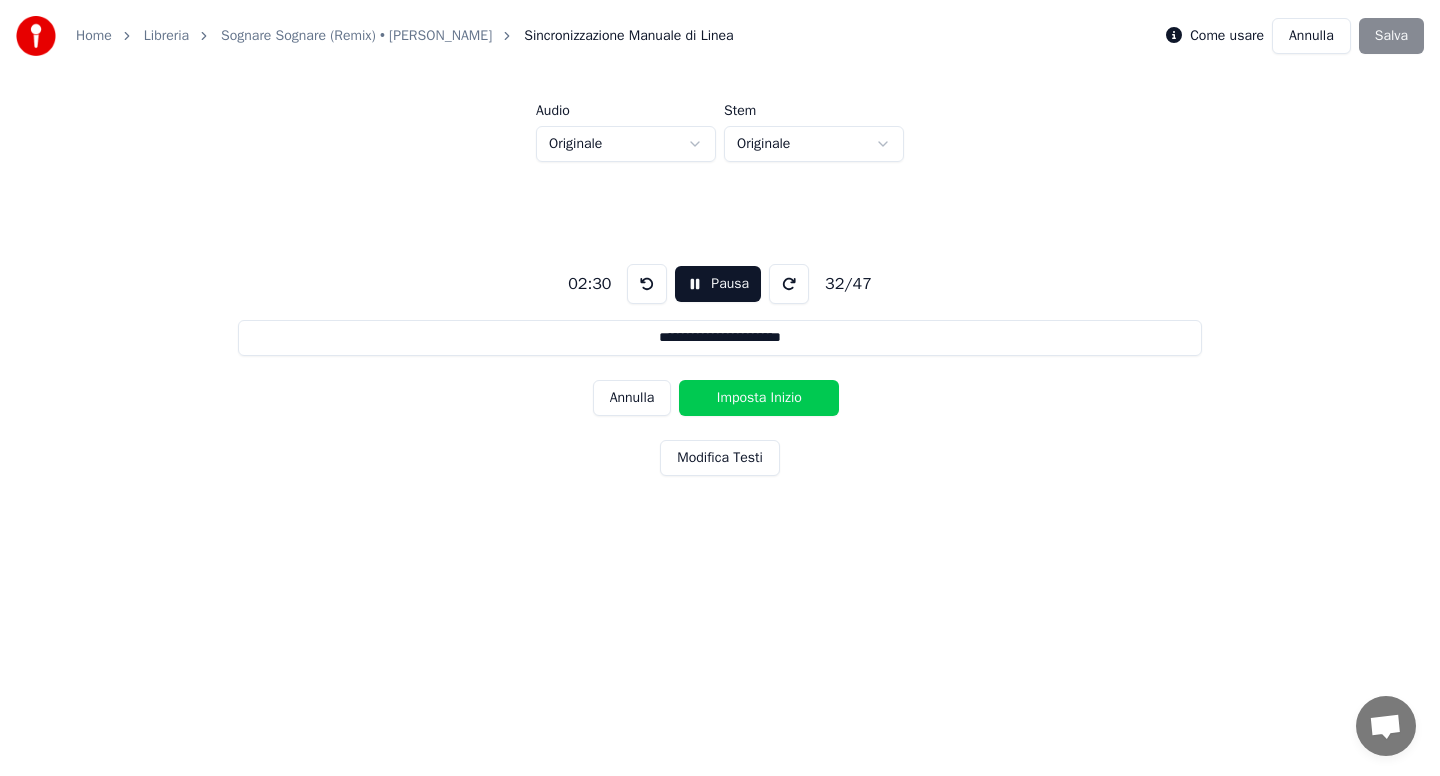 click on "Imposta Inizio" at bounding box center (759, 398) 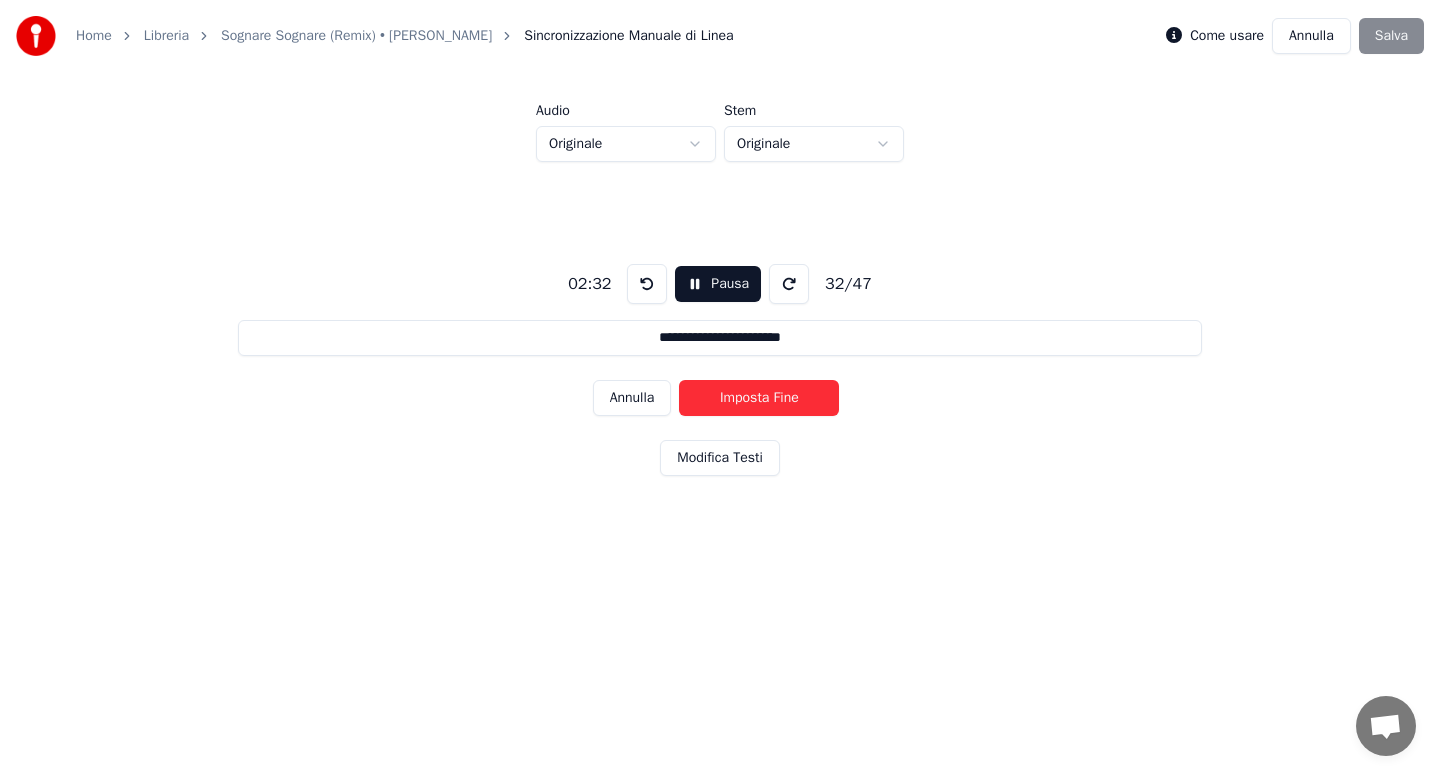 click on "Imposta Fine" at bounding box center (759, 398) 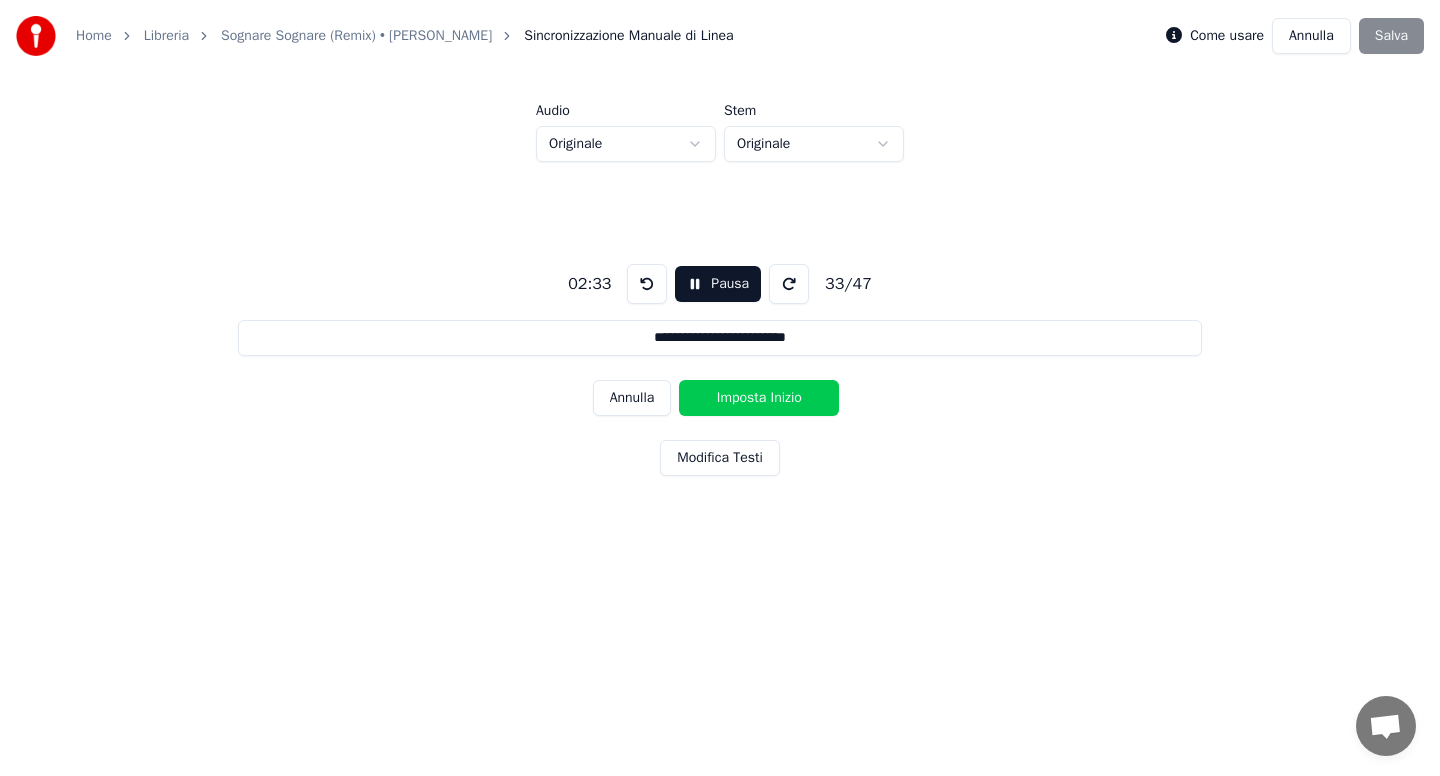 click on "Imposta Inizio" at bounding box center (759, 398) 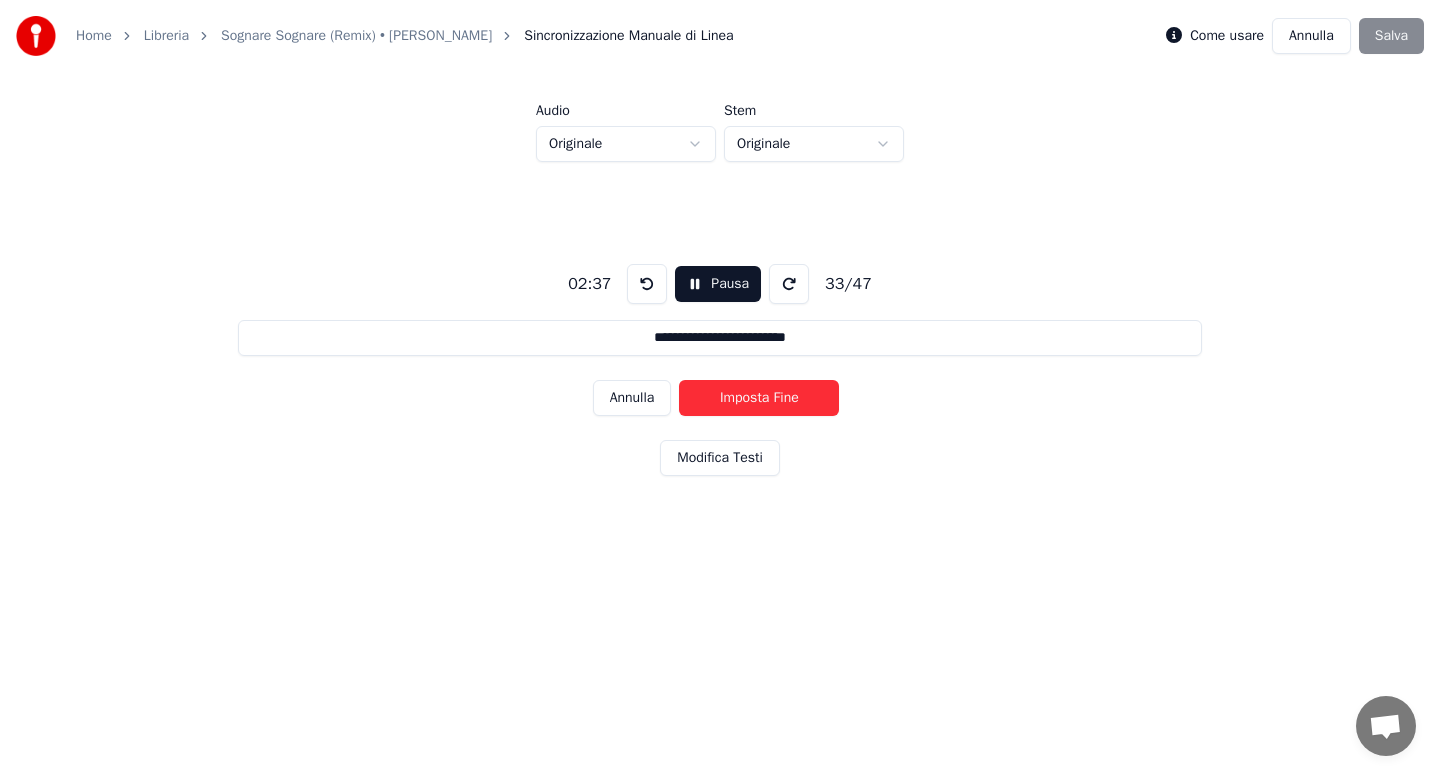 click on "Imposta Fine" at bounding box center [759, 398] 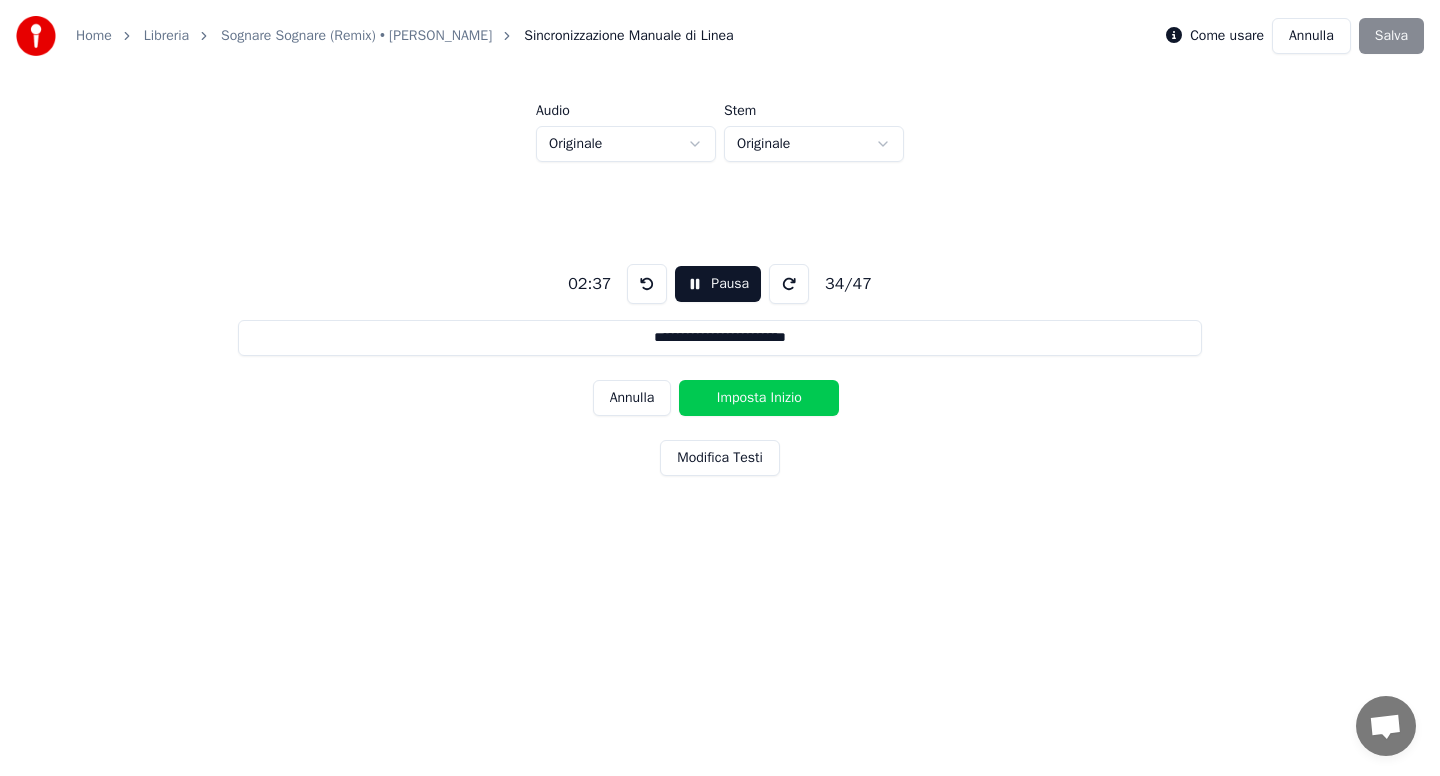 click on "Imposta Inizio" at bounding box center (759, 398) 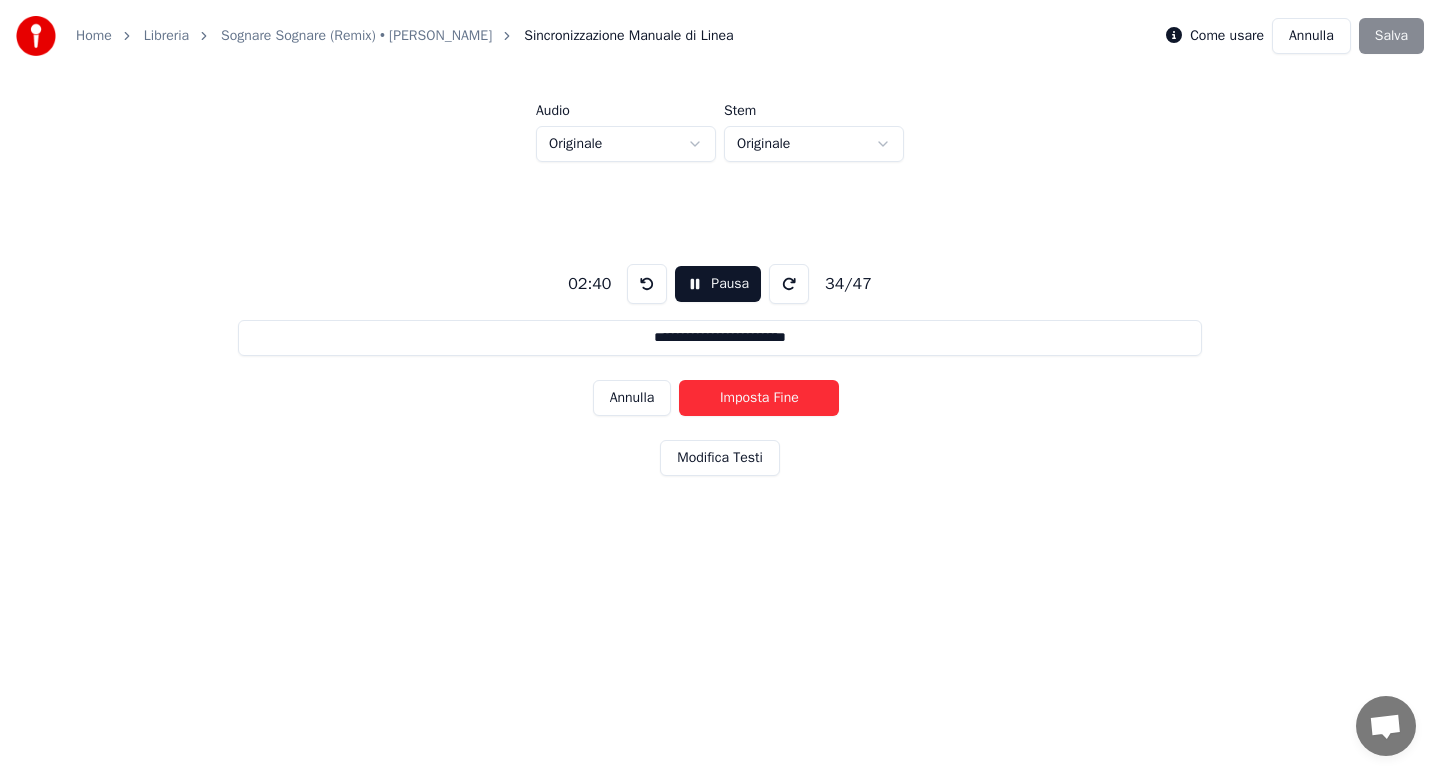 click on "Imposta Fine" at bounding box center (759, 398) 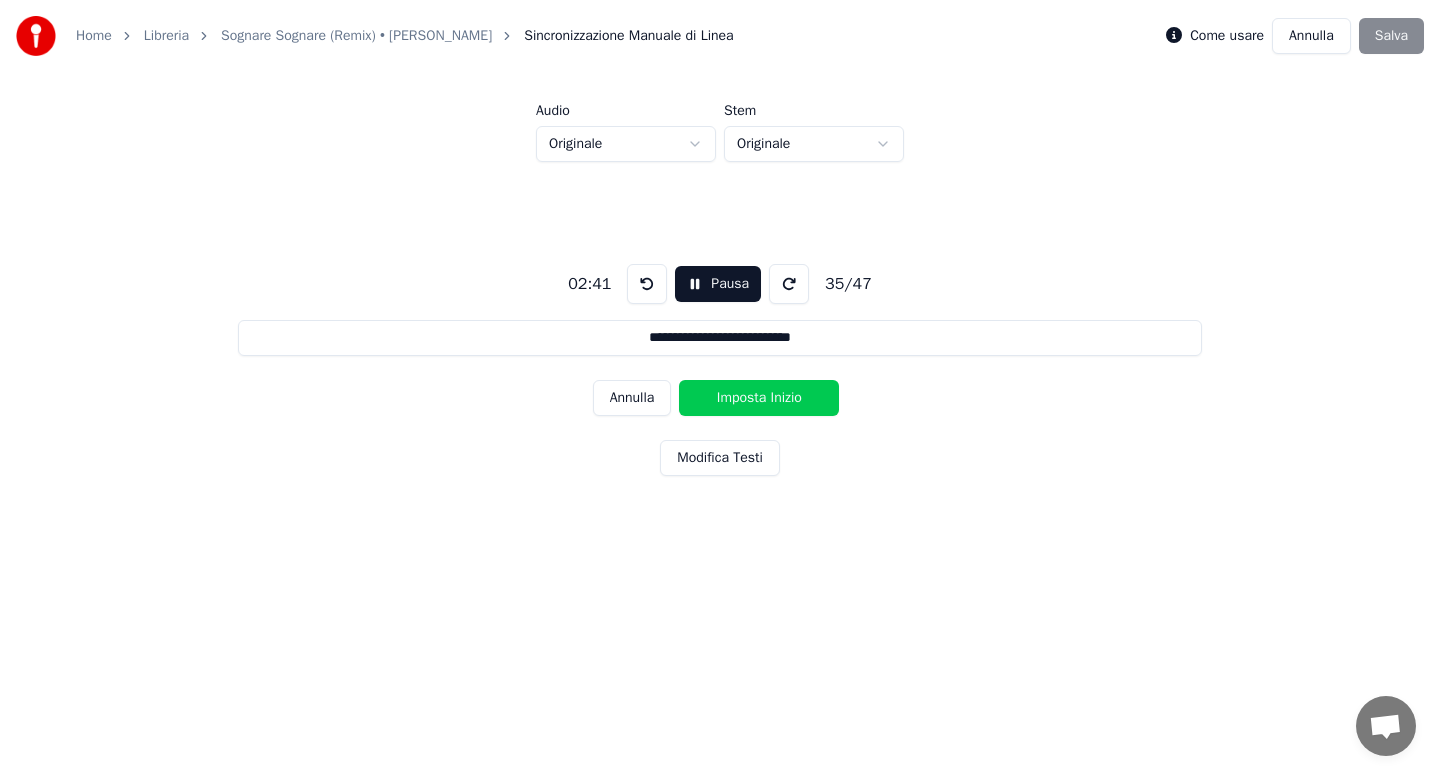 click on "Imposta Inizio" at bounding box center [759, 398] 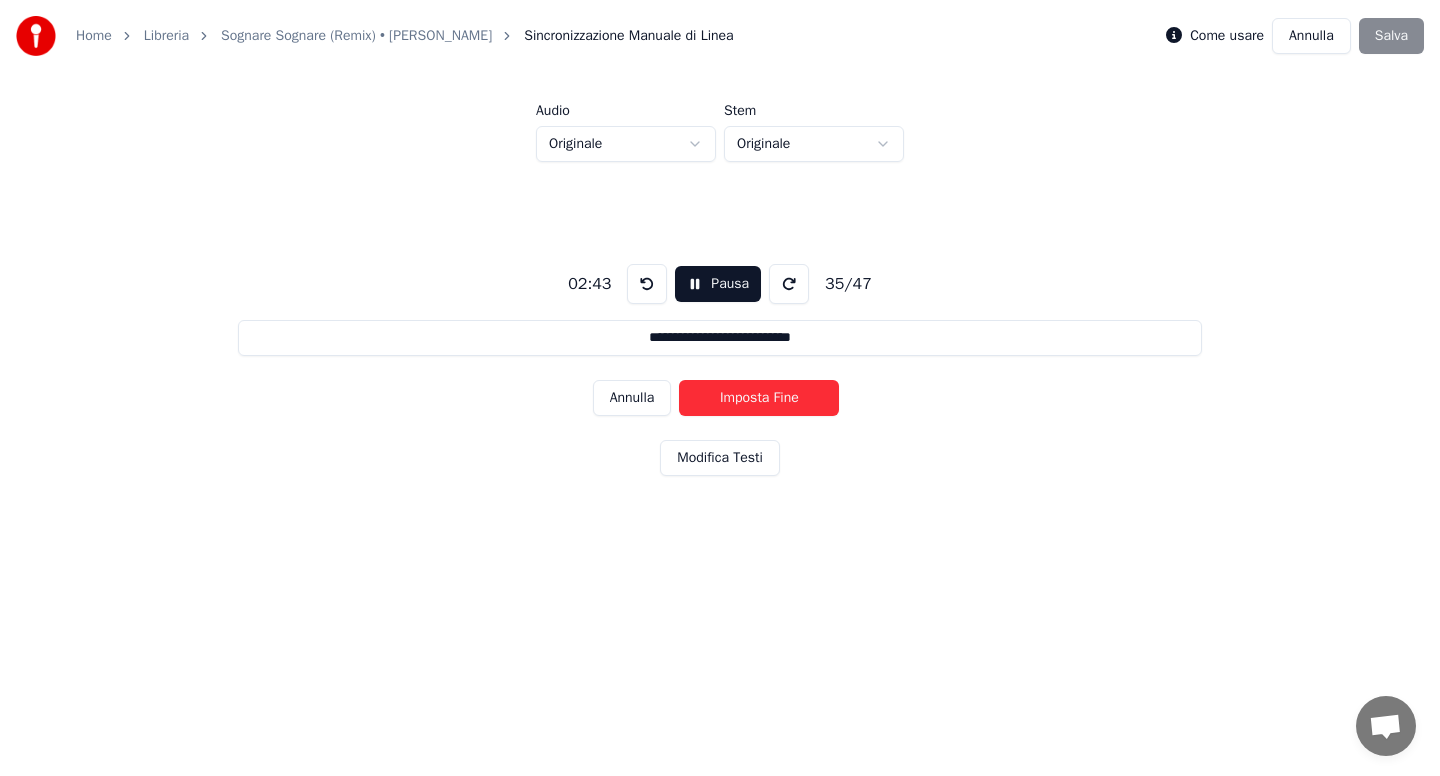 click on "Imposta Fine" at bounding box center [759, 398] 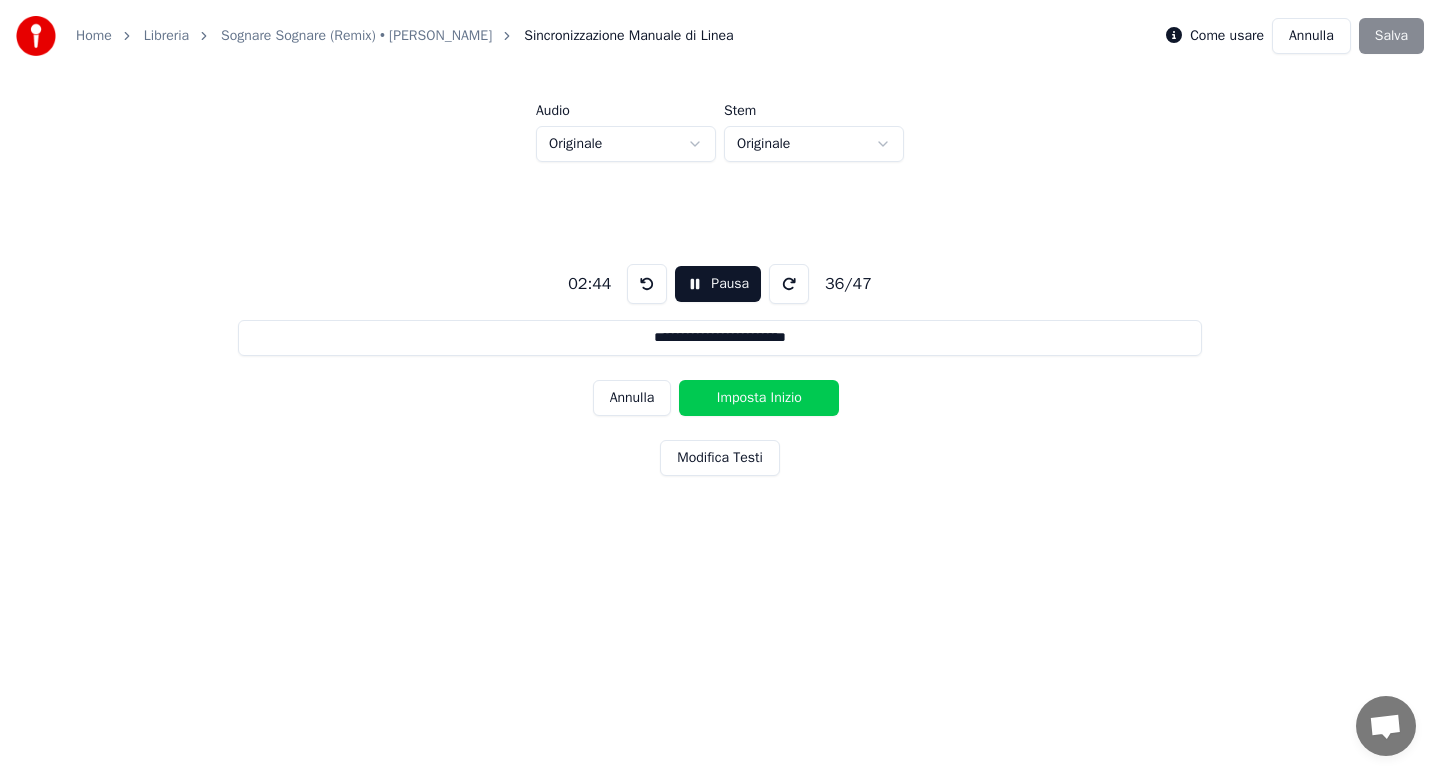 click on "Imposta Inizio" at bounding box center [759, 398] 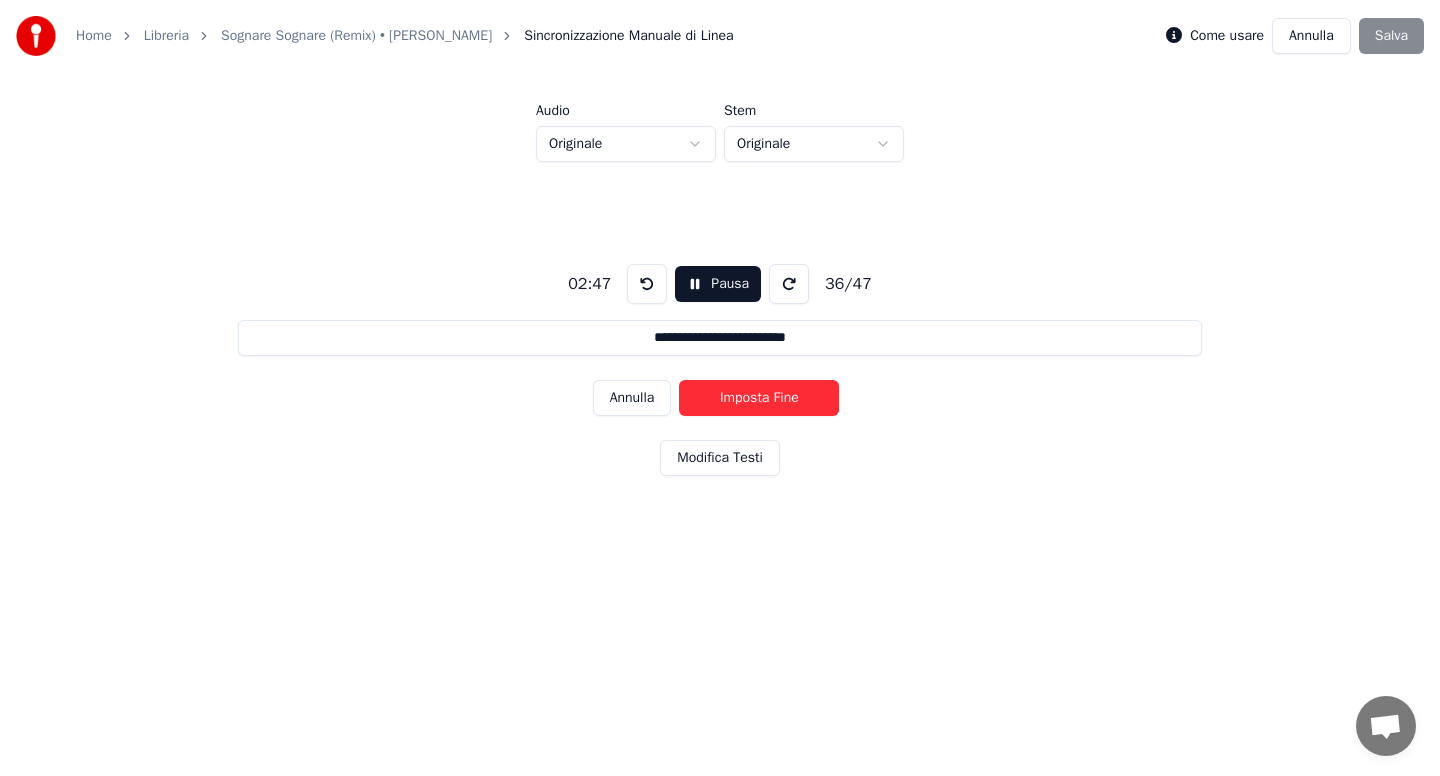 click on "Imposta Fine" at bounding box center (759, 398) 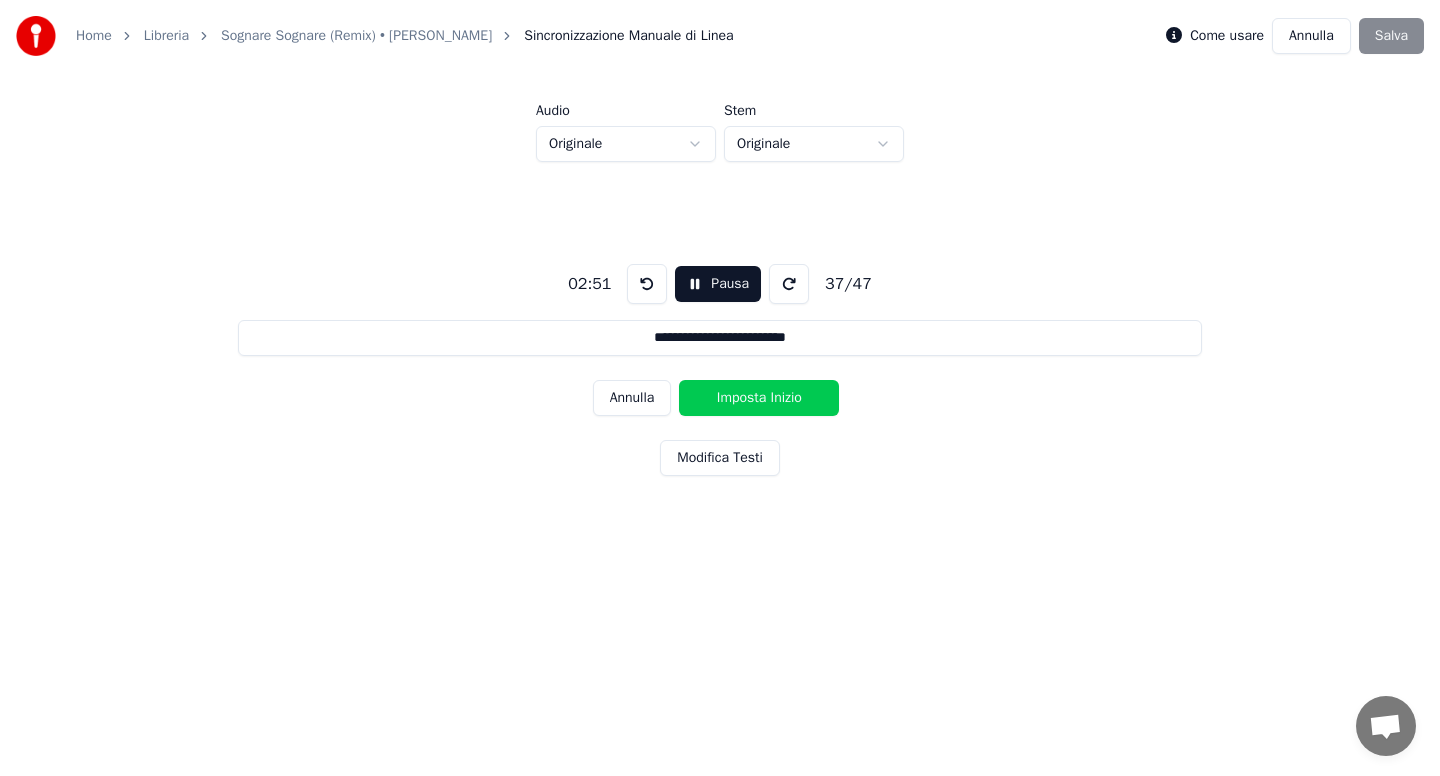 click on "Imposta Inizio" at bounding box center [759, 398] 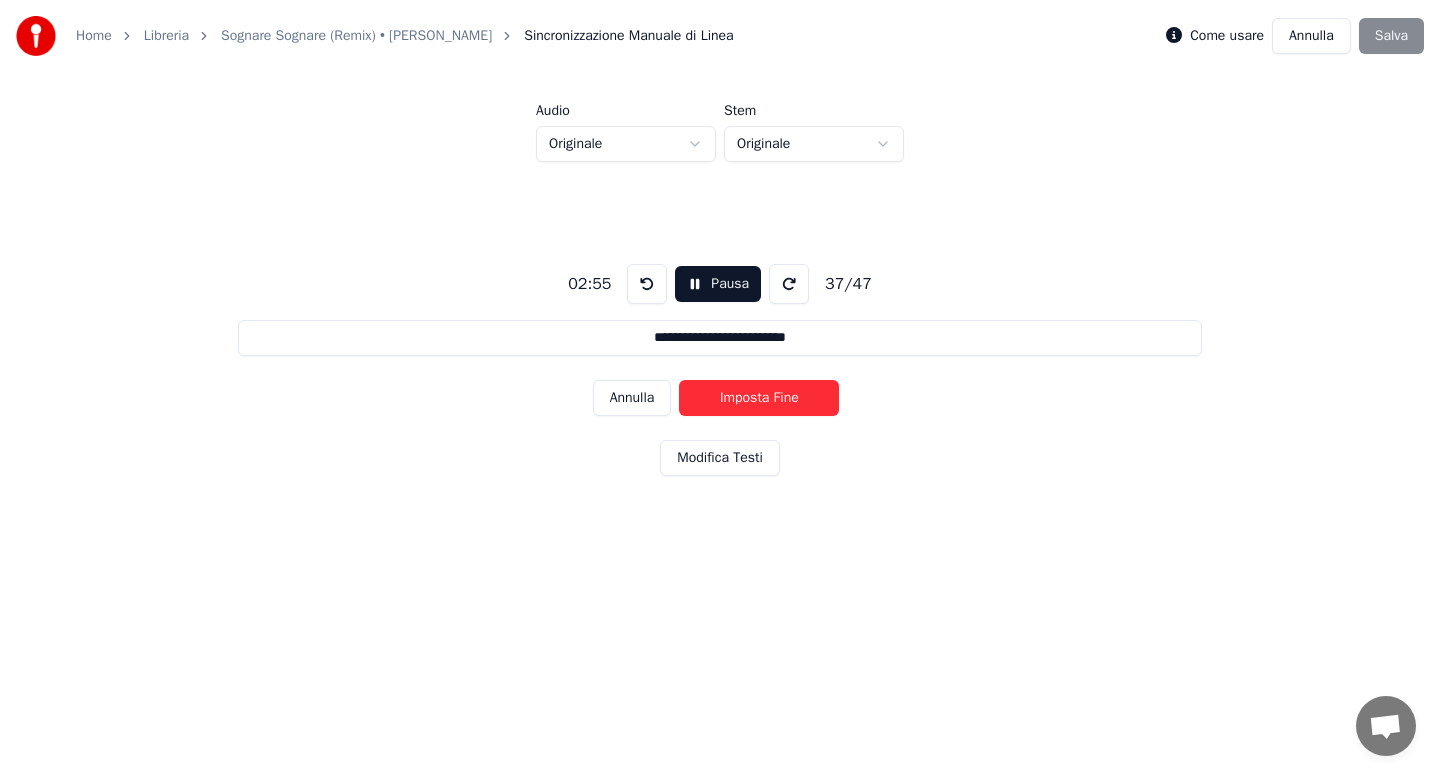click on "Imposta Fine" at bounding box center [759, 398] 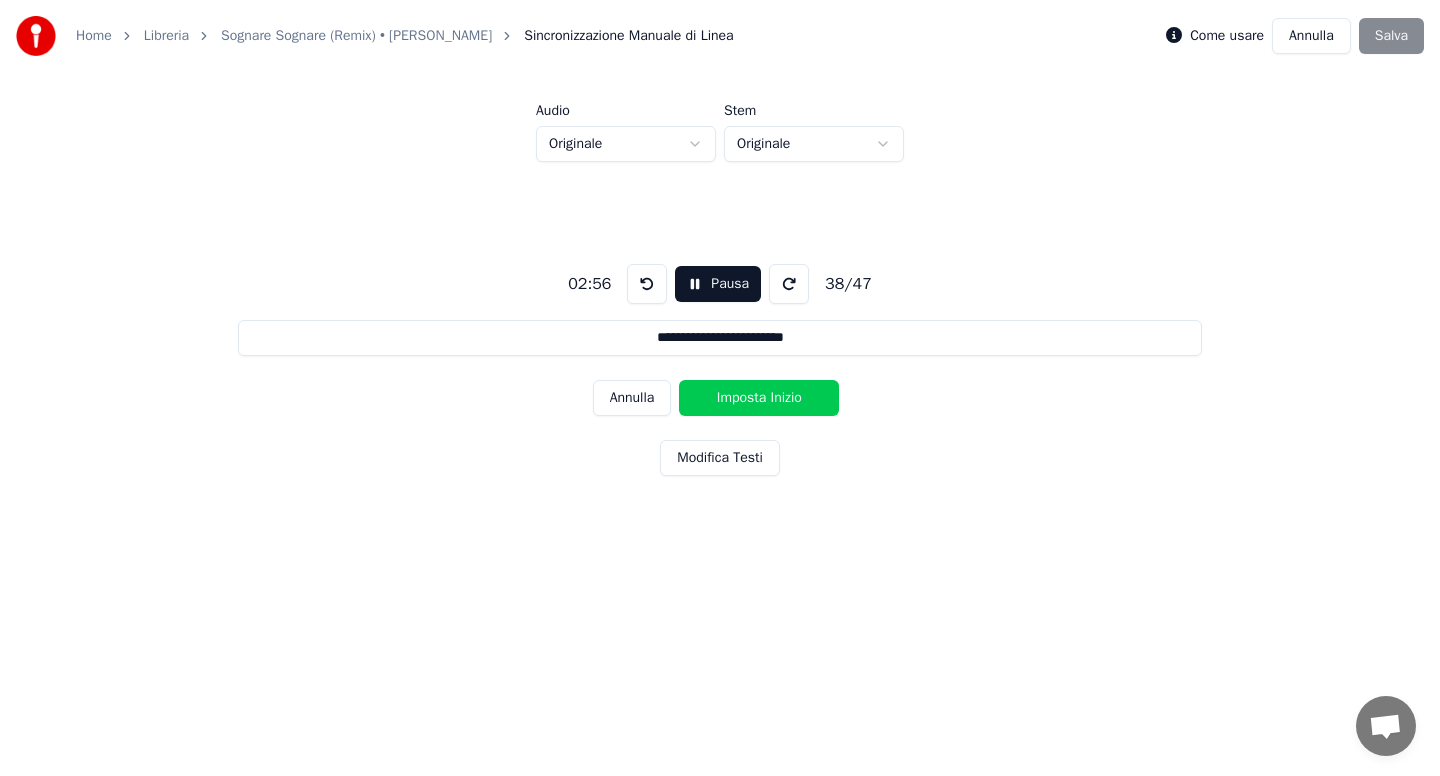 click on "Imposta Inizio" at bounding box center (759, 398) 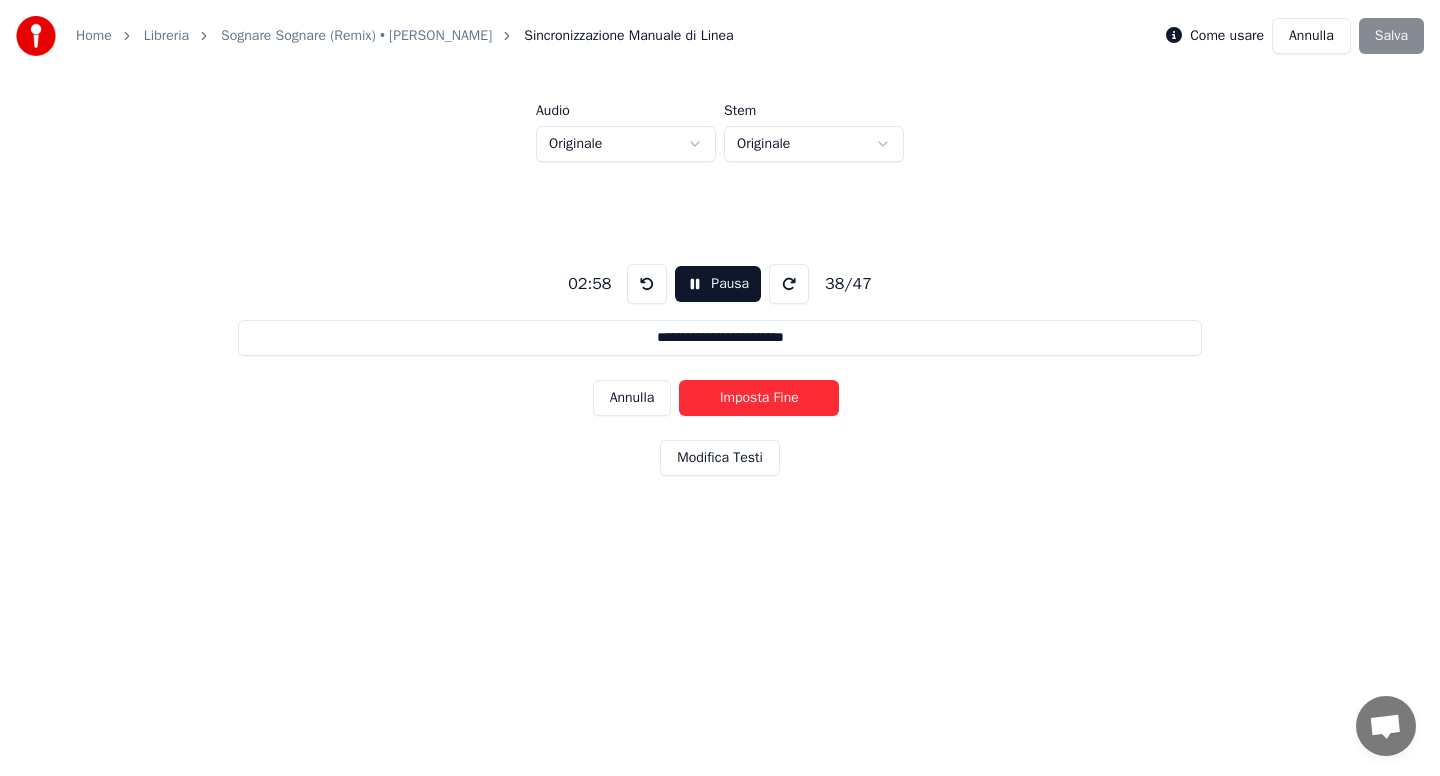 click on "Imposta Fine" at bounding box center (759, 398) 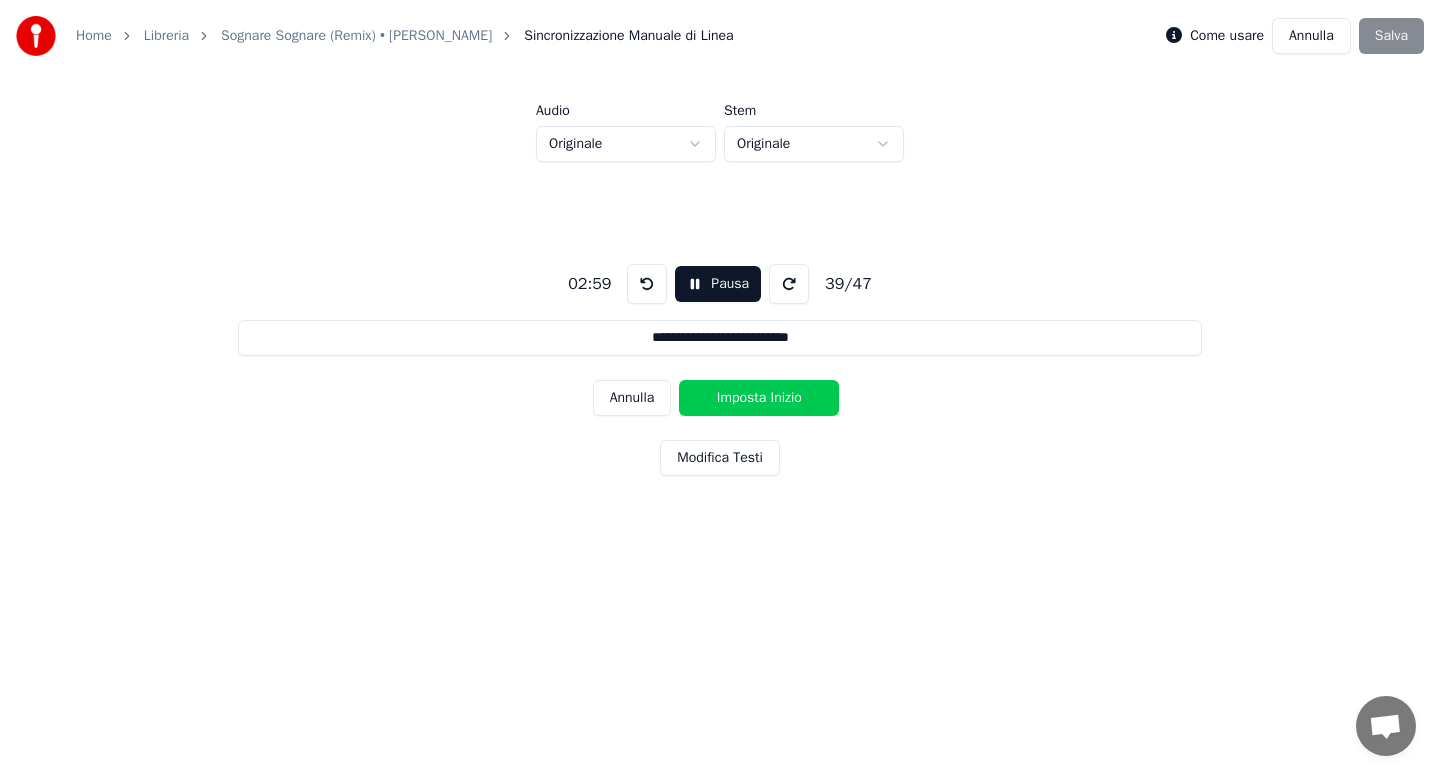 click on "Imposta Inizio" at bounding box center [759, 398] 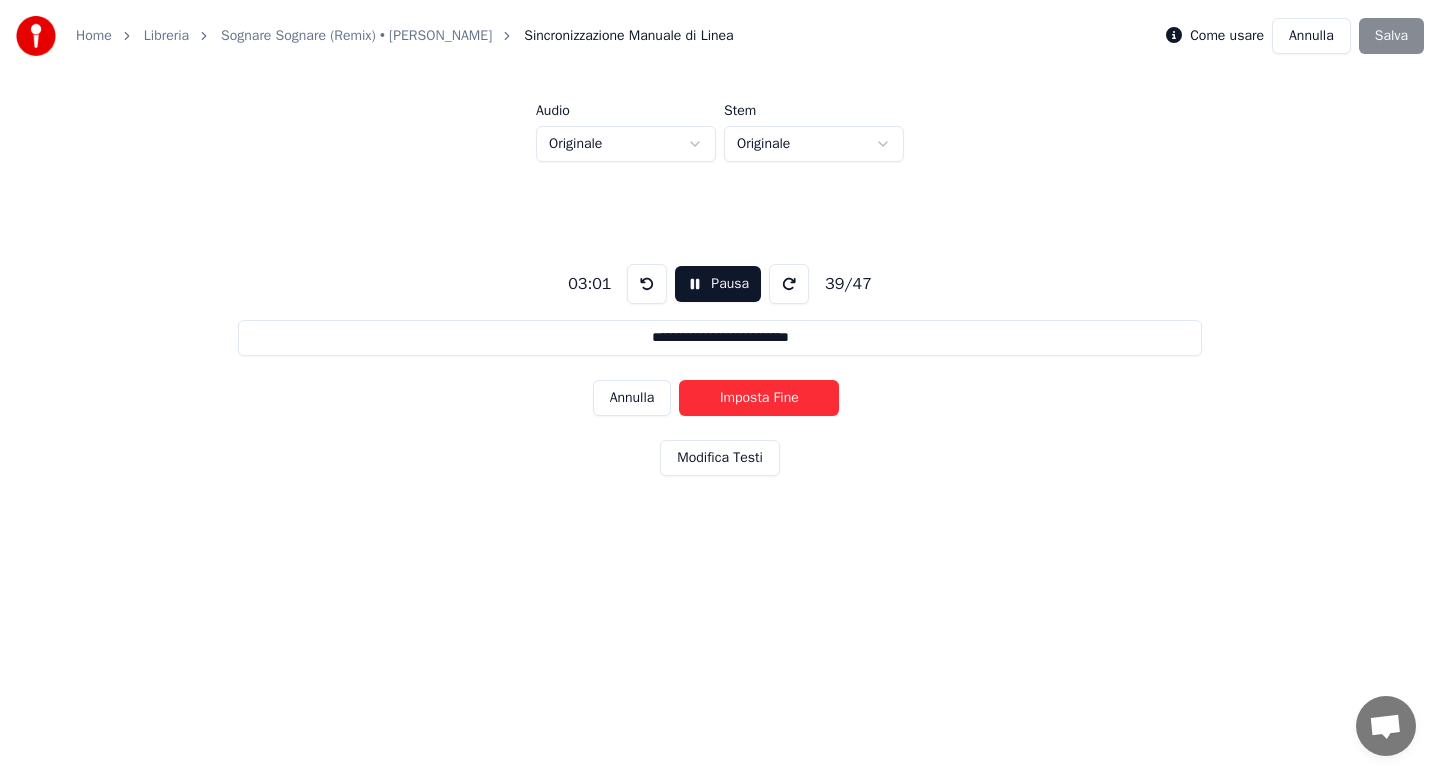 click on "Imposta Fine" at bounding box center [759, 398] 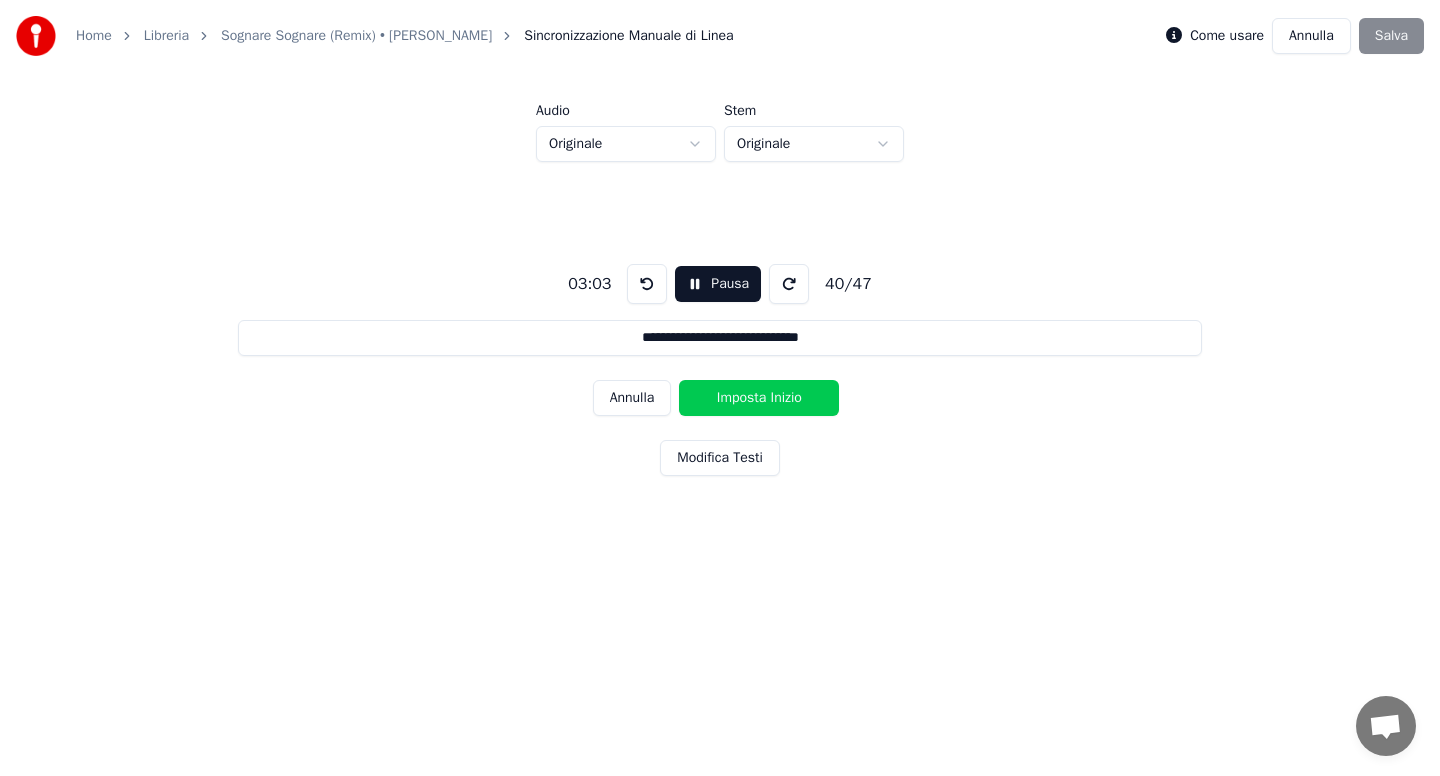 click on "Imposta Inizio" at bounding box center [759, 398] 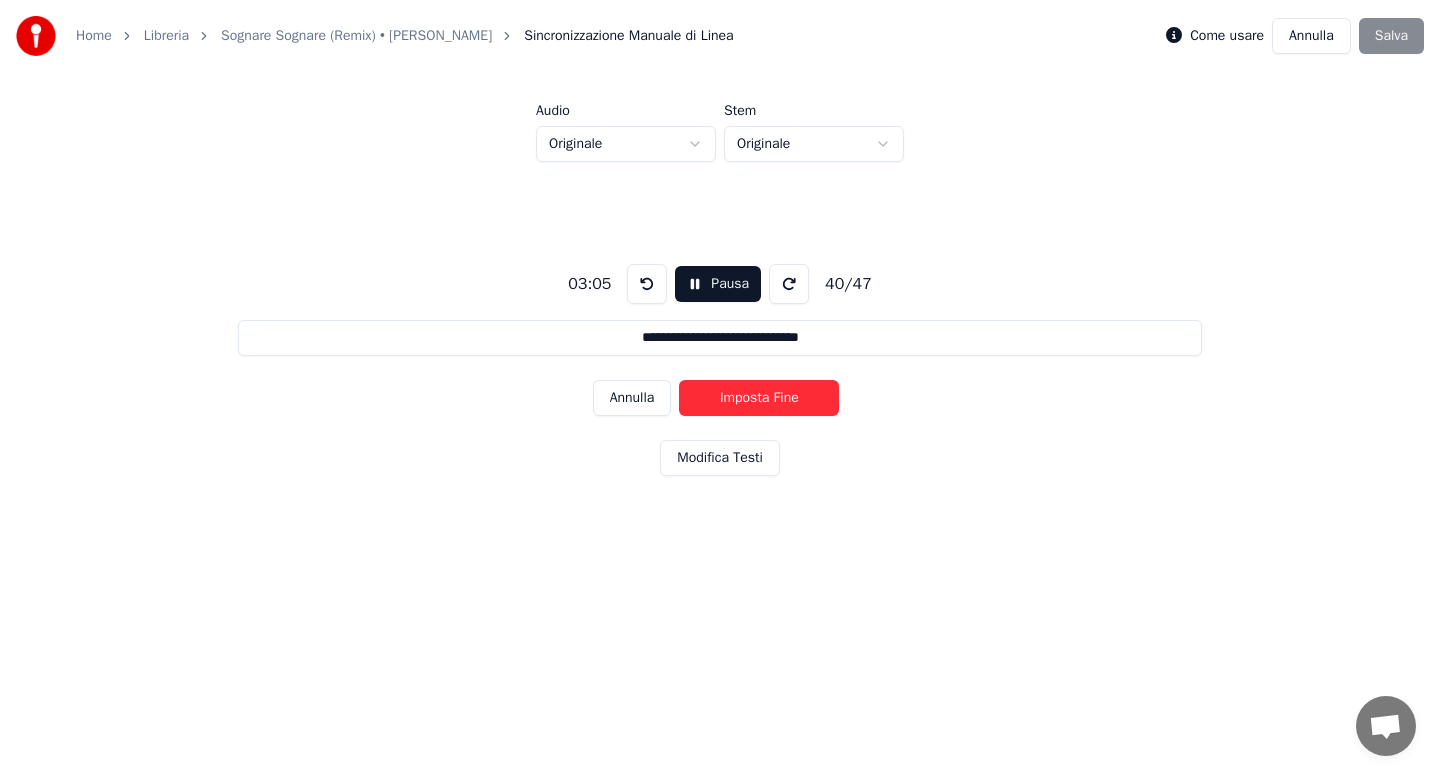 click on "Imposta Fine" at bounding box center [759, 398] 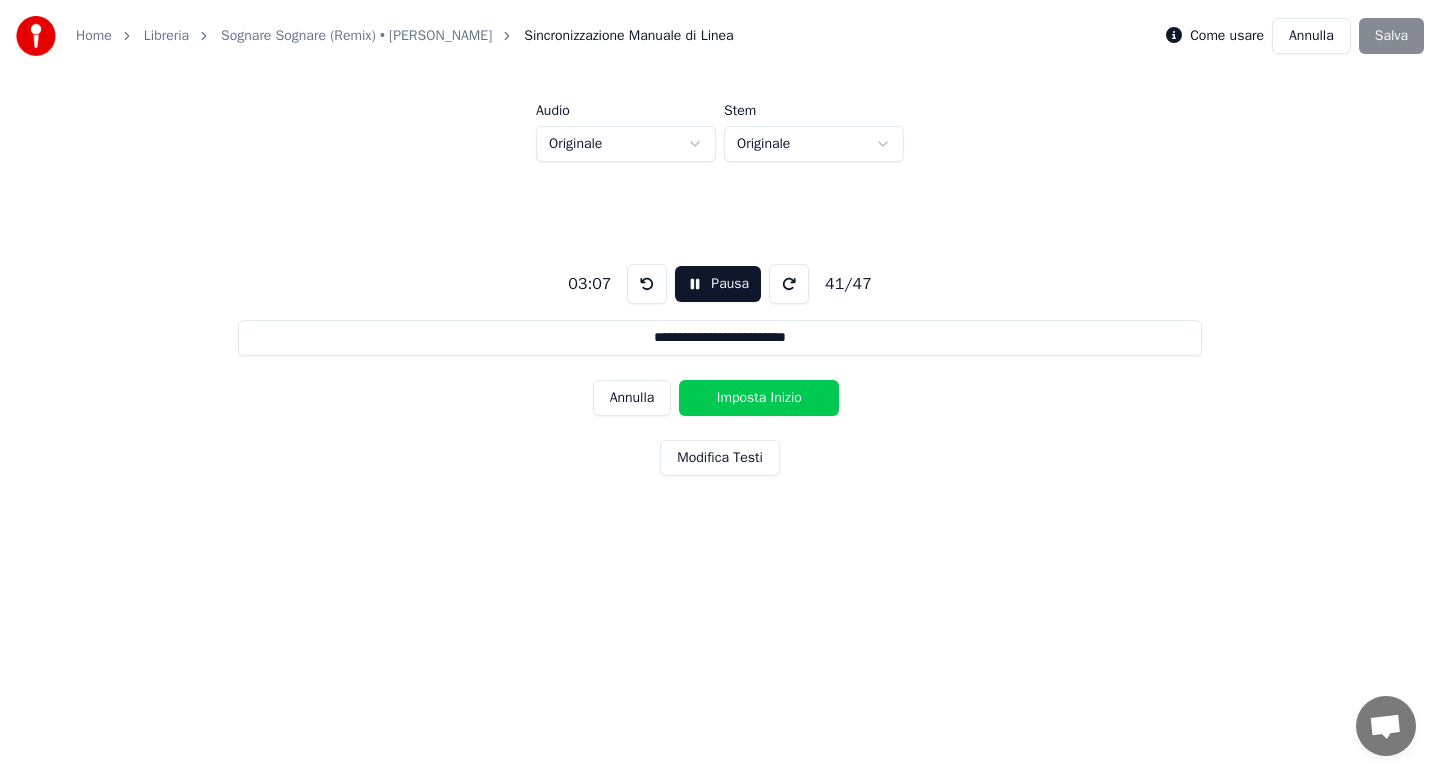 click on "Imposta Inizio" at bounding box center [759, 398] 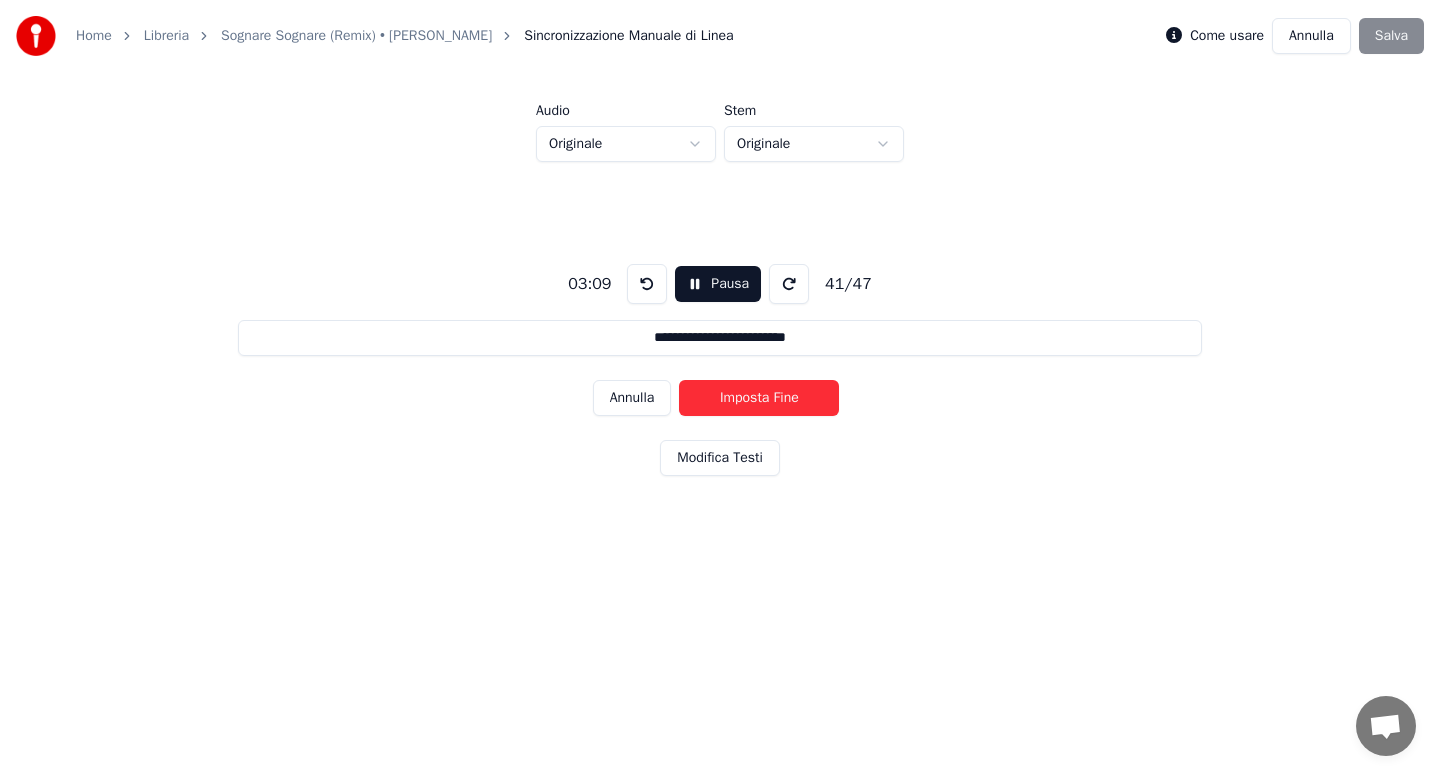 click on "Imposta Fine" at bounding box center (759, 398) 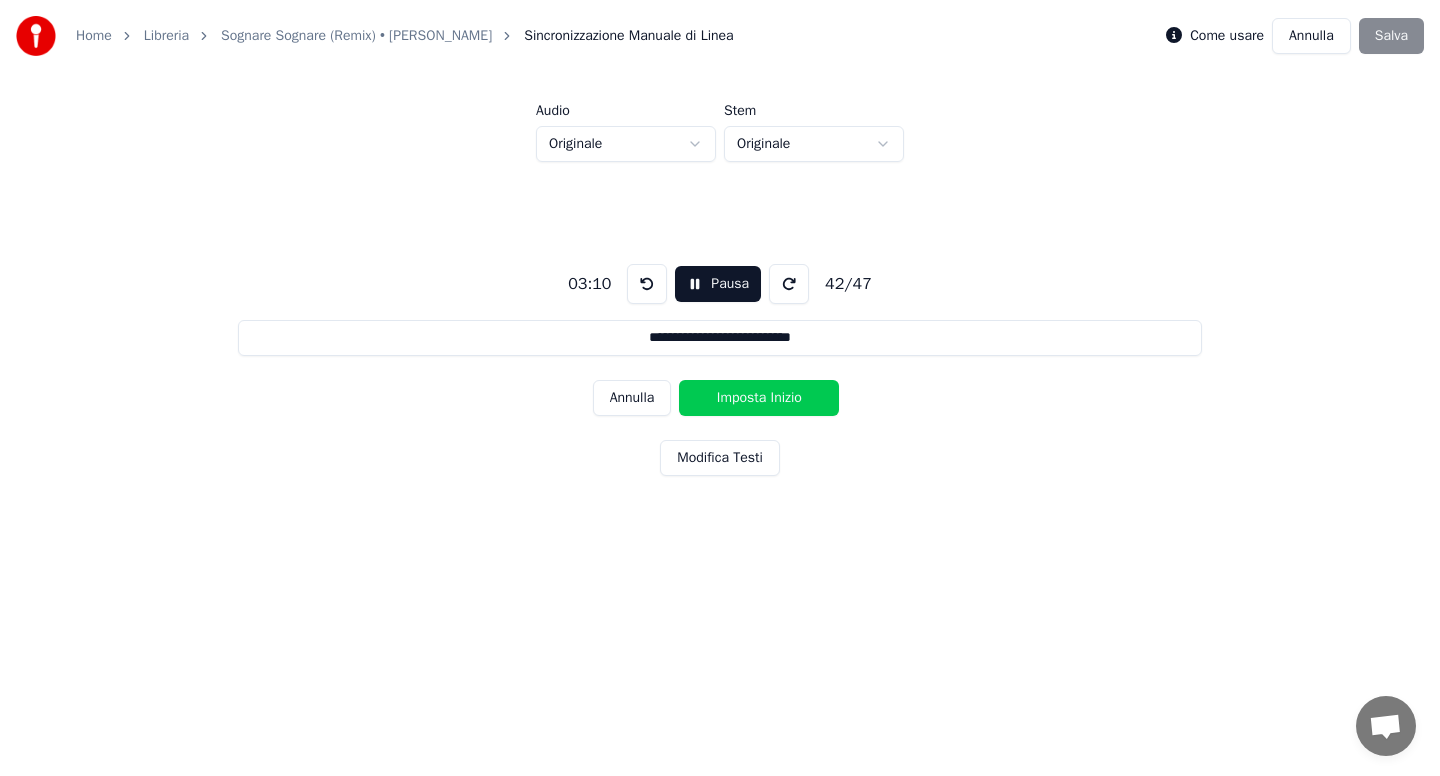 click on "Imposta Inizio" at bounding box center [759, 398] 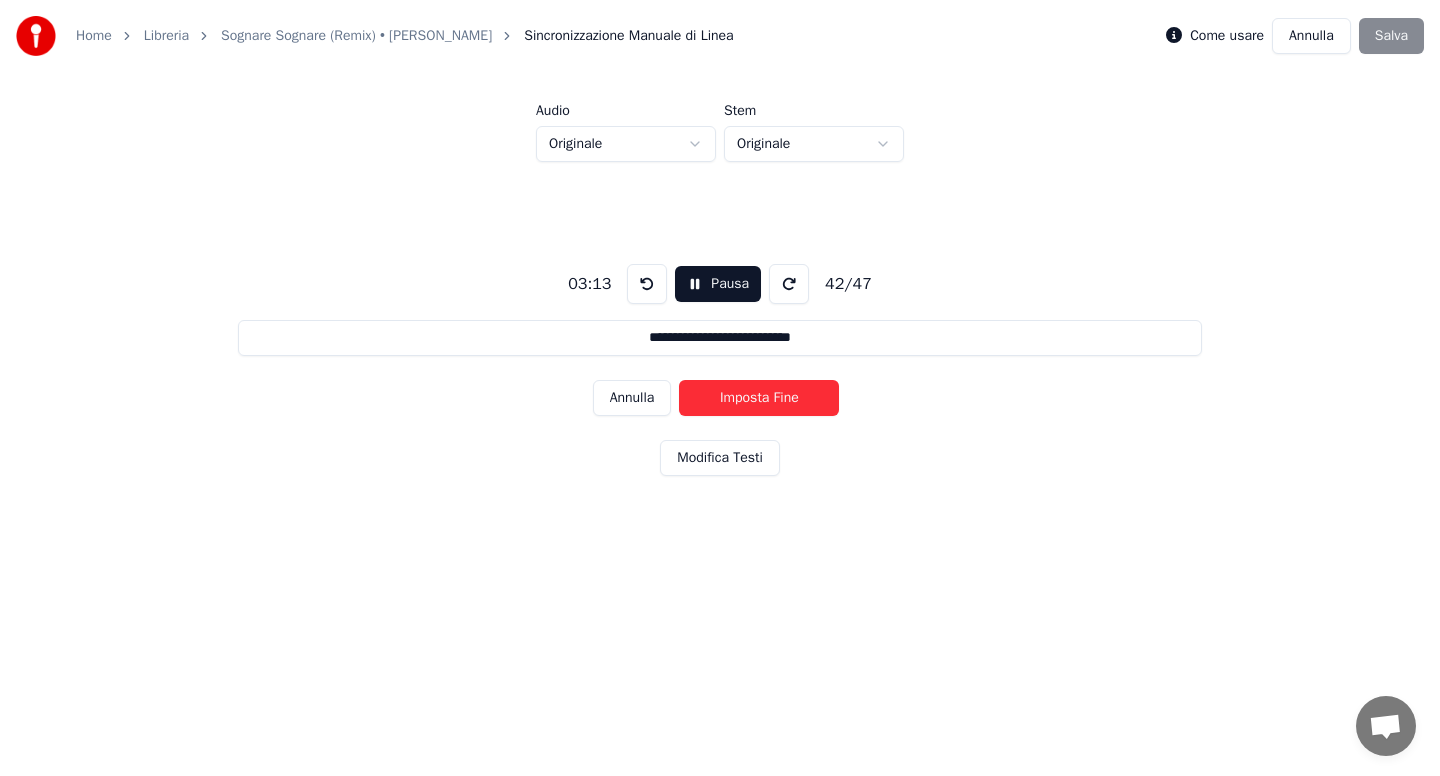 click on "Imposta Fine" at bounding box center [759, 398] 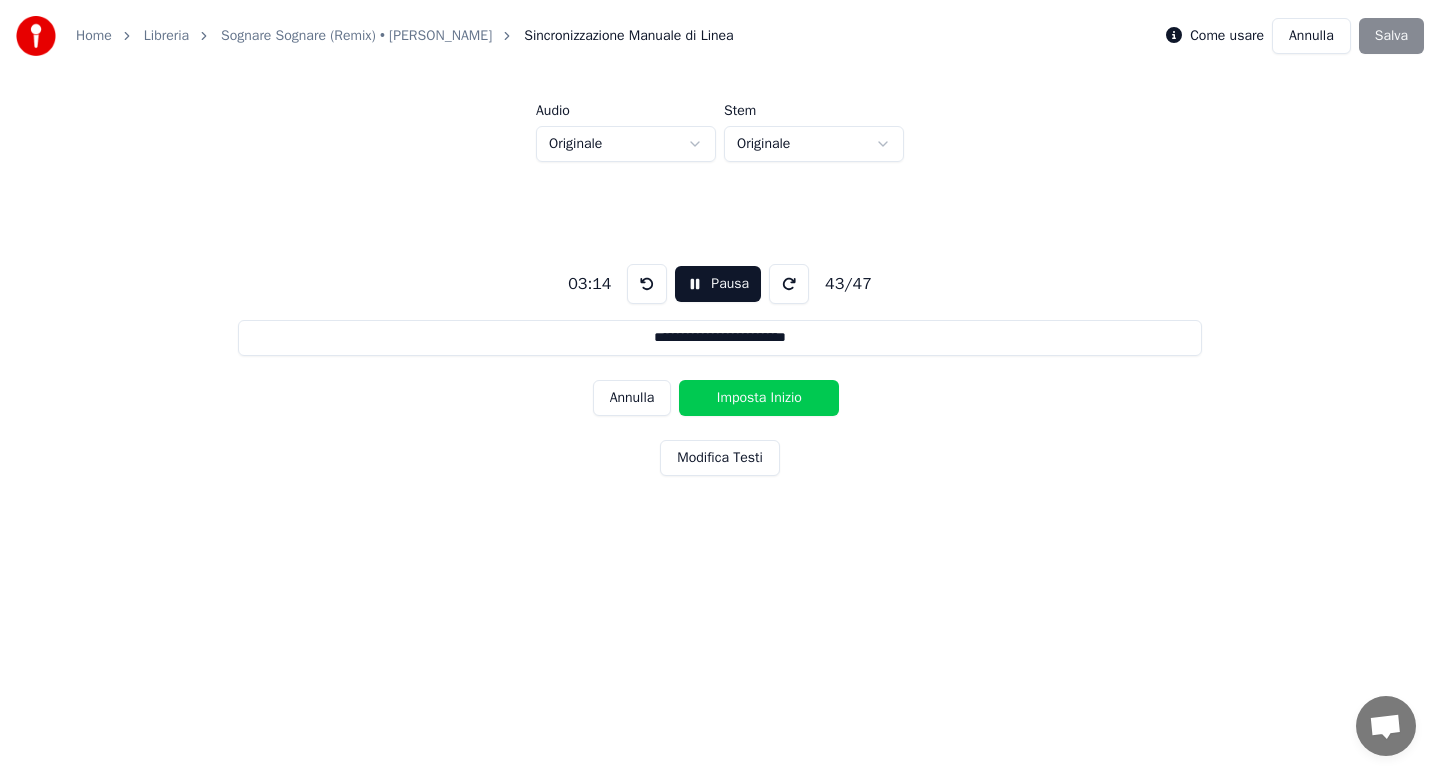 click on "Imposta Inizio" at bounding box center [759, 398] 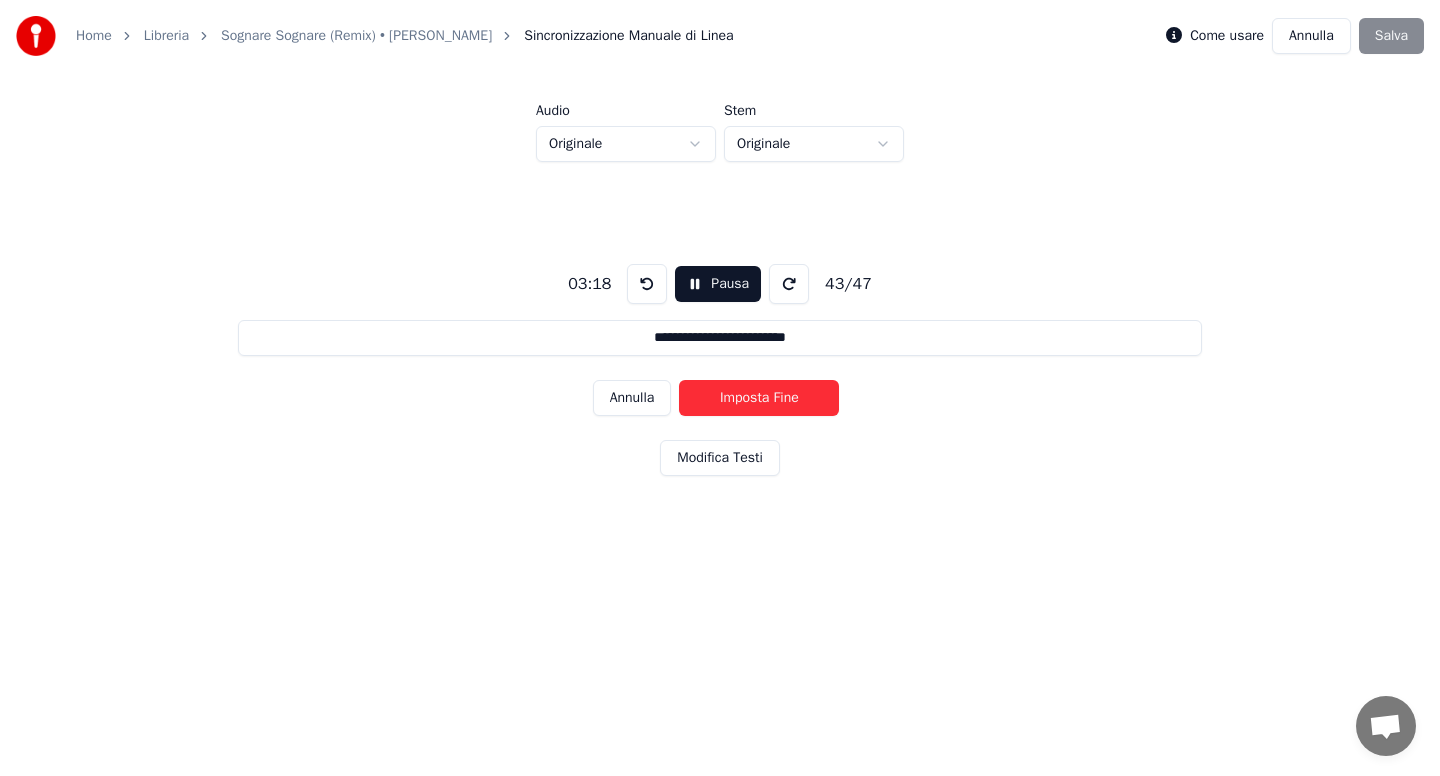 click on "Imposta Fine" at bounding box center [759, 398] 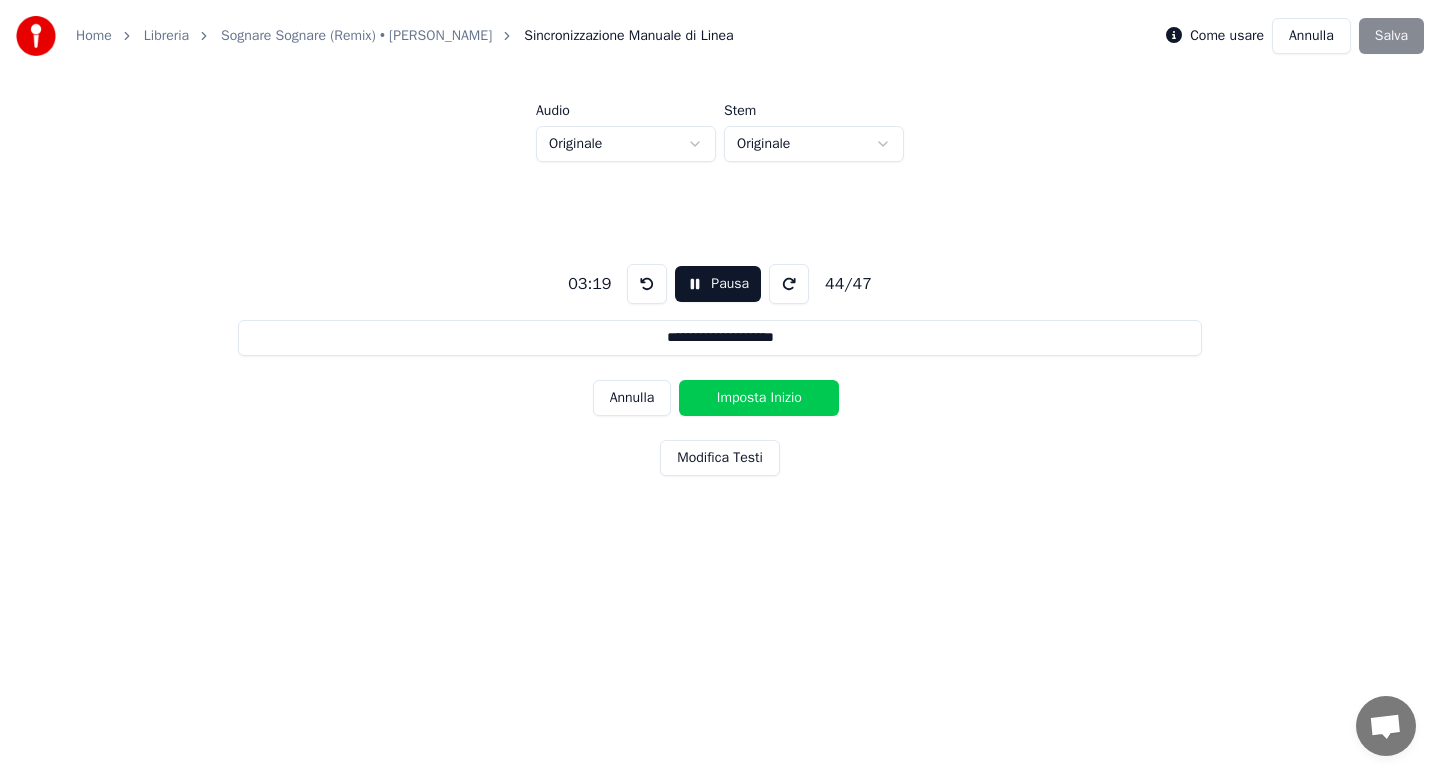 click on "Imposta Inizio" at bounding box center (759, 398) 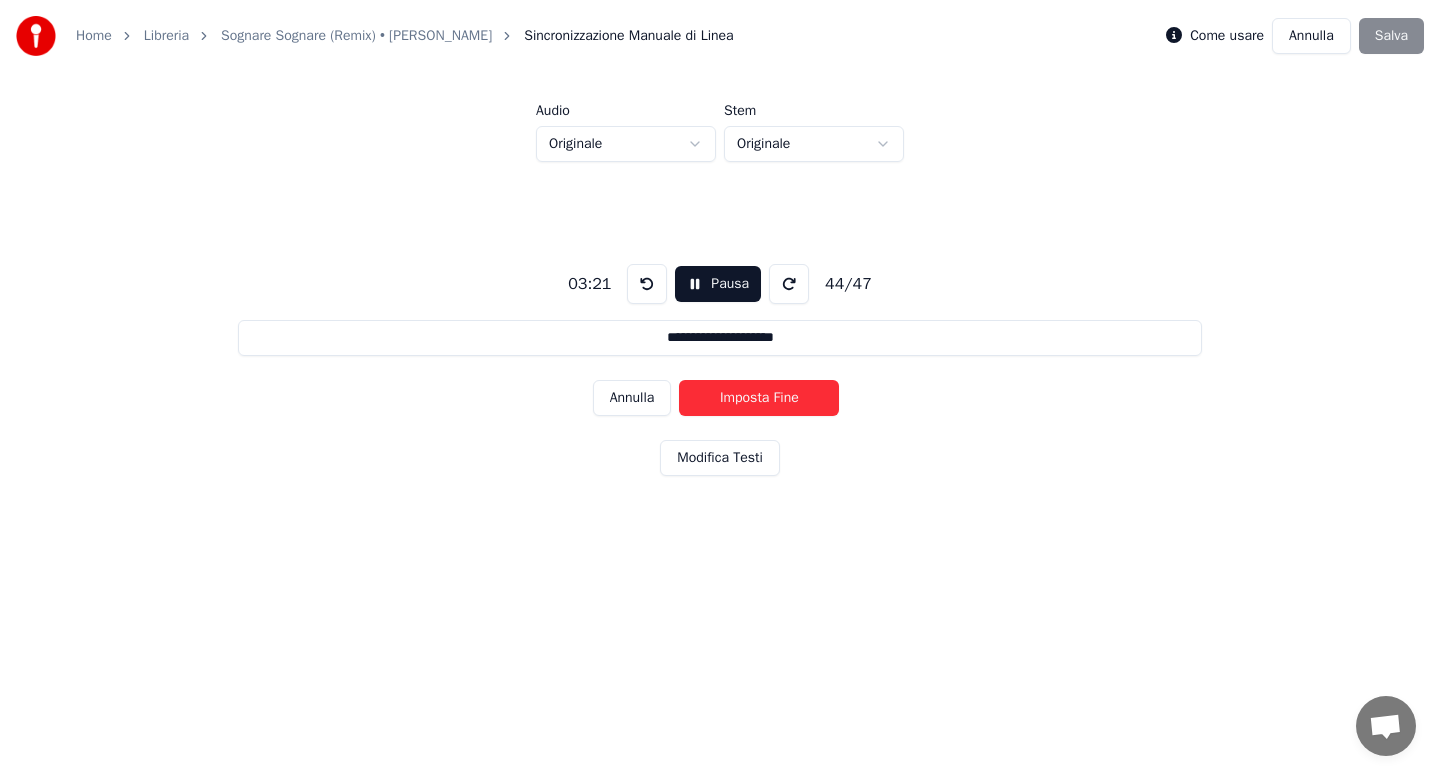click on "Imposta Fine" at bounding box center (759, 398) 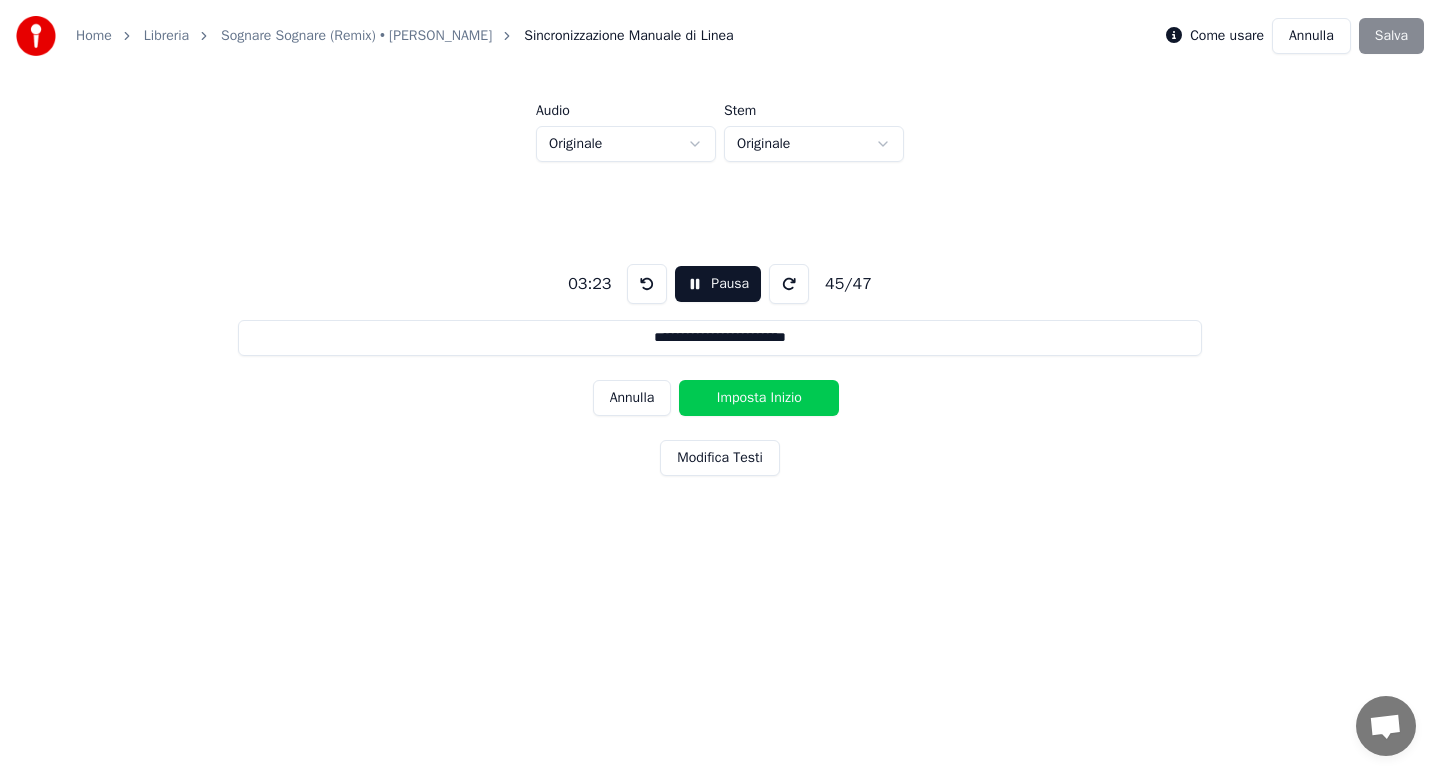 click on "Imposta Inizio" at bounding box center [759, 398] 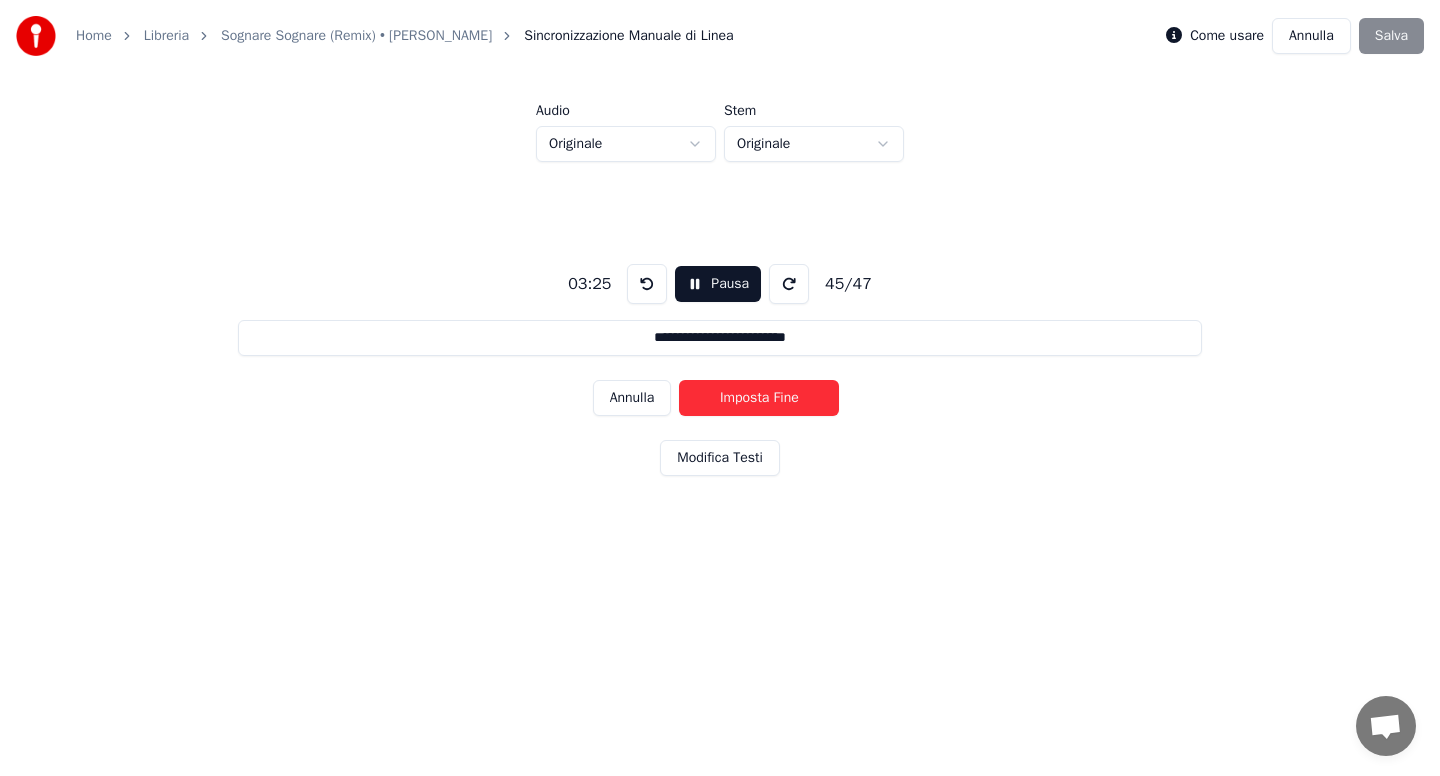 click on "Imposta Fine" at bounding box center [759, 398] 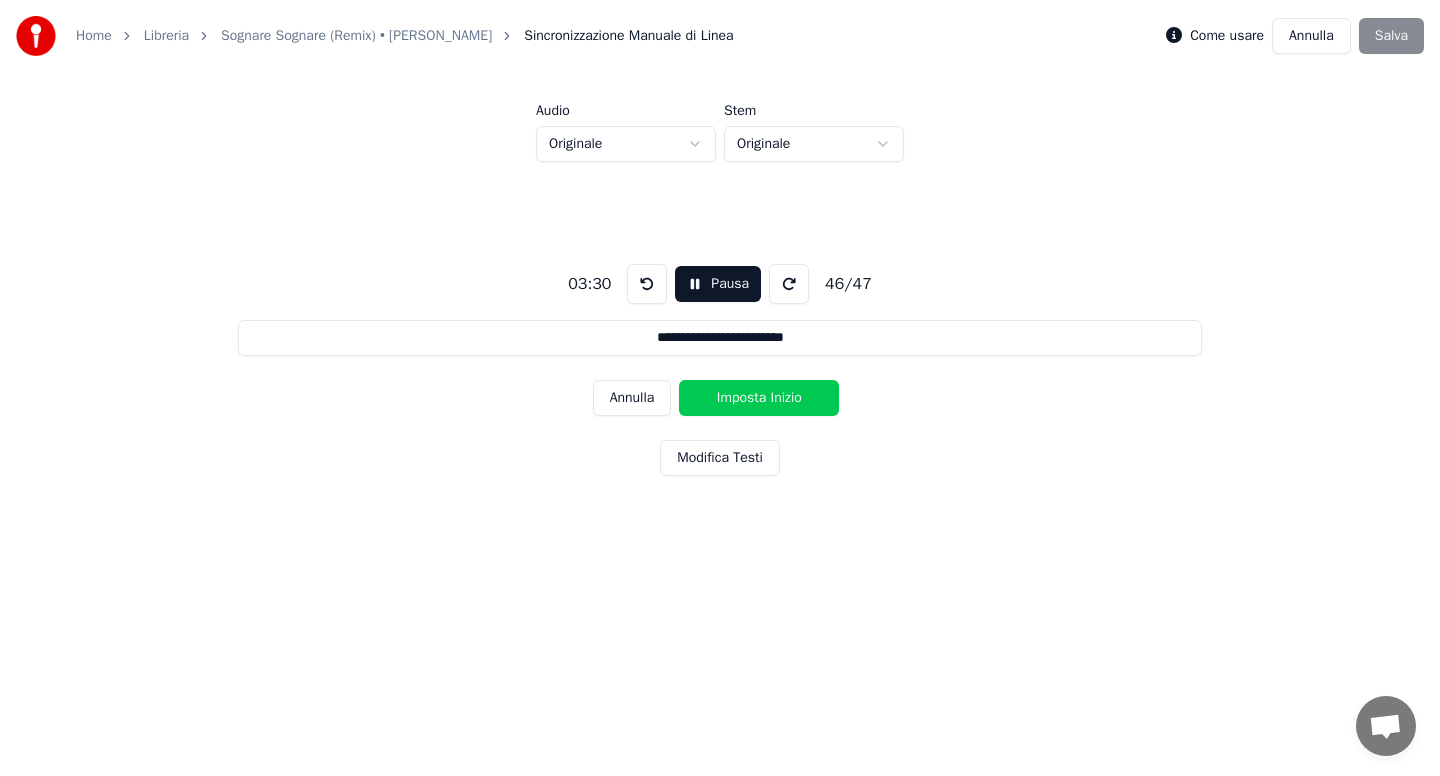 click on "Imposta Inizio" at bounding box center [759, 398] 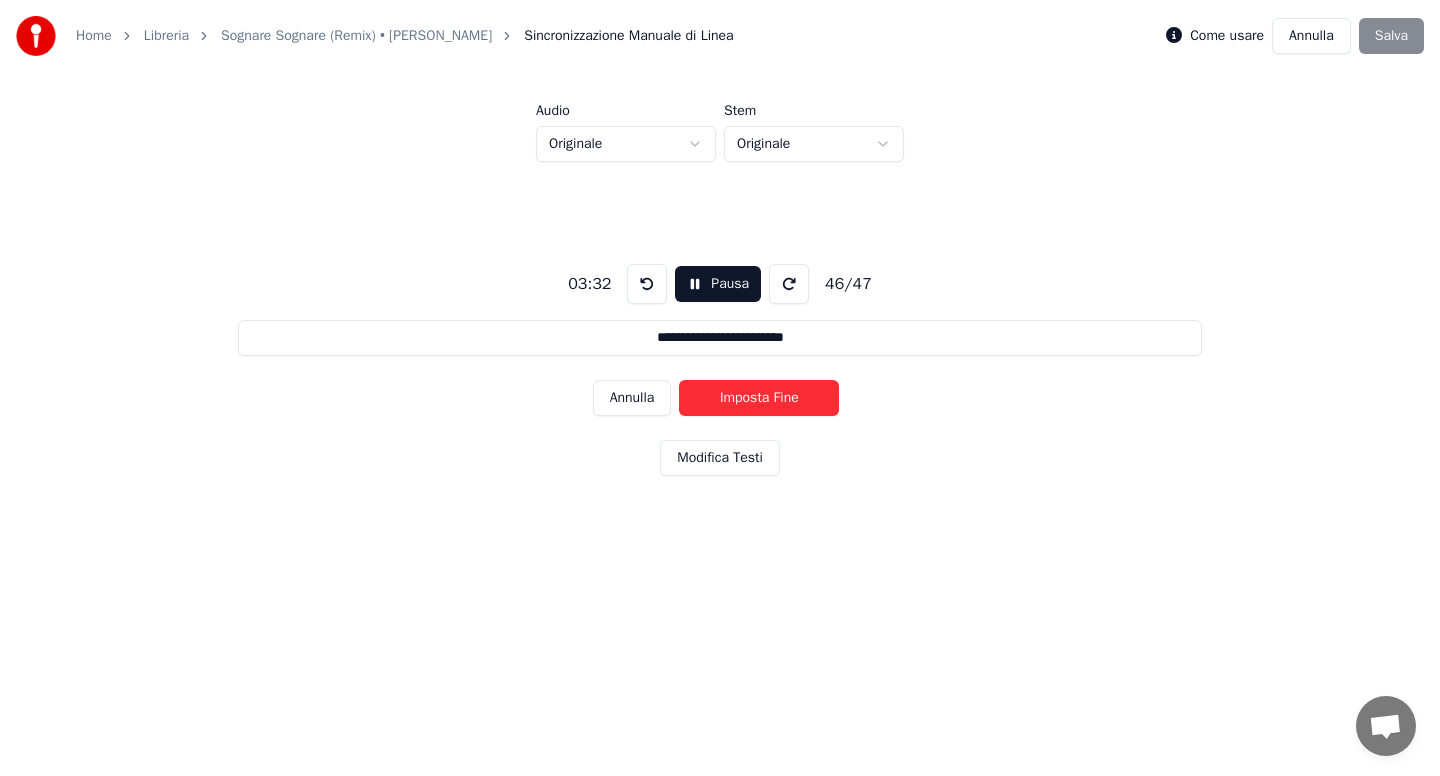 click on "Imposta Fine" at bounding box center (759, 398) 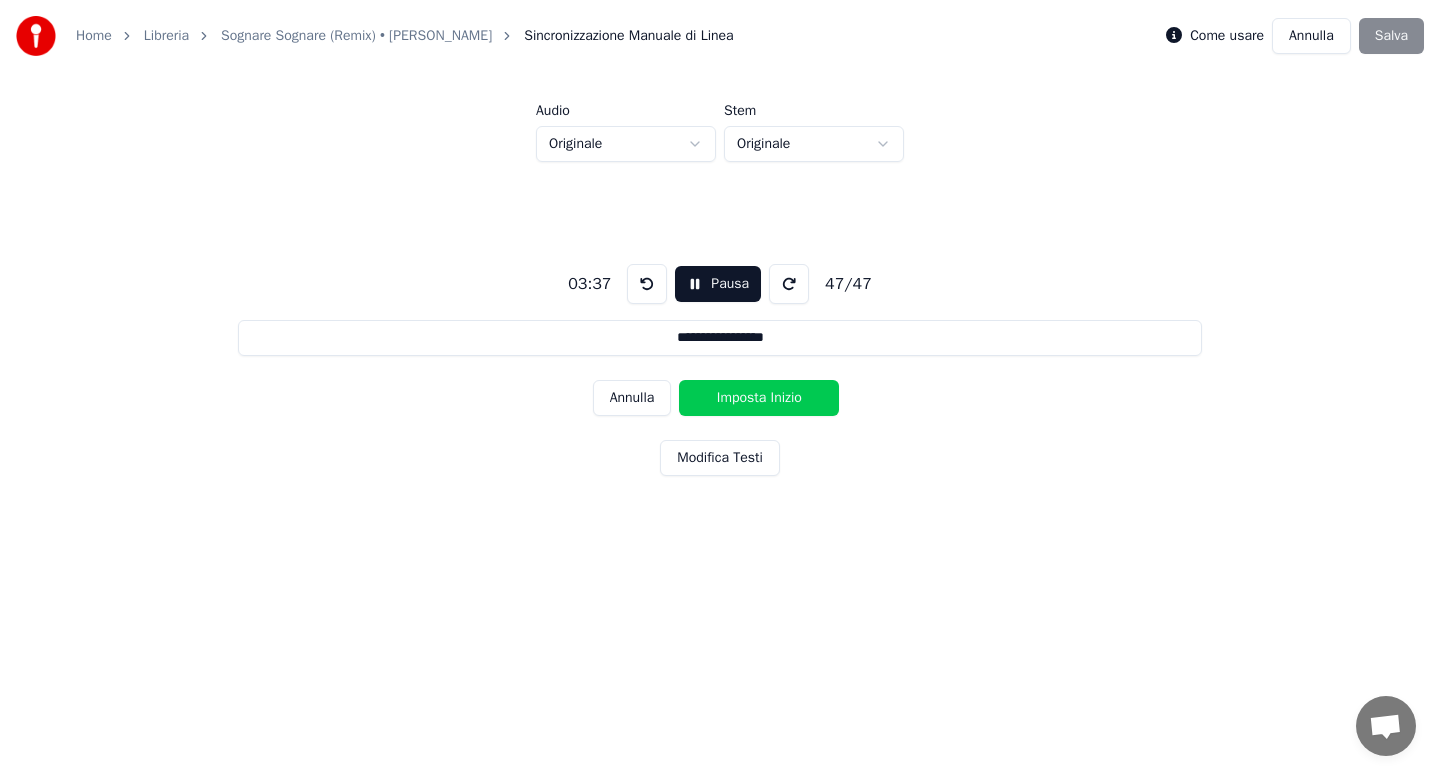 click on "Imposta Inizio" at bounding box center (759, 398) 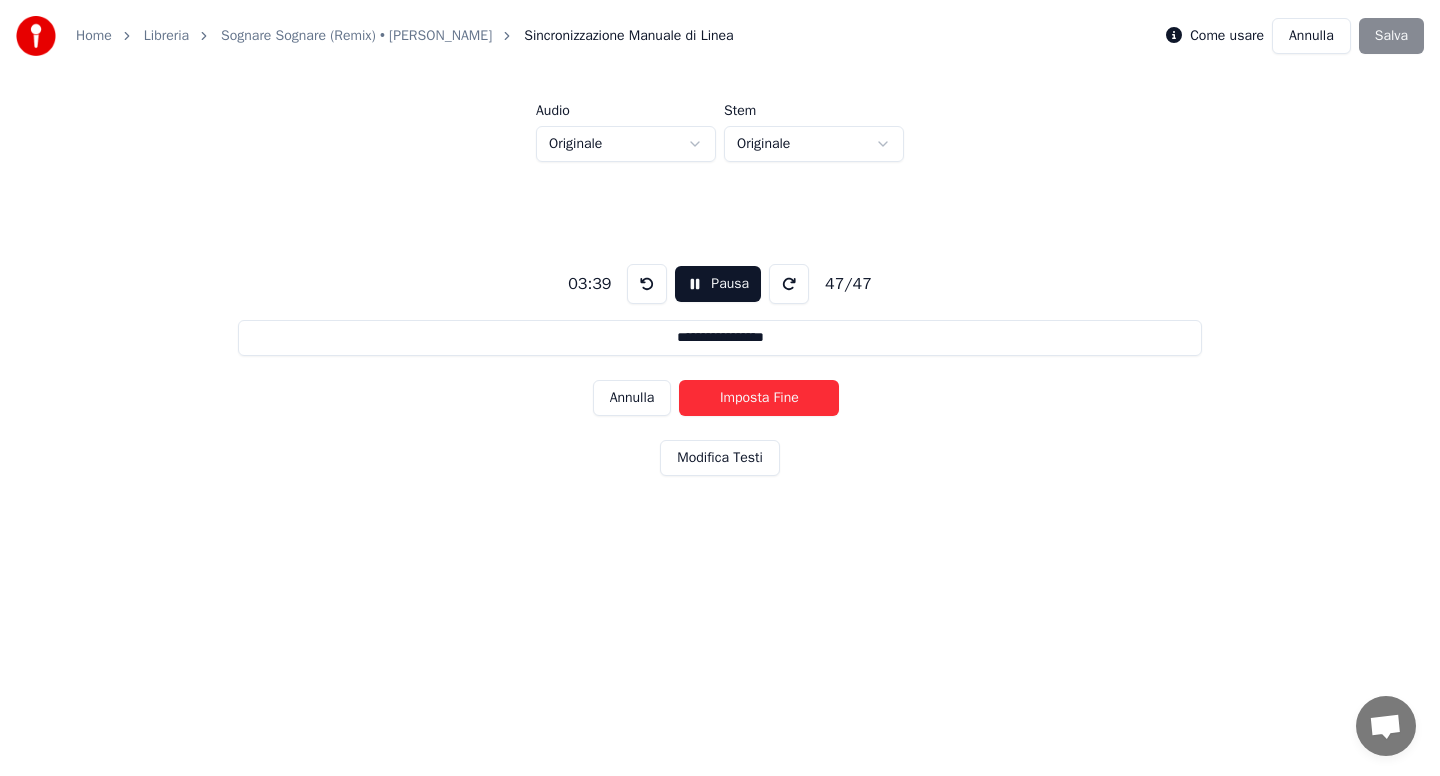 click on "Imposta Fine" at bounding box center (759, 398) 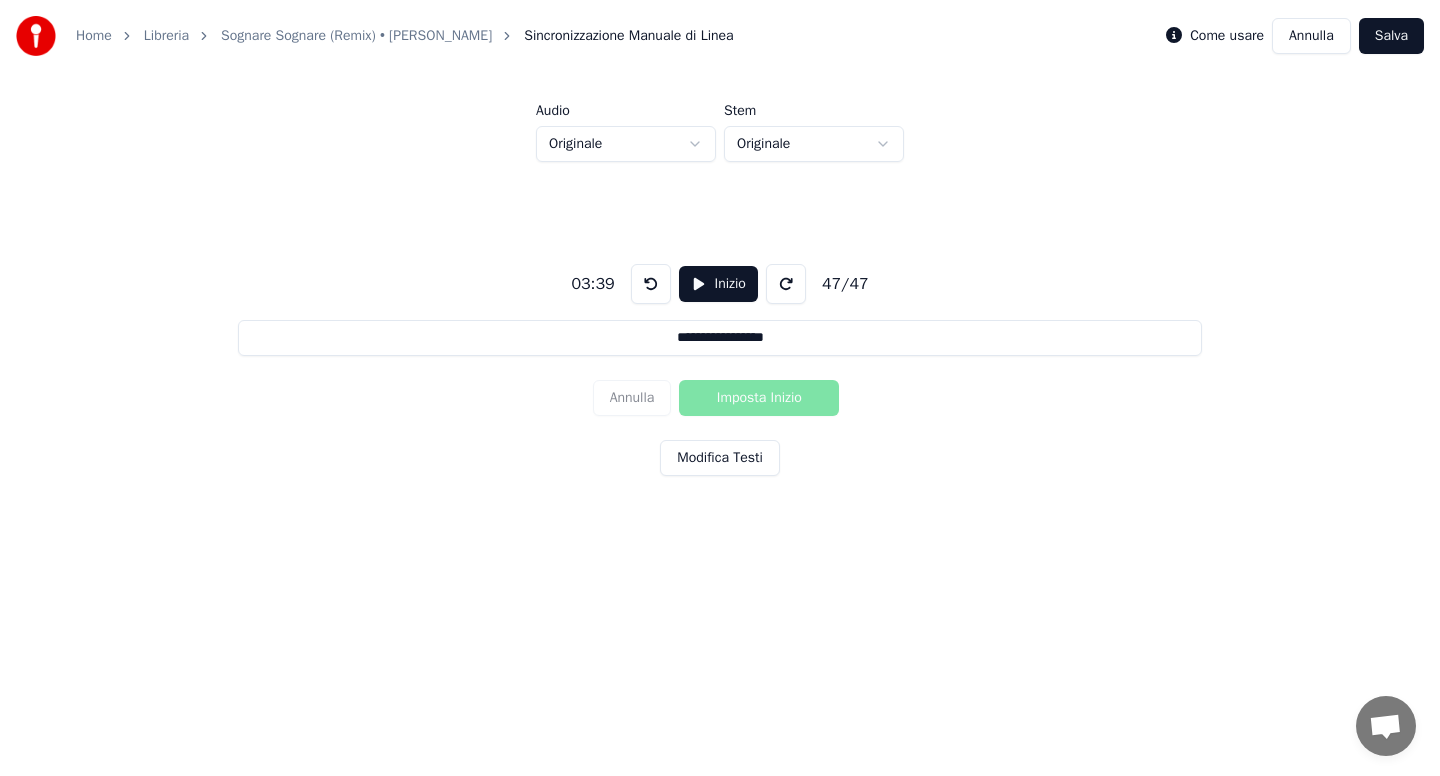 click on "Salva" at bounding box center (1391, 36) 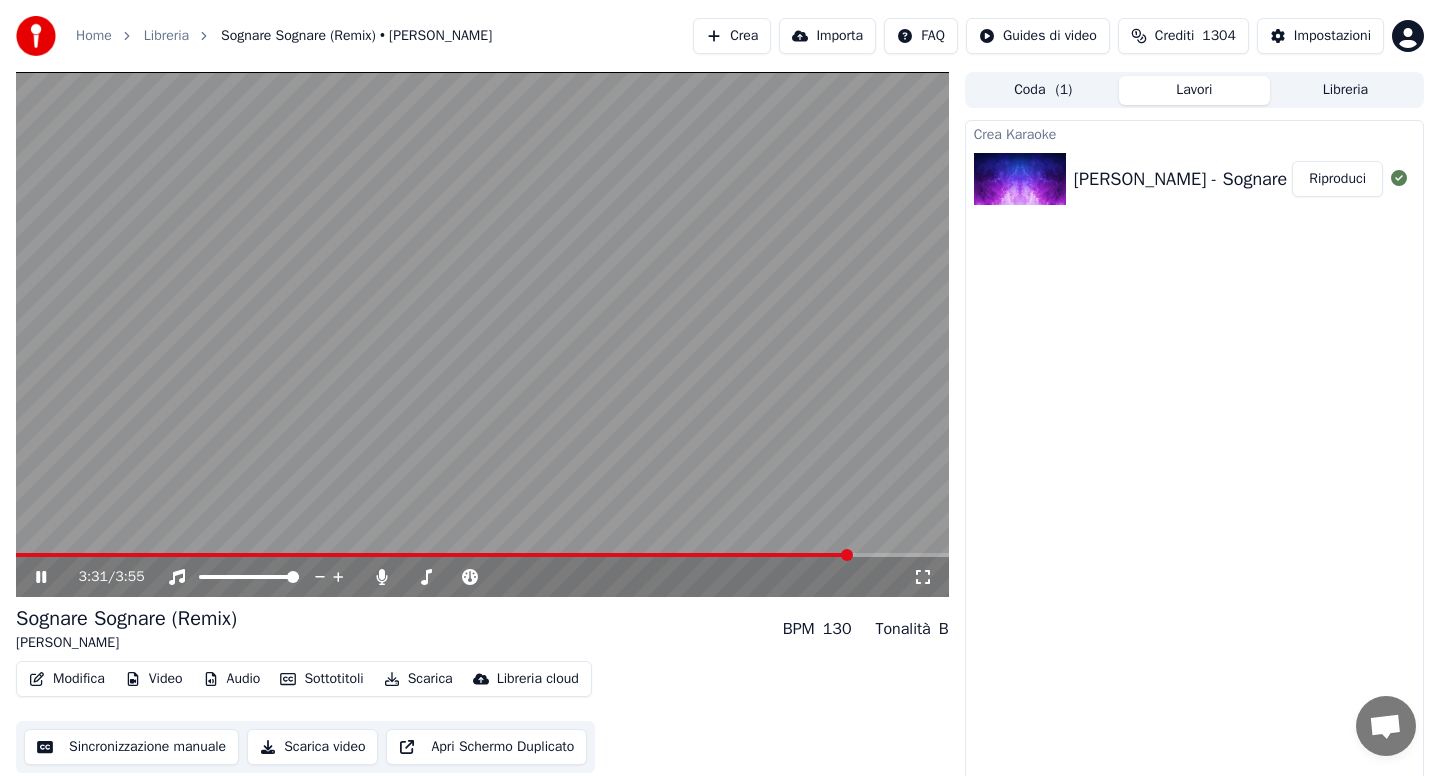 click on "Scarica" at bounding box center (418, 679) 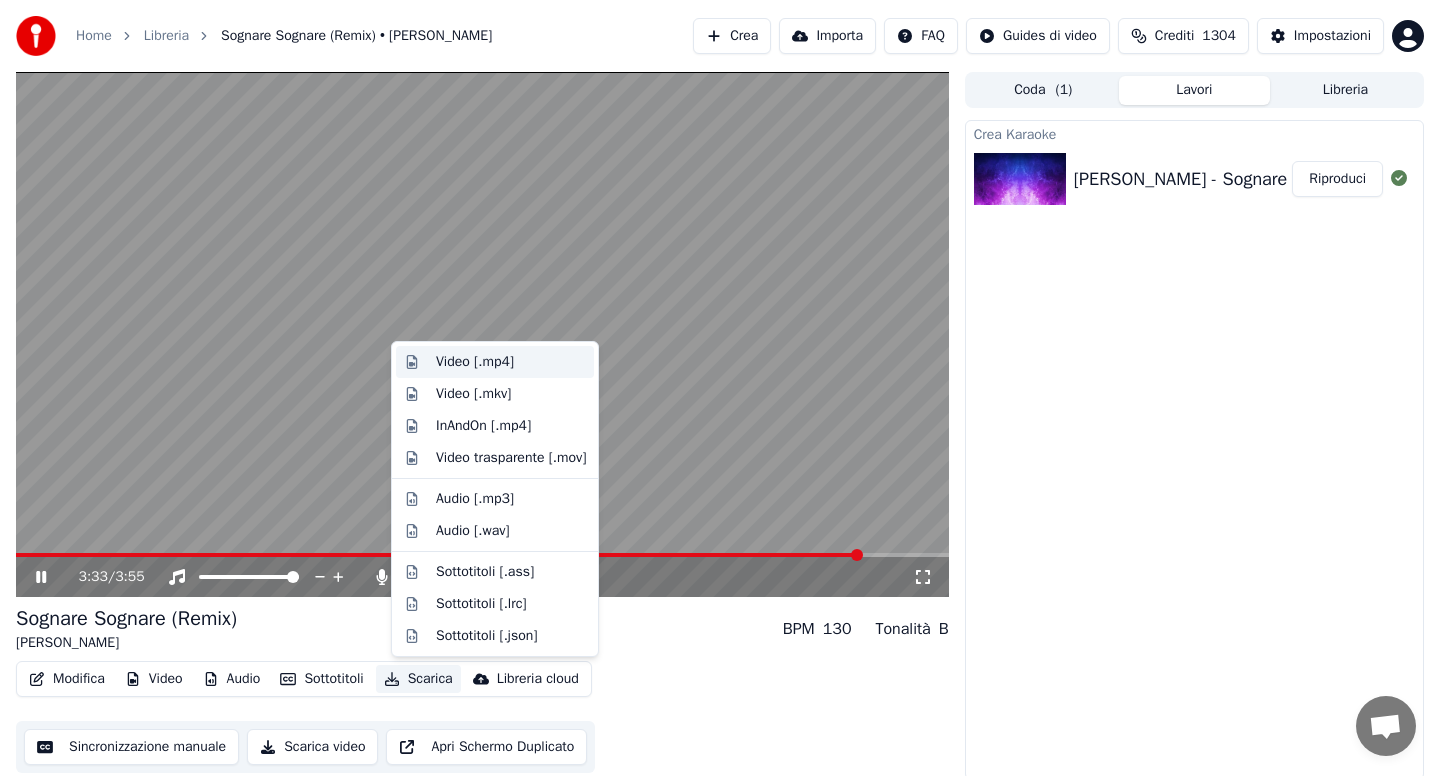 click on "Video [.mp4]" at bounding box center (475, 362) 